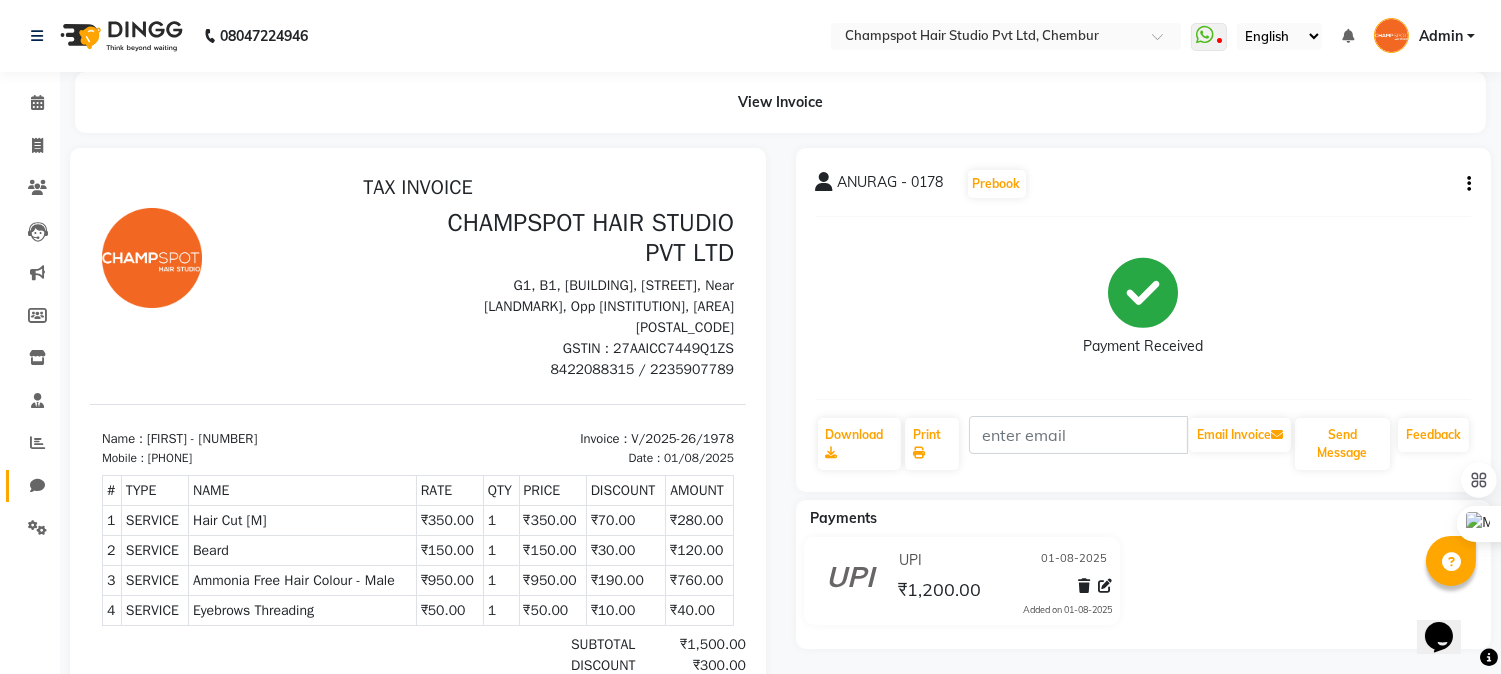 scroll, scrollTop: 0, scrollLeft: 0, axis: both 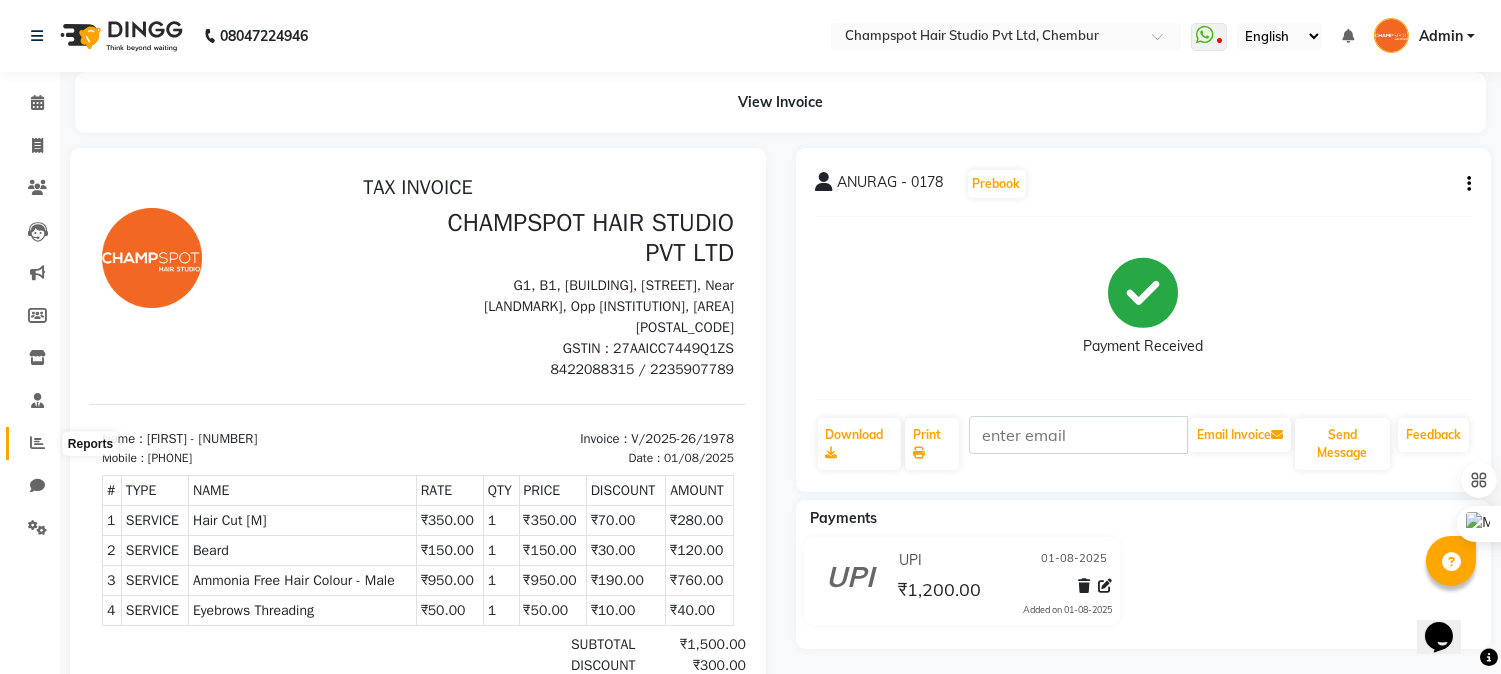 click 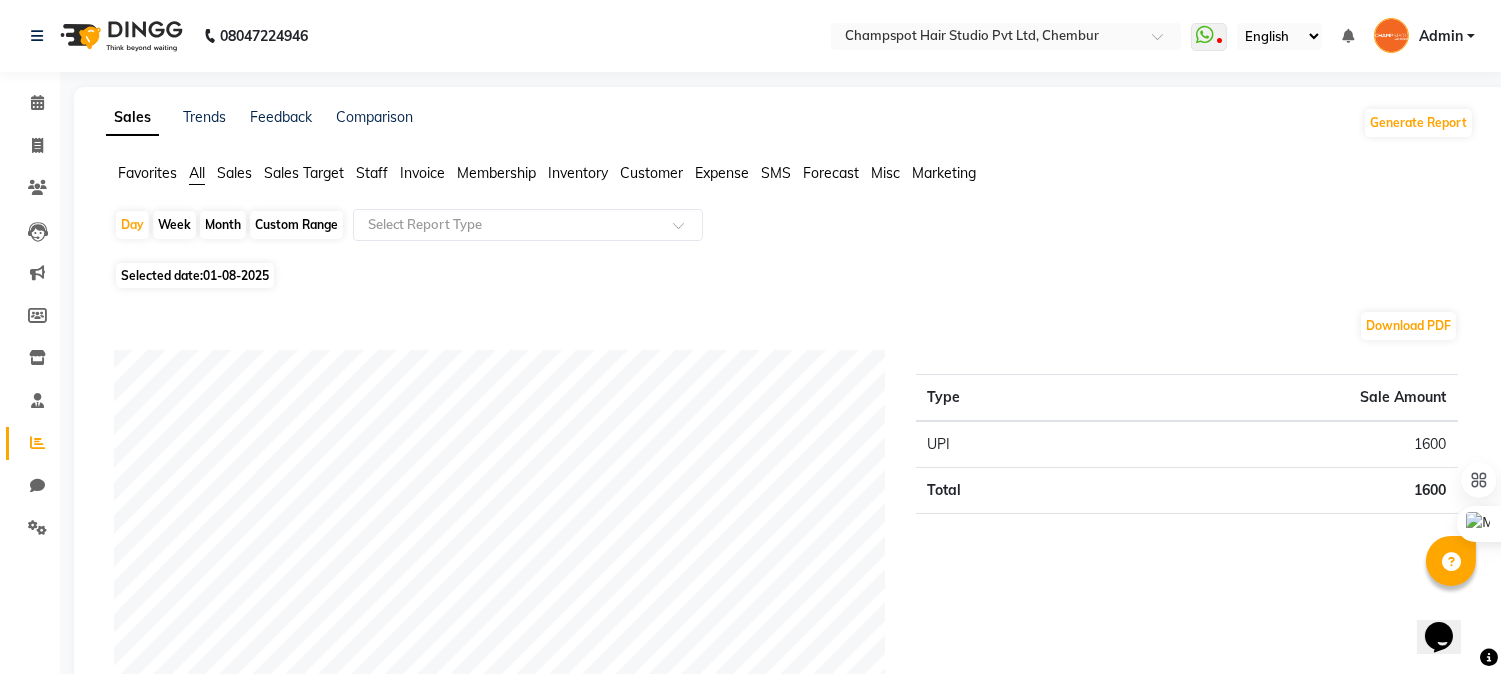 click on "Month" 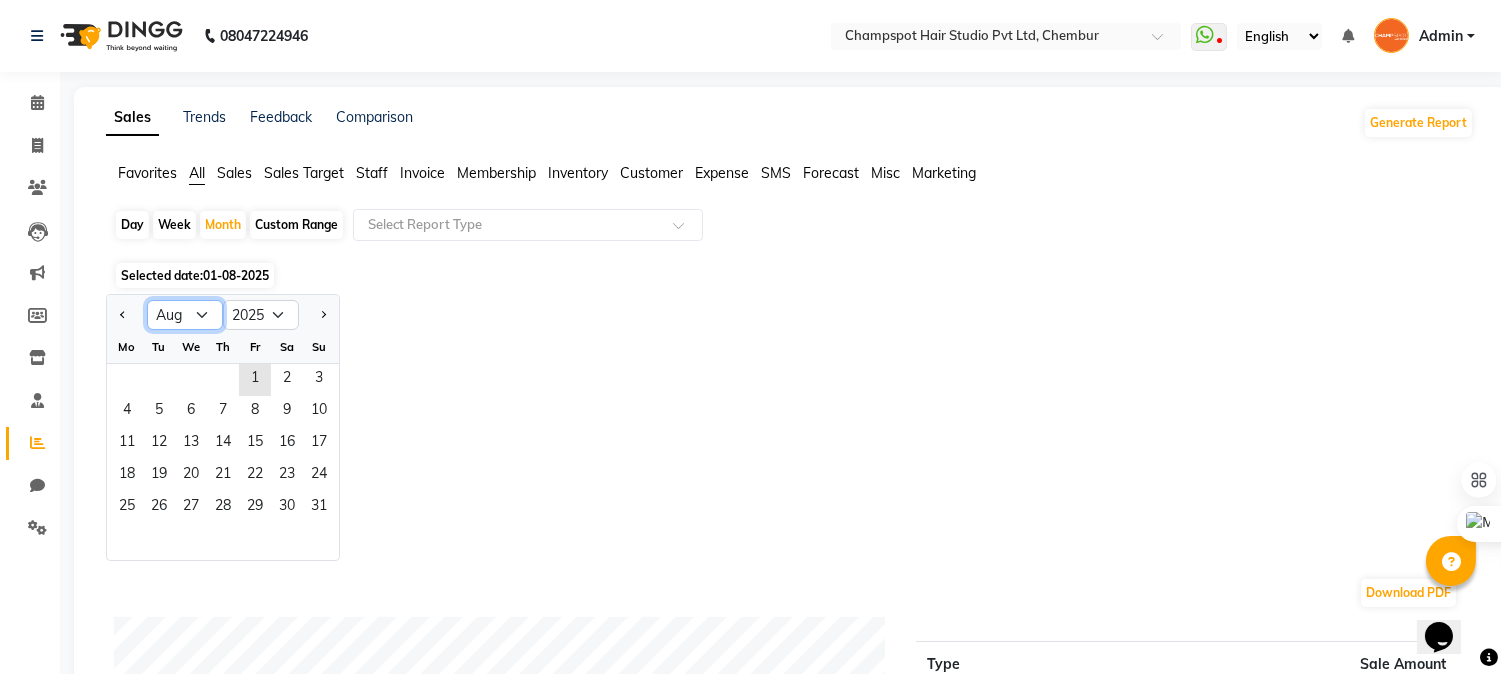 click on "Jan Feb Mar Apr May Jun Jul Aug Sep Oct Nov Dec" 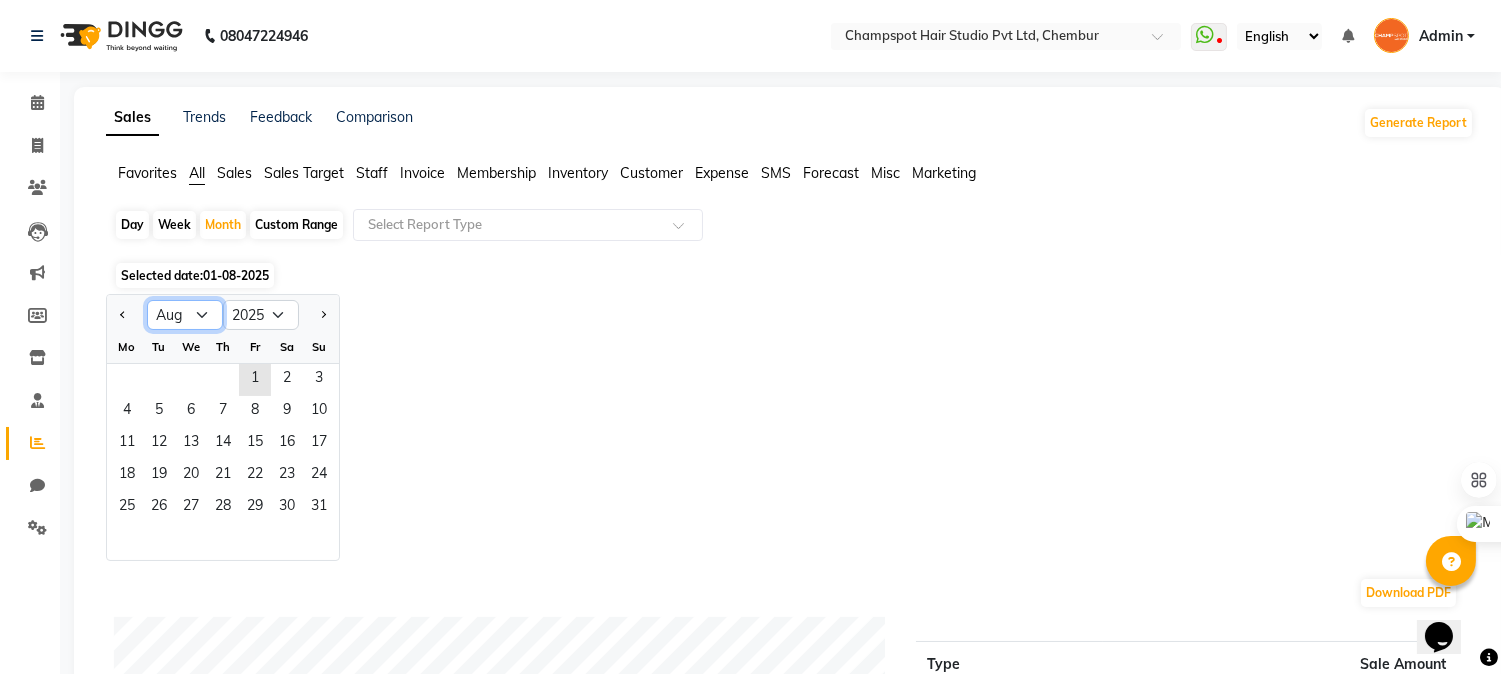 select on "7" 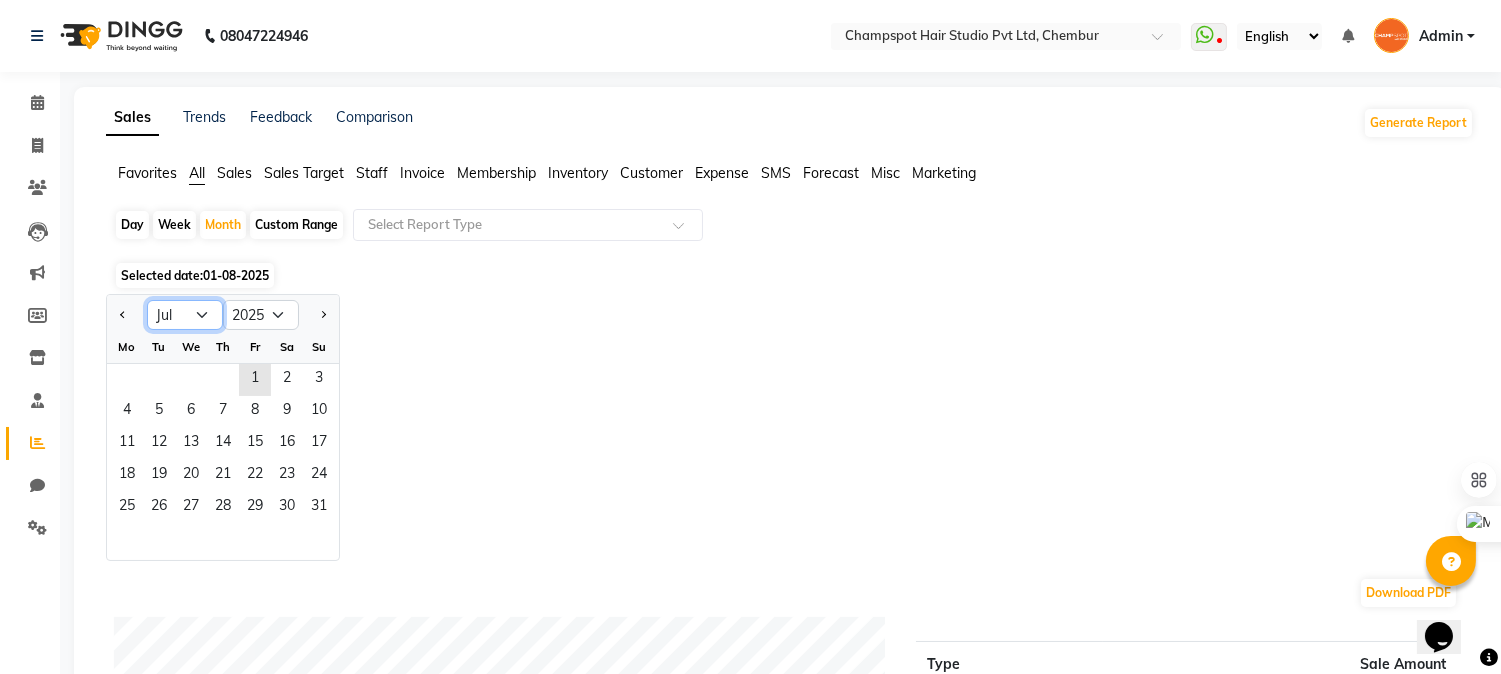 click on "Jan Feb Mar Apr May Jun Jul Aug Sep Oct Nov Dec" 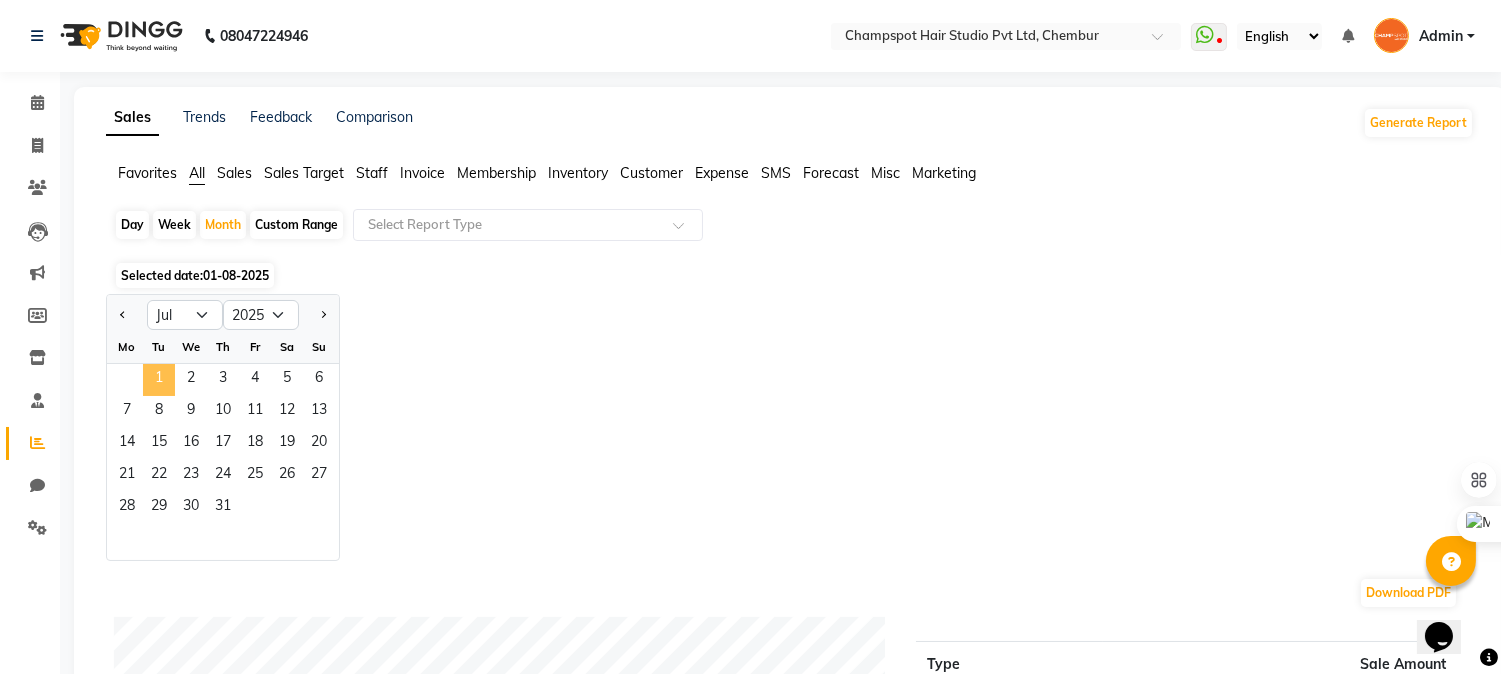 click on "1" 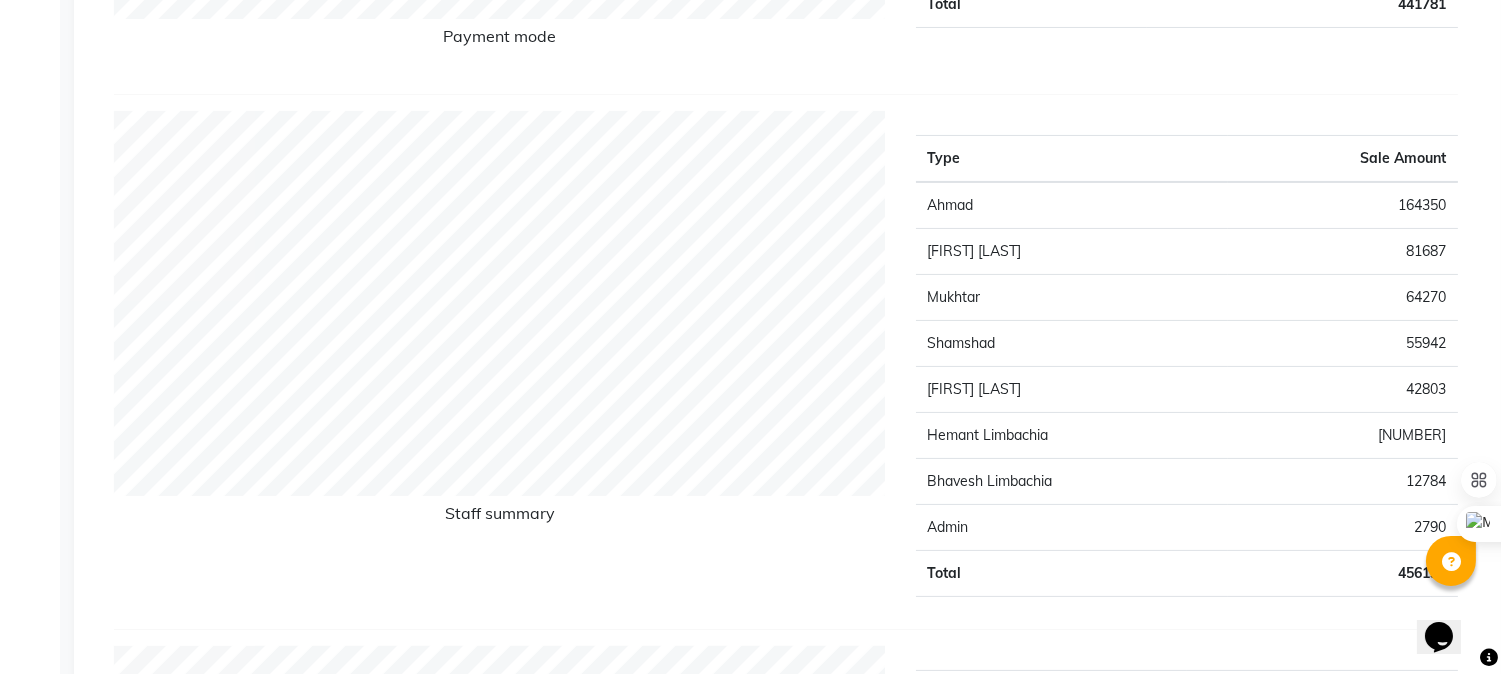 scroll, scrollTop: 777, scrollLeft: 0, axis: vertical 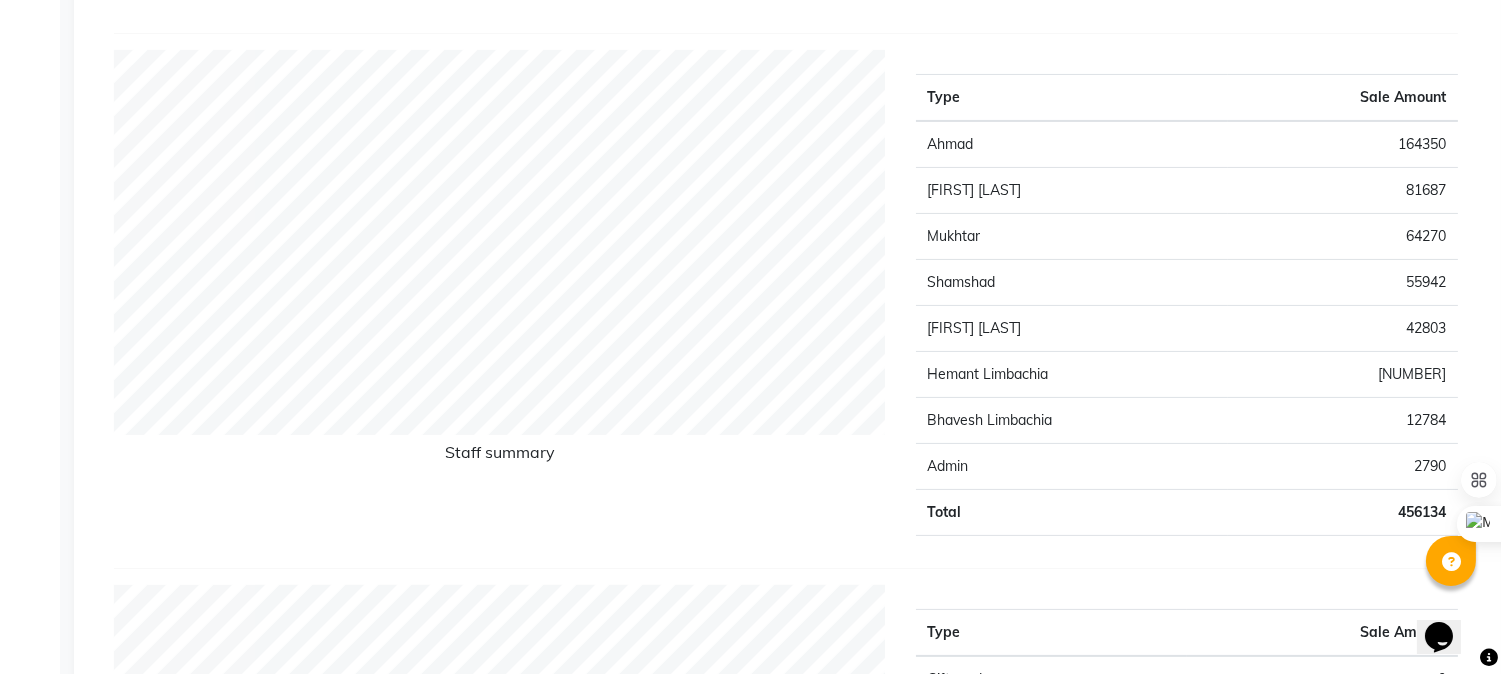 click on "Download PDF Payment mode Type Sale Amount CHEQUE [NUMBER] CASH [NUMBER] UPI [NUMBER] CARD [NUMBER] GPAY [NUMBER] WALLET [NUMBER] Total [NUMBER] Staff summary Type Sale Amount [FIRST] [NUMBER] [FIRST] [LAST] [NUMBER] [FIRST] [LAST] [NUMBER] [FIRST] [LAST] [NUMBER] [FIRST] [LAST] [NUMBER] 	[FIRST] [LAST] [NUMBER] [FIRST] [LAST] [NUMBER] Admin [NUMBER] Total [NUMBER] Sales summary Type Sale Amount Gift card [NUMBER] Packages [NUMBER] Prepaid [NUMBER] Vouchers [NUMBER] Services [NUMBER] Products [NUMBER] Memberships [NUMBER] Tips [NUMBER] Fee [NUMBER] Total [NUMBER] Service by category Type Sale Amount Hair Cut - Male [NUMBER] Hair Treatment - Hair Spa [NUMBER] Hair Cut - Female [NUMBER] Facial [NUMBER] Colour [Female] [NUMBER] Waxing [P] Female [NUMBER] Hair Styling [NUMBER] Threading & Peel Off [NUMBER] Chemicals [NUMBER] Reflexology [NUMBER] Others [NUMBER] Total [NUMBER] Service sales Type Sale Amount Hair Cut [M] [NUMBER] Hair Cut [F] [NUMBER] Hair Cut [Wash and Blow Dry] F [NUMBER] Bond Treatment - Female [NUMBER] Beard [NUMBER] Protine Hair Spa - Female [NUMBER] Gloden Aura Hydra Treatment [NUMBER] Global Ammonia free [Mw] [NUMBER] Global Ammonia free [Us] [NUMBER] Botox [NUMBER]" 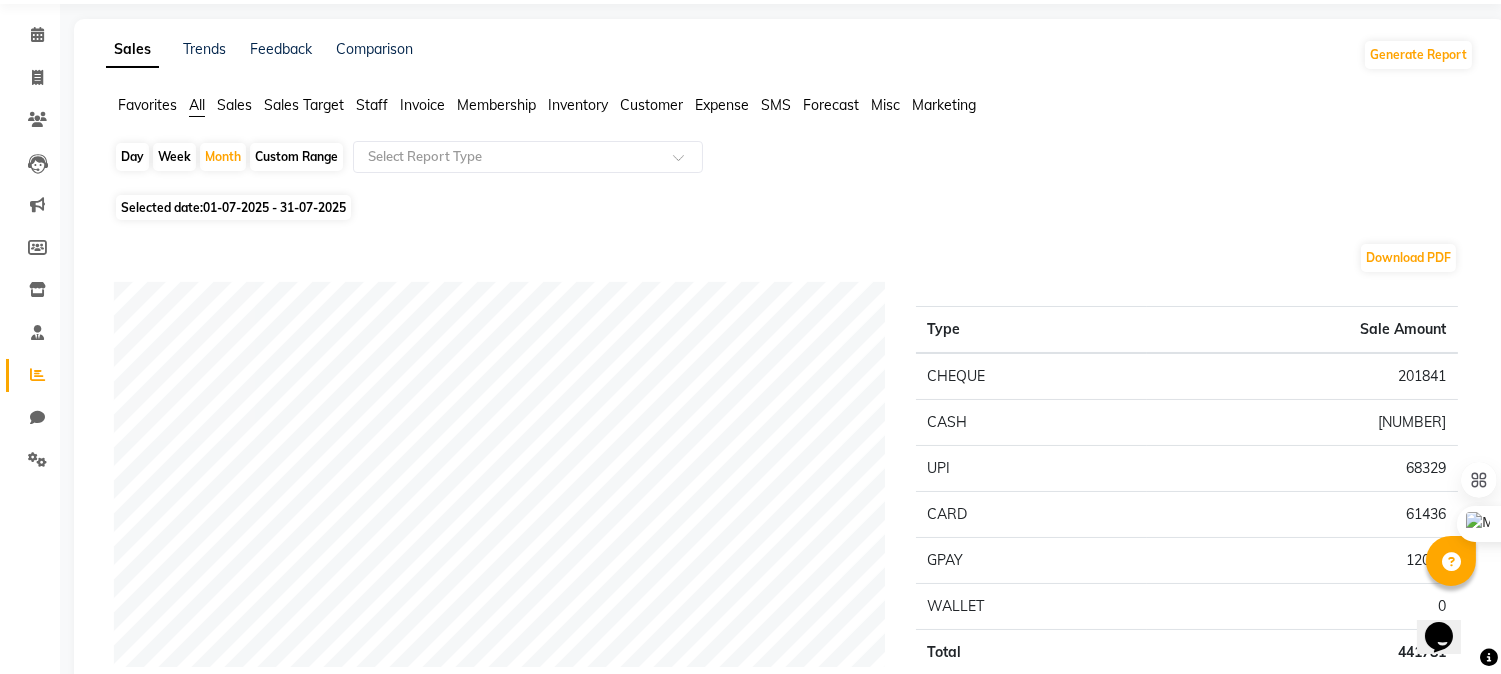 scroll, scrollTop: 0, scrollLeft: 0, axis: both 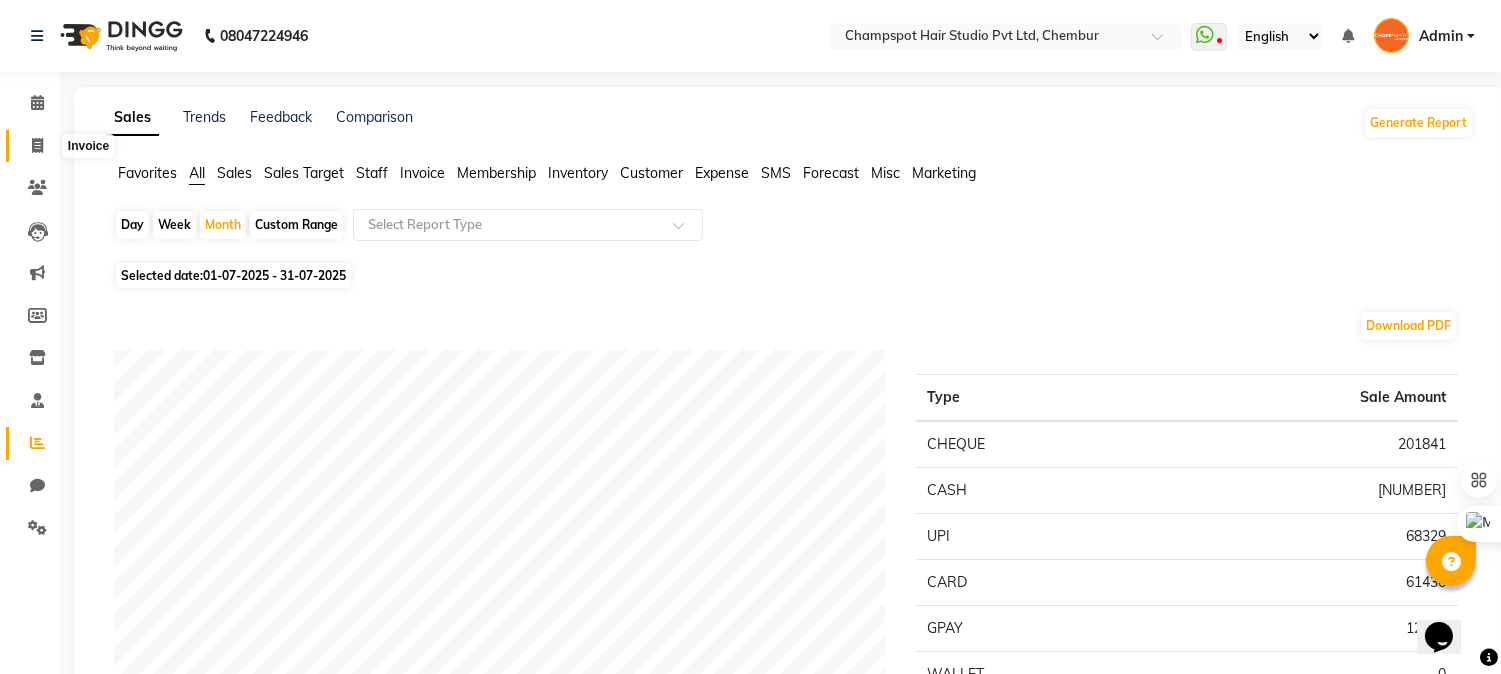 click 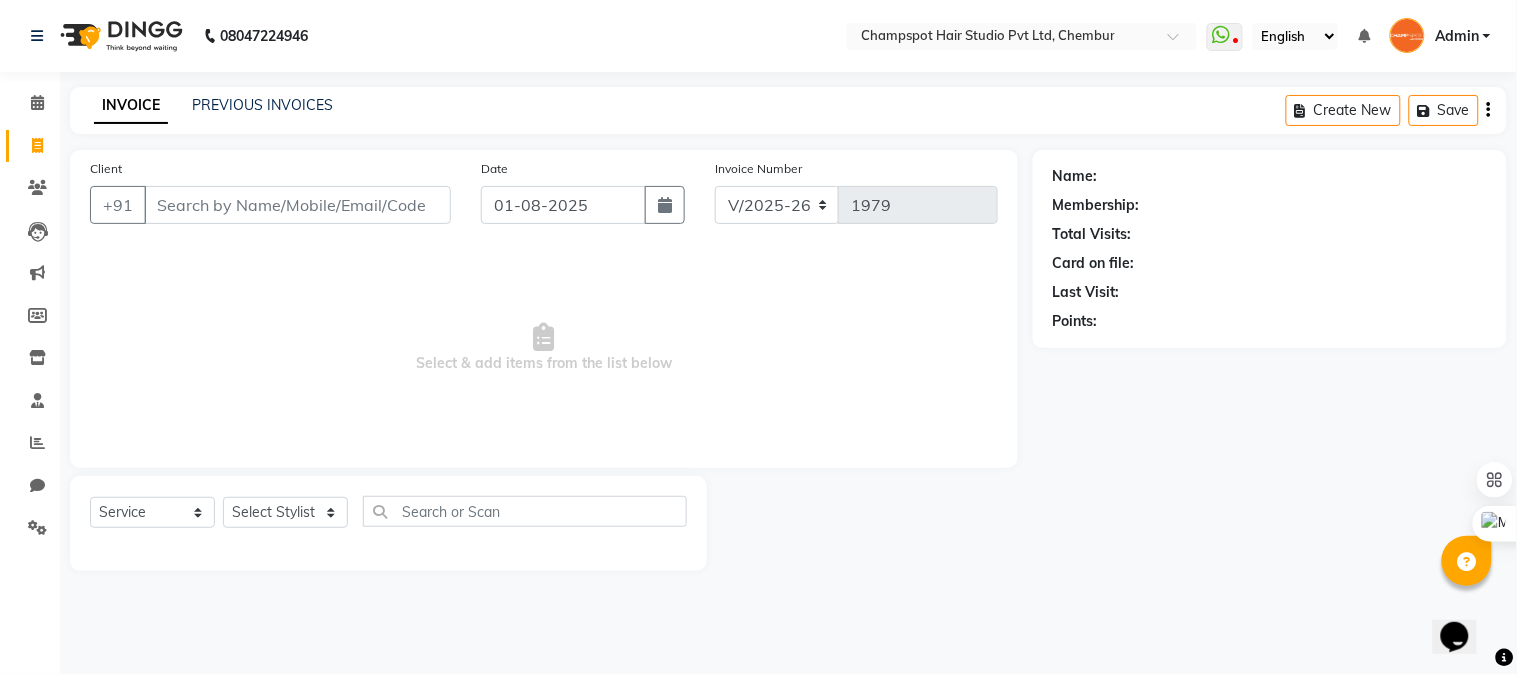 click on "Client" at bounding box center (297, 205) 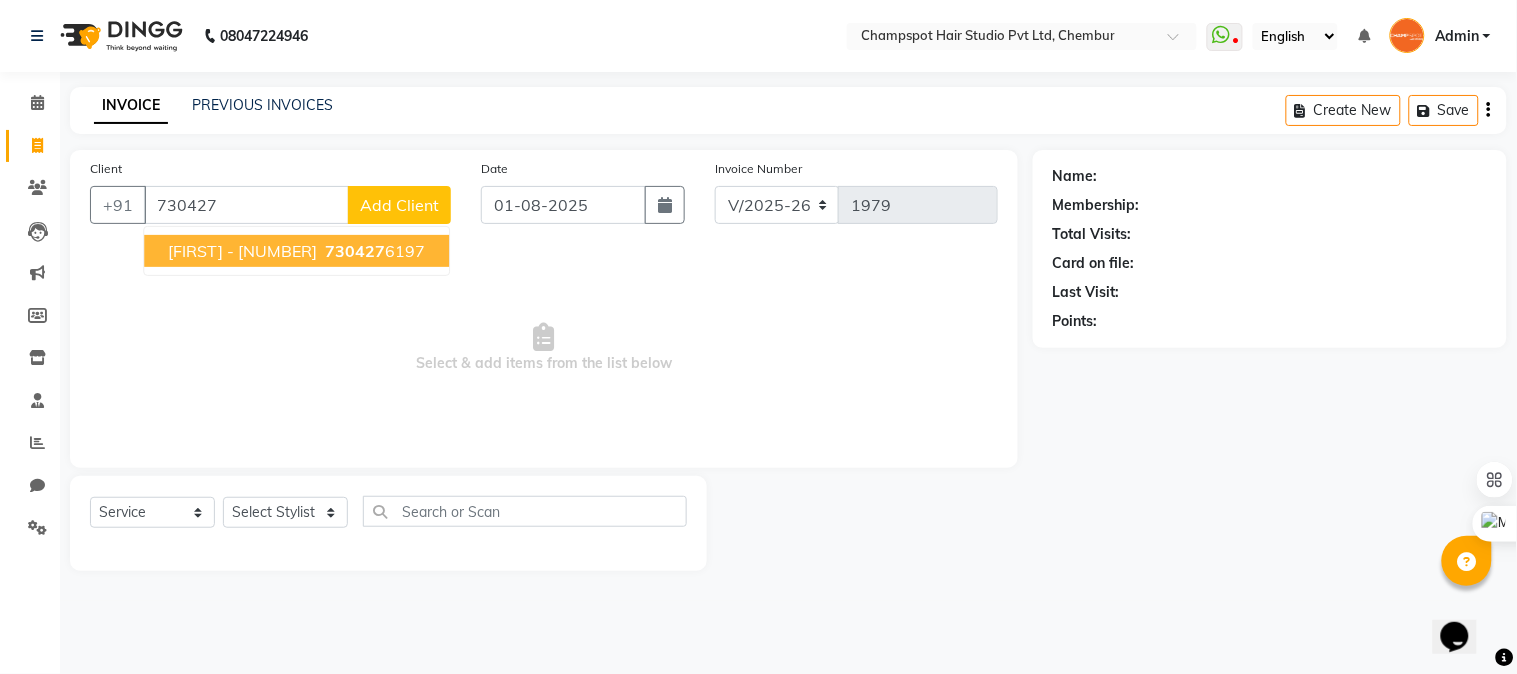 click on "730427" at bounding box center (355, 251) 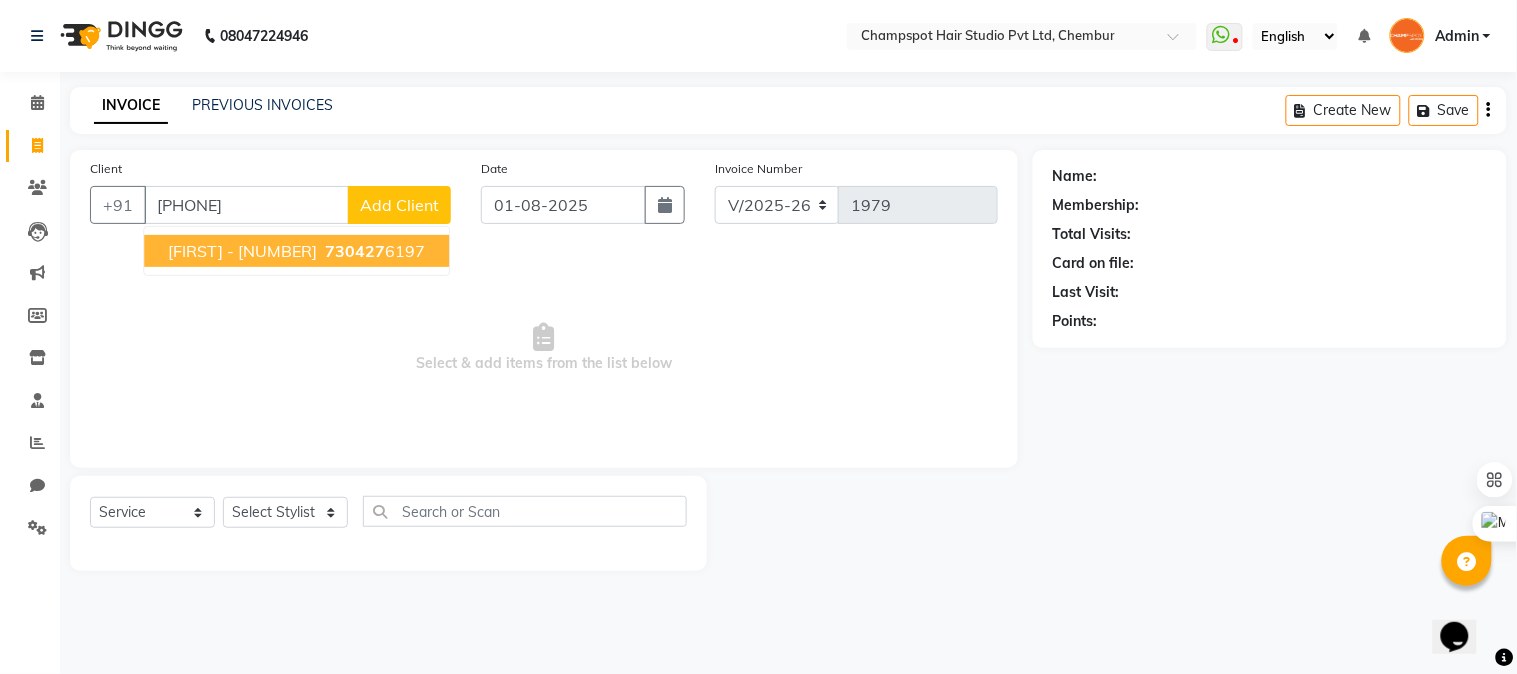 type on "[PHONE]" 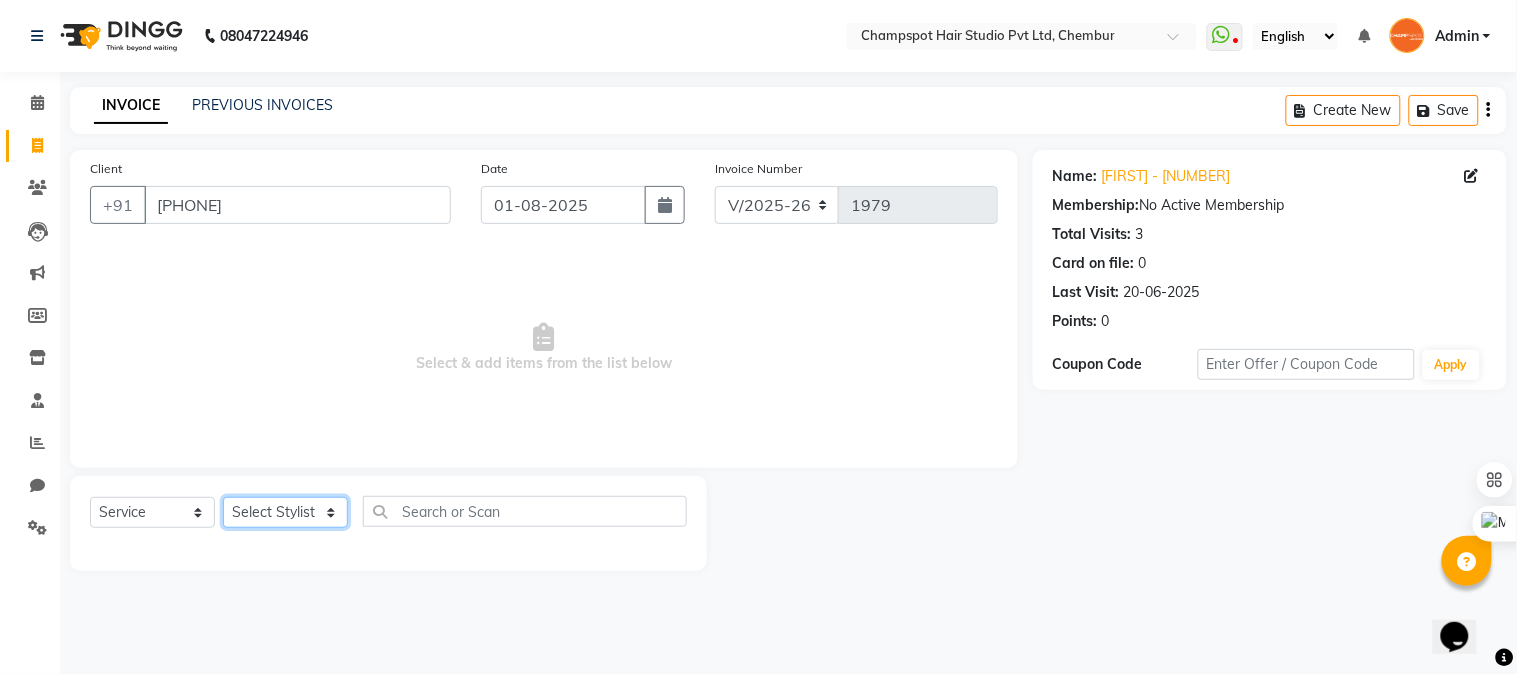 click on "Select Stylist Admin [FIRST] [LAST] [FIRST] [LAST] [FIRST] [LAST] [FIRST] [LAST] 	[FIRST] [LAST] [FIRST] [LAST] [FIRST] [LAST]" 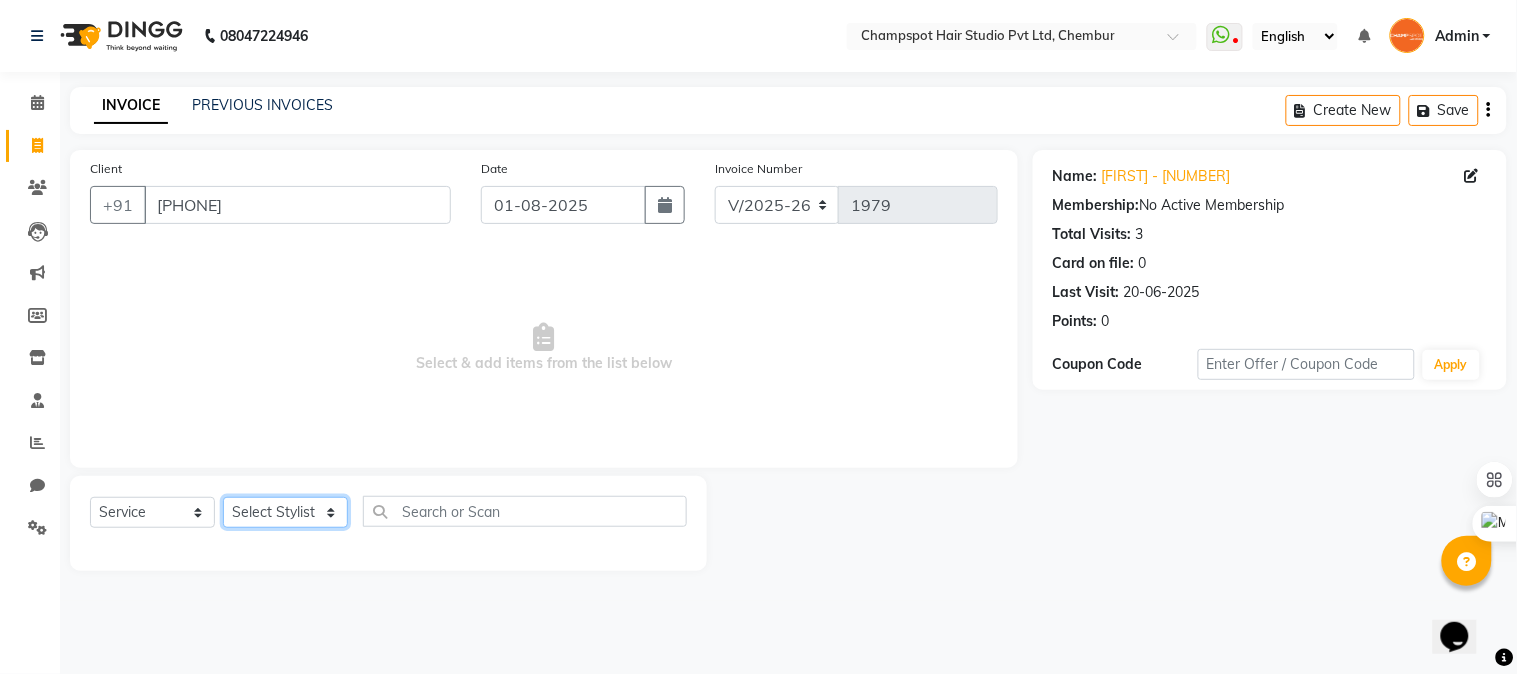 select on "69008" 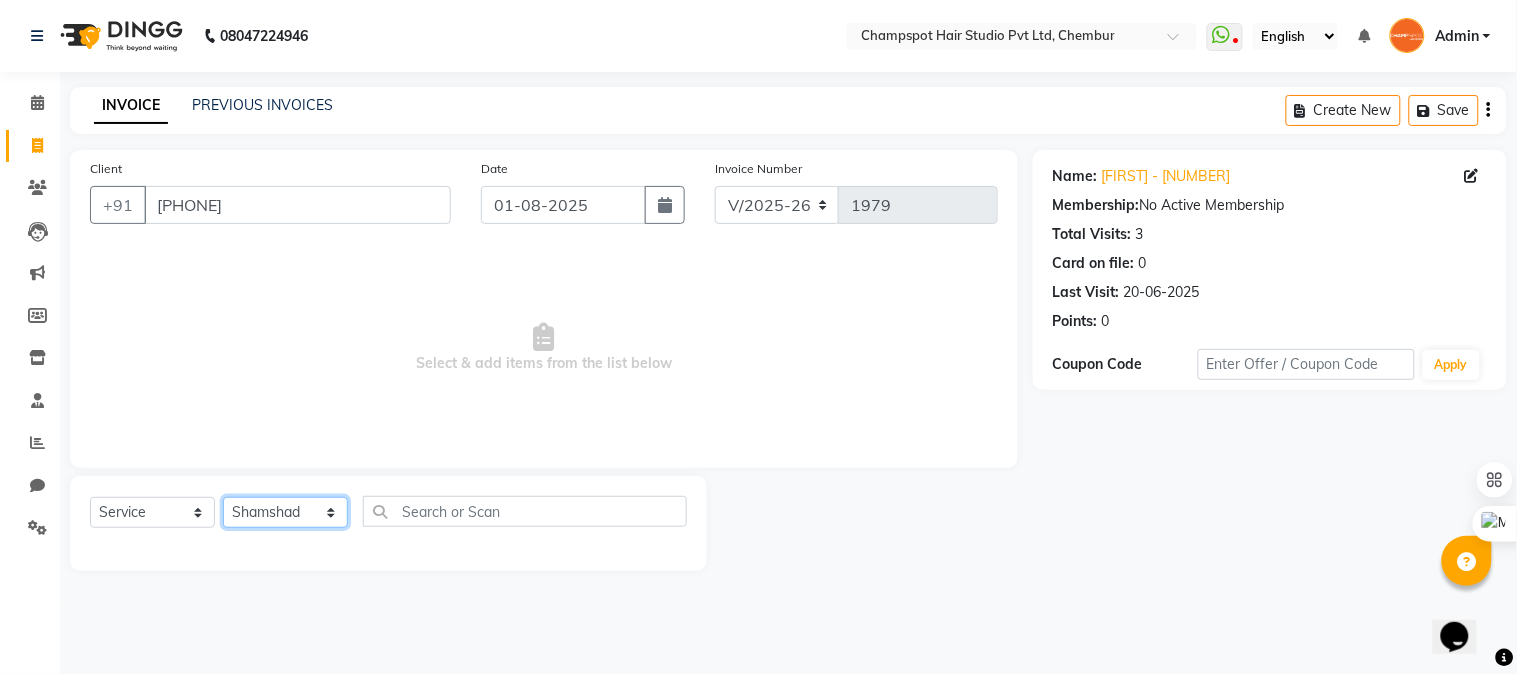 click on "Select Stylist Admin [FIRST] [LAST] [FIRST] [LAST] [FIRST] [LAST] [FIRST] [LAST] 	[FIRST] [LAST] [FIRST] [LAST] [FIRST] [LAST]" 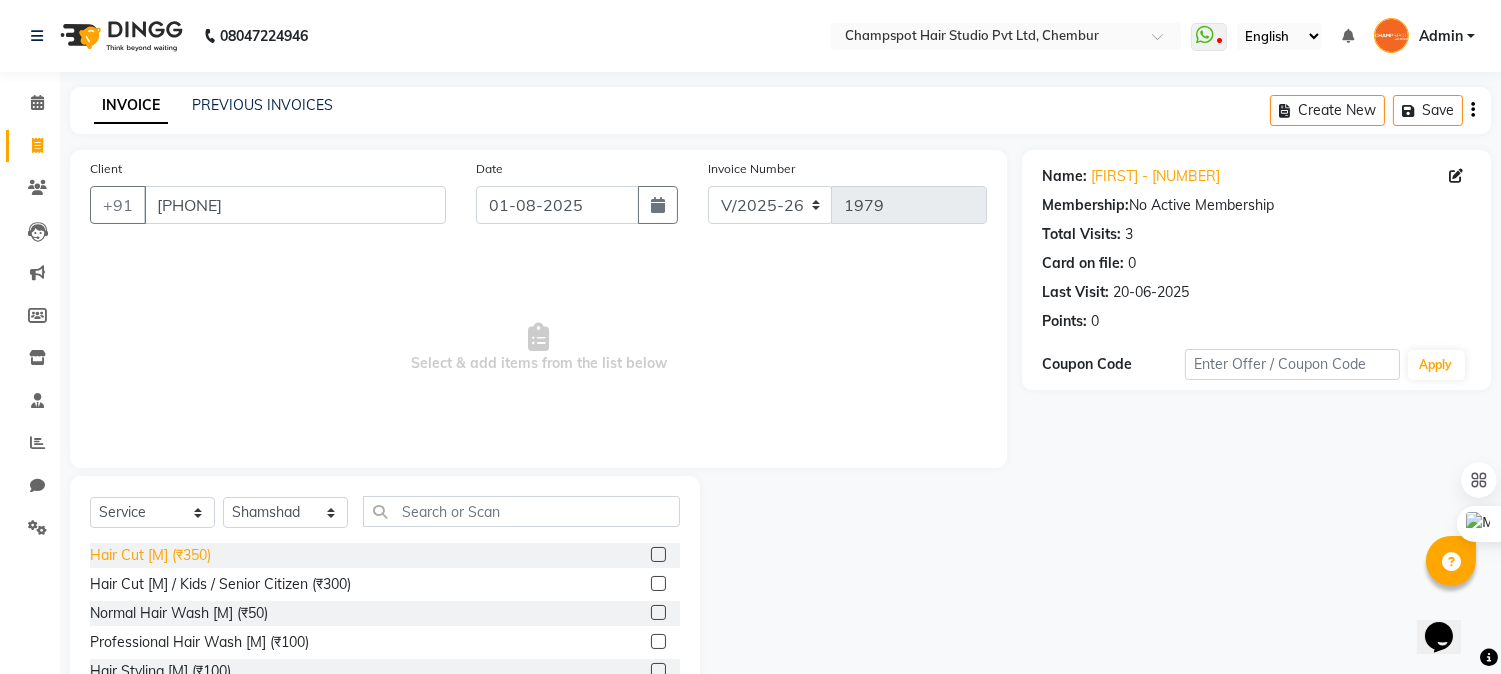 click on "Hair Cut [M] (₹350)" 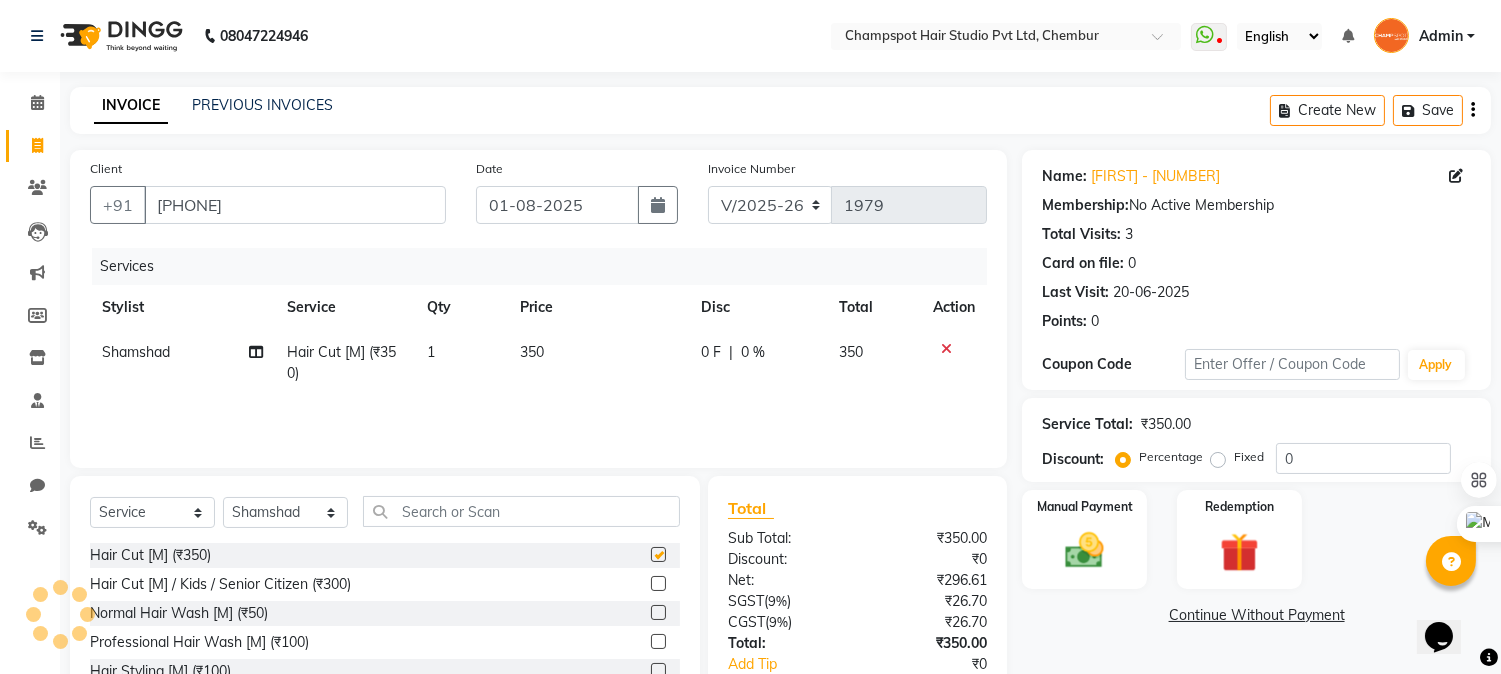 checkbox on "false" 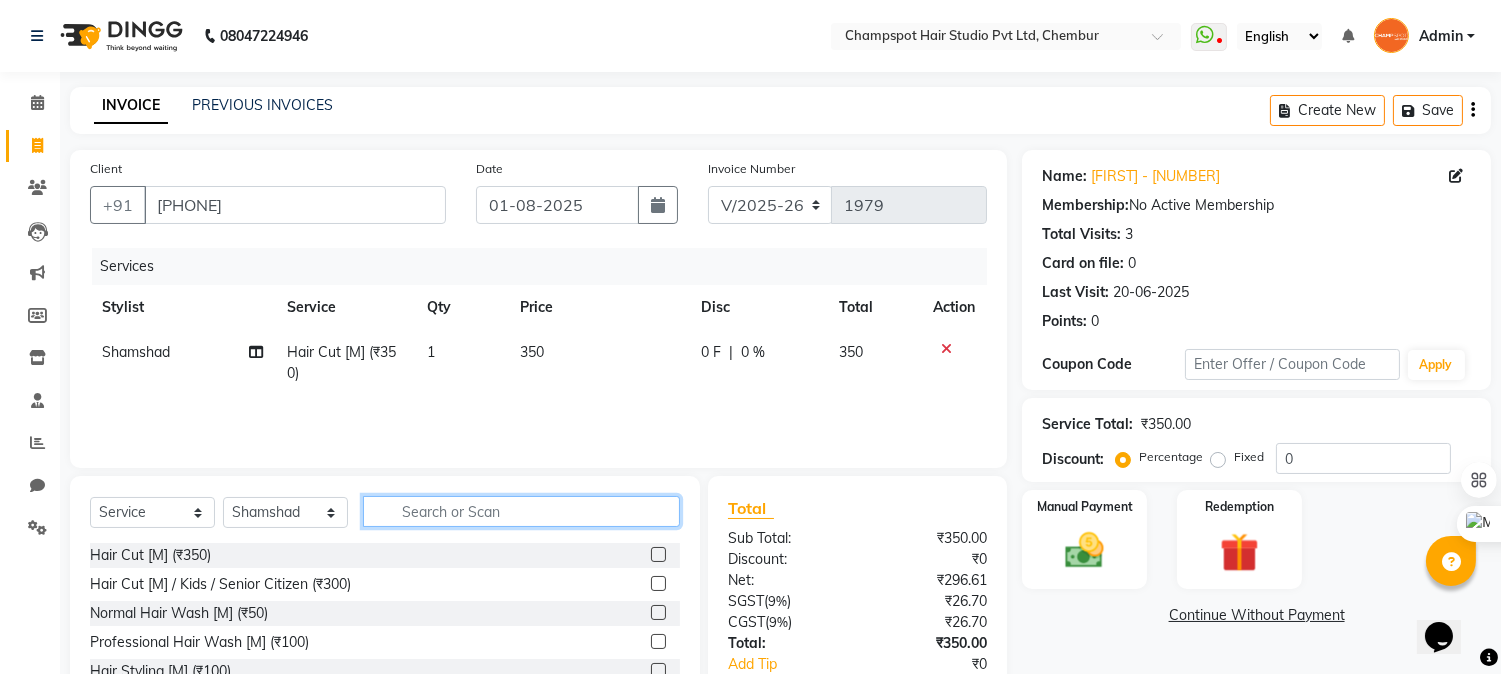click 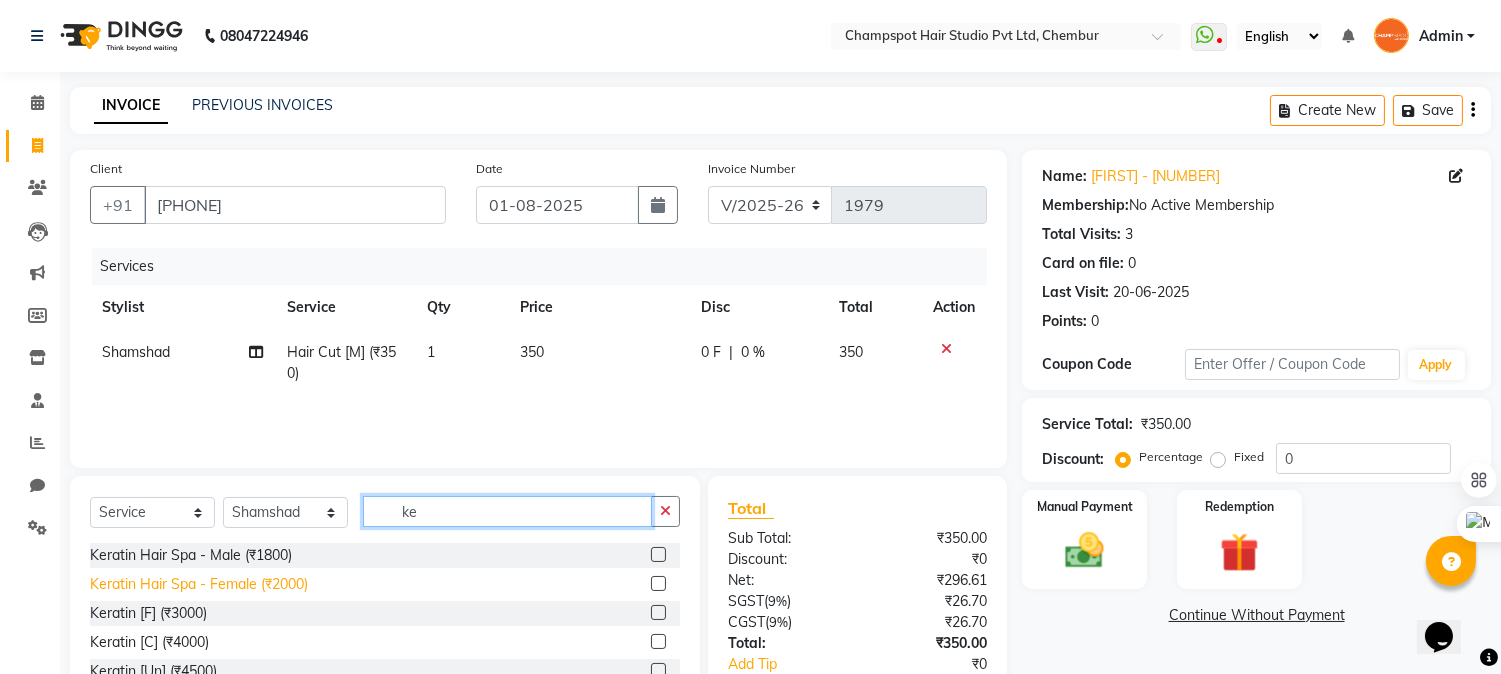 type on "ke" 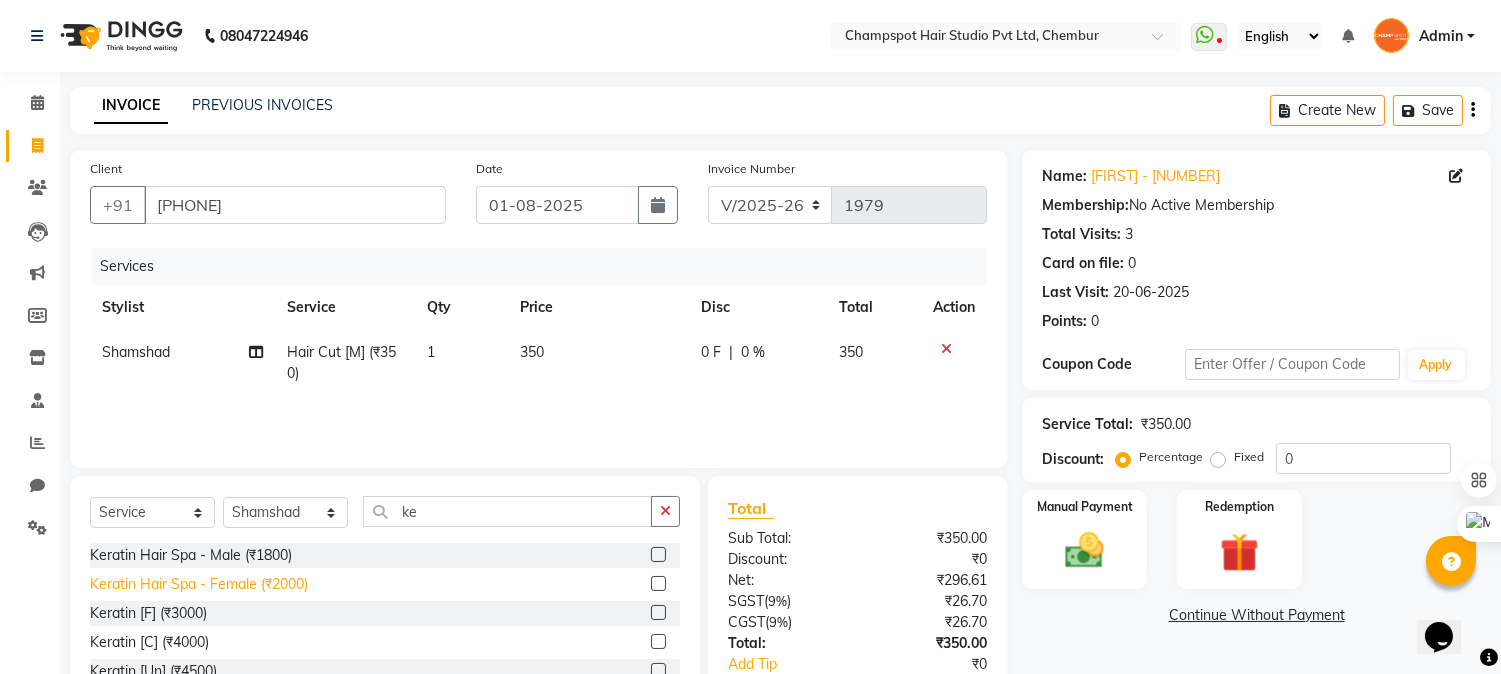 click on "Keratin Hair Spa - Female (₹2000)" 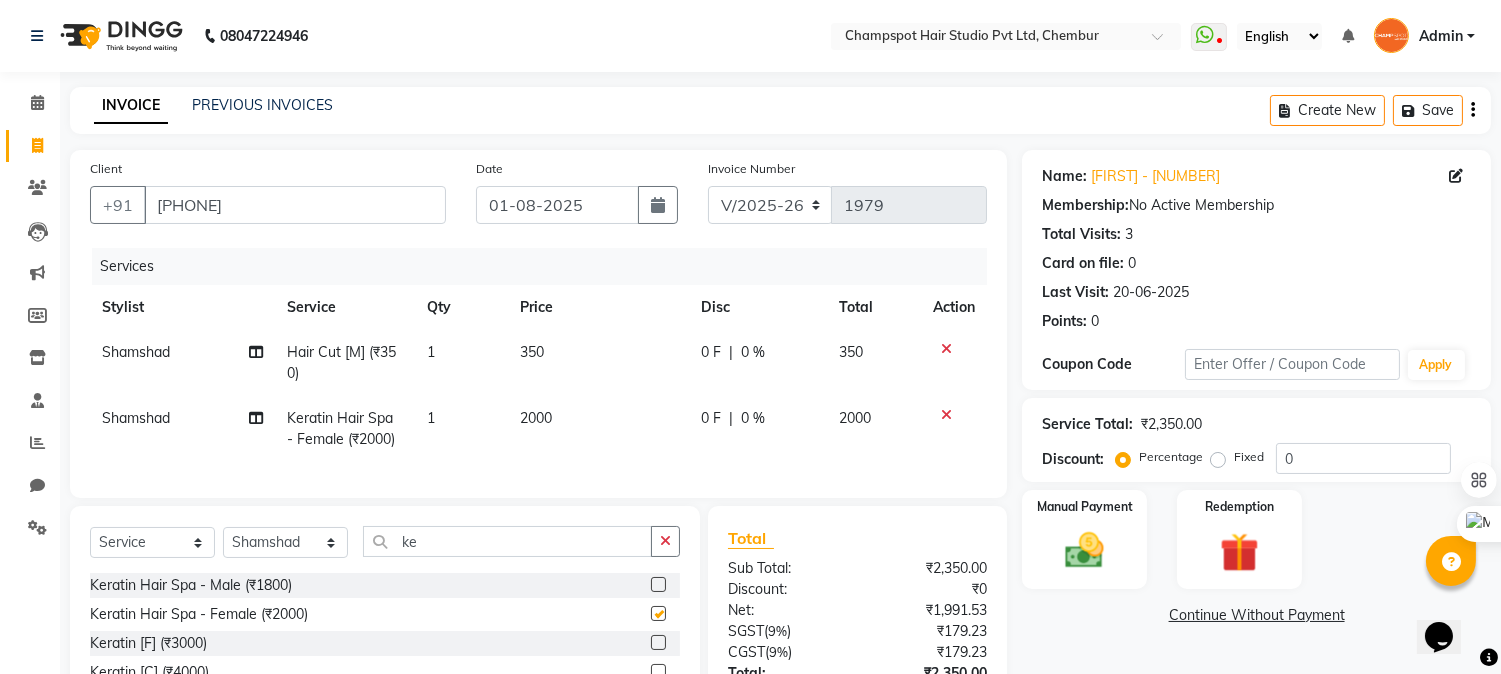 checkbox on "false" 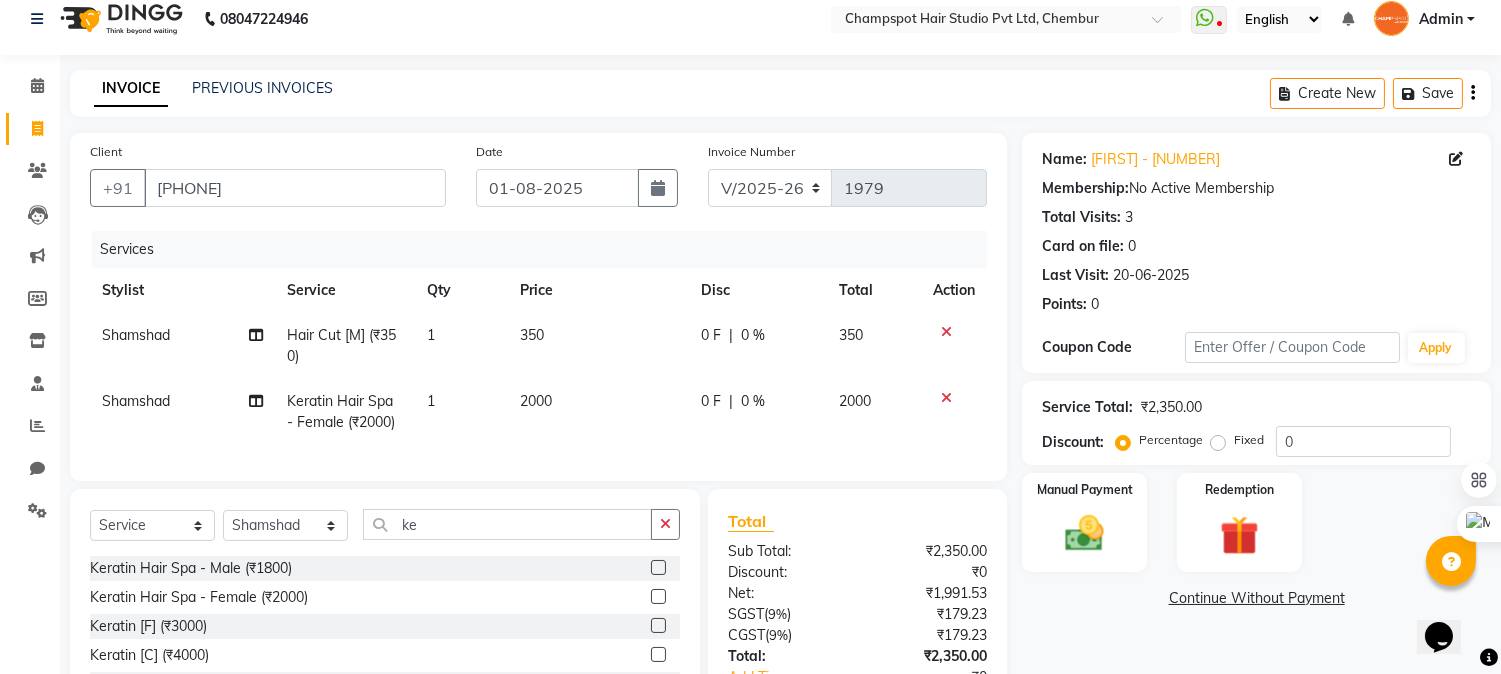 scroll, scrollTop: 0, scrollLeft: 0, axis: both 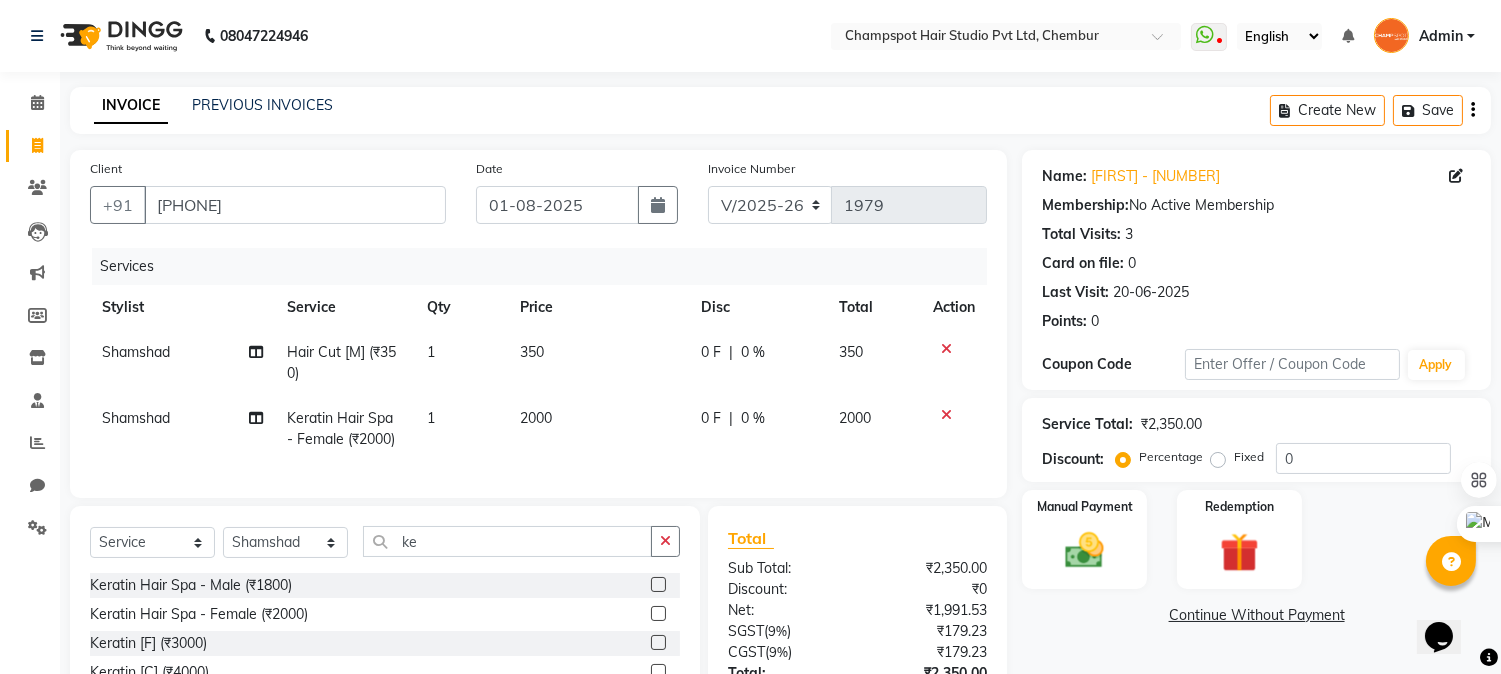 click 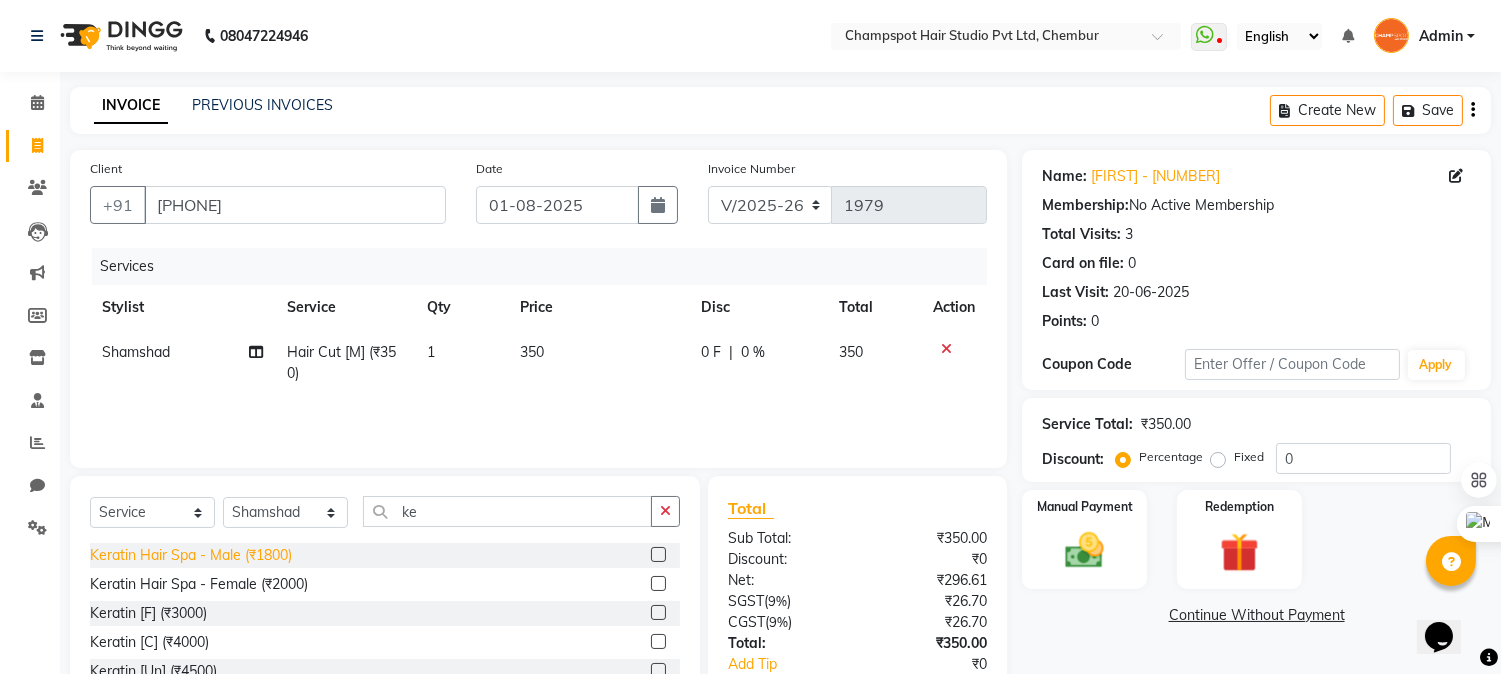 click on "Keratin Hair Spa - Male (₹1800)" 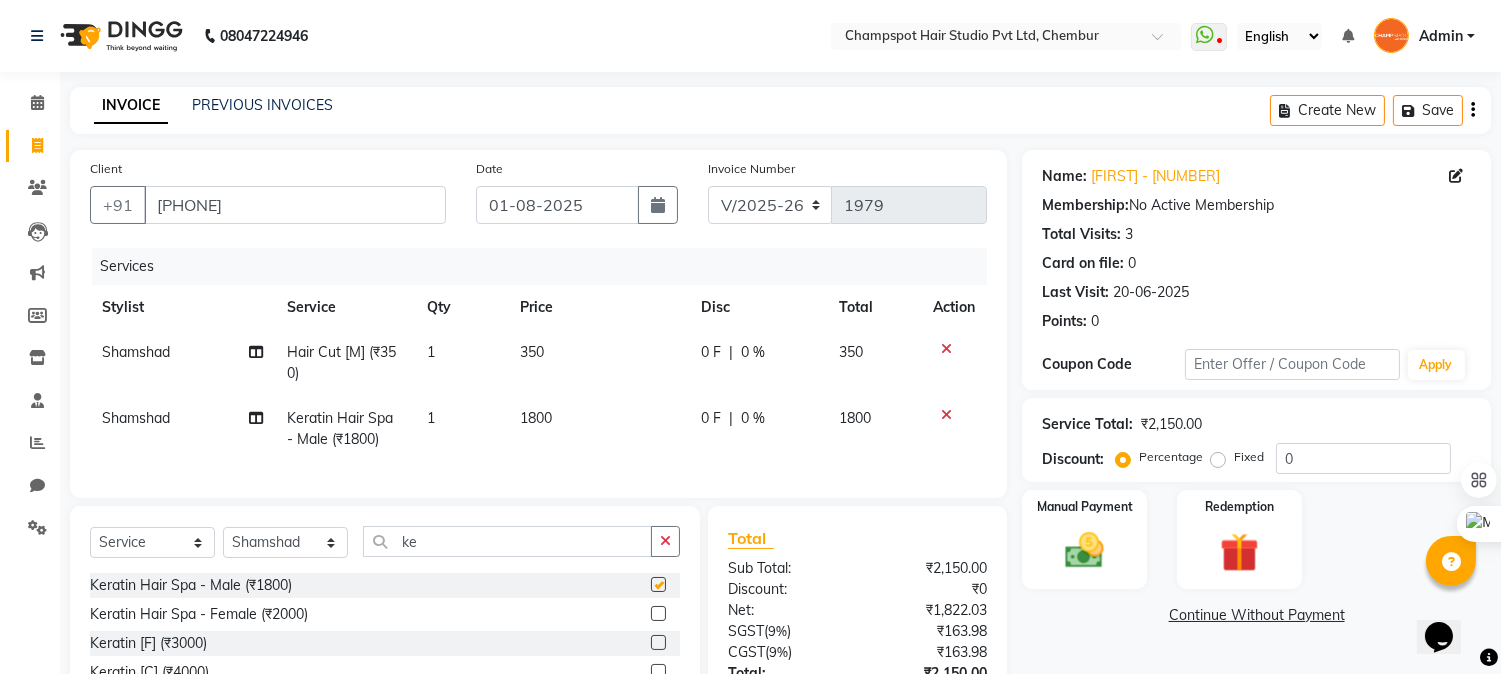 checkbox on "false" 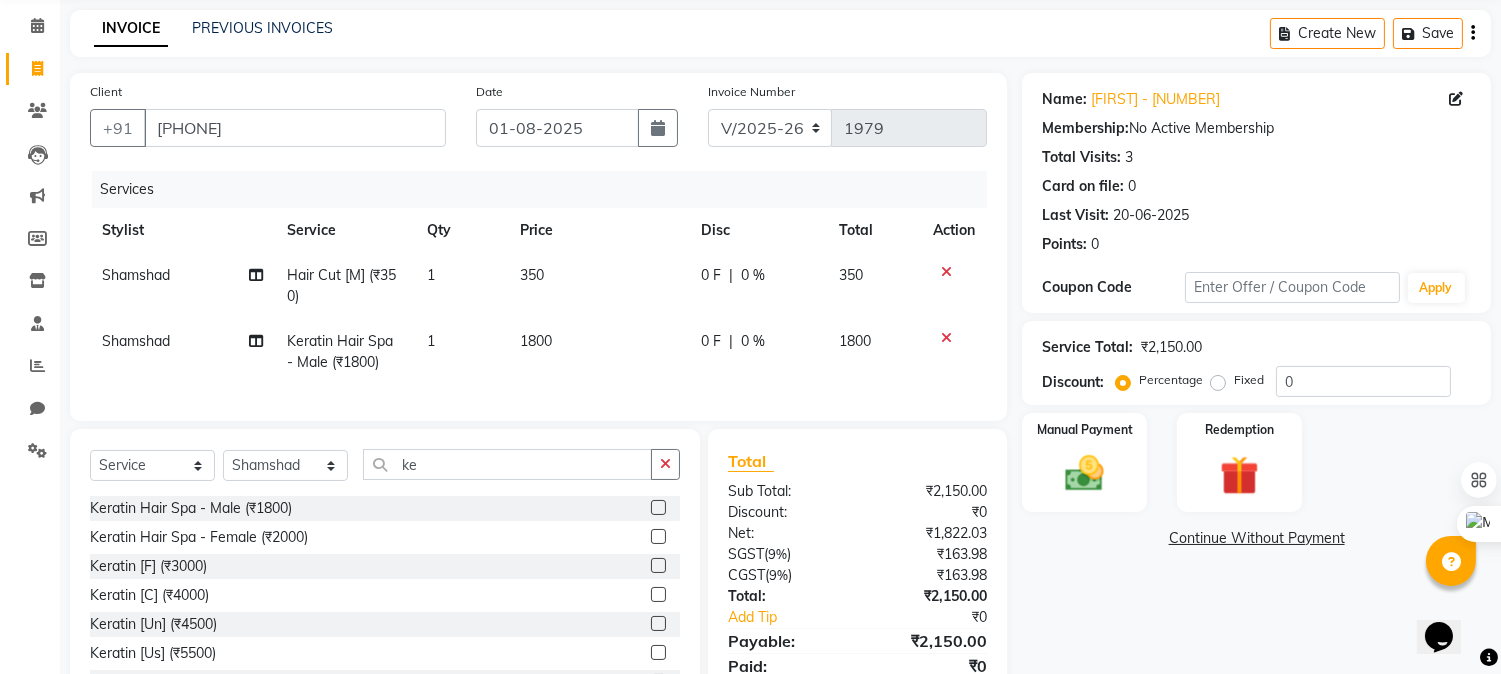 scroll, scrollTop: 173, scrollLeft: 0, axis: vertical 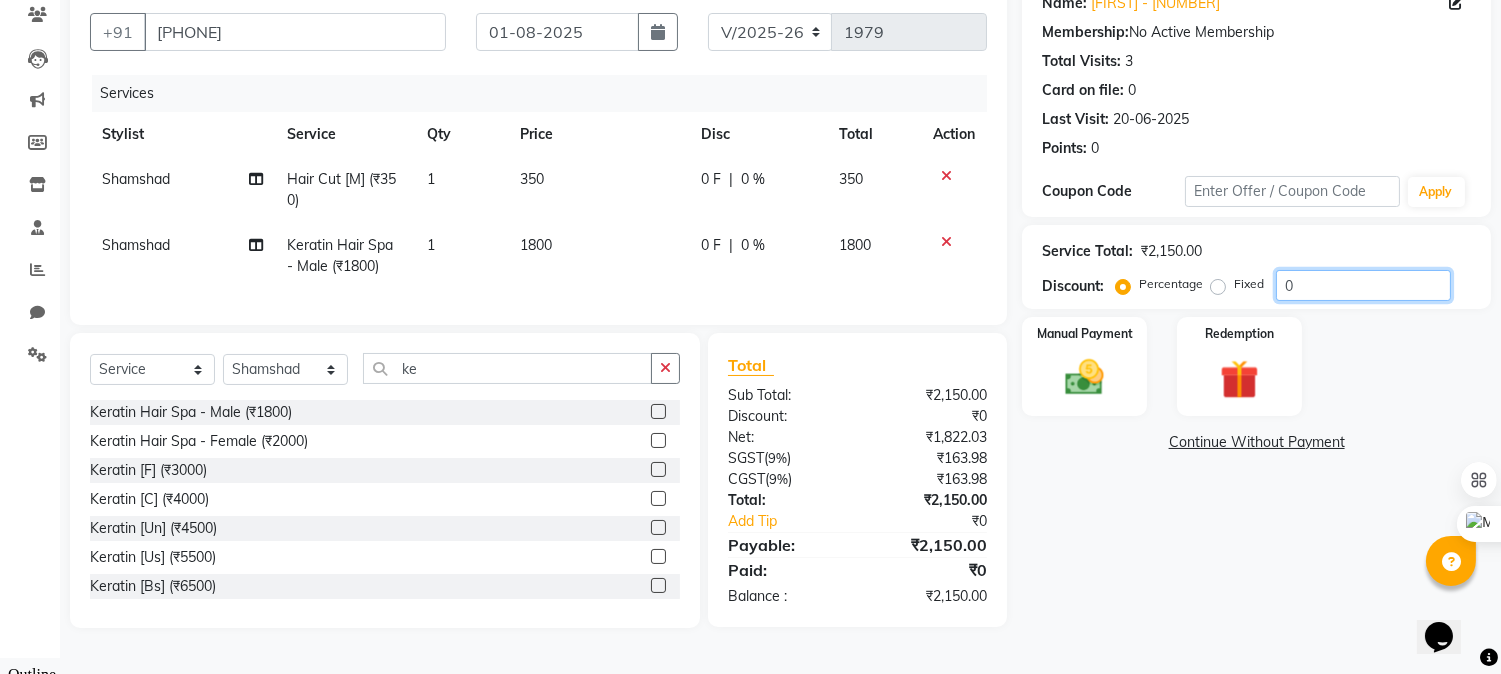 drag, startPoint x: 1305, startPoint y: 284, endPoint x: 1092, endPoint y: 282, distance: 213.00938 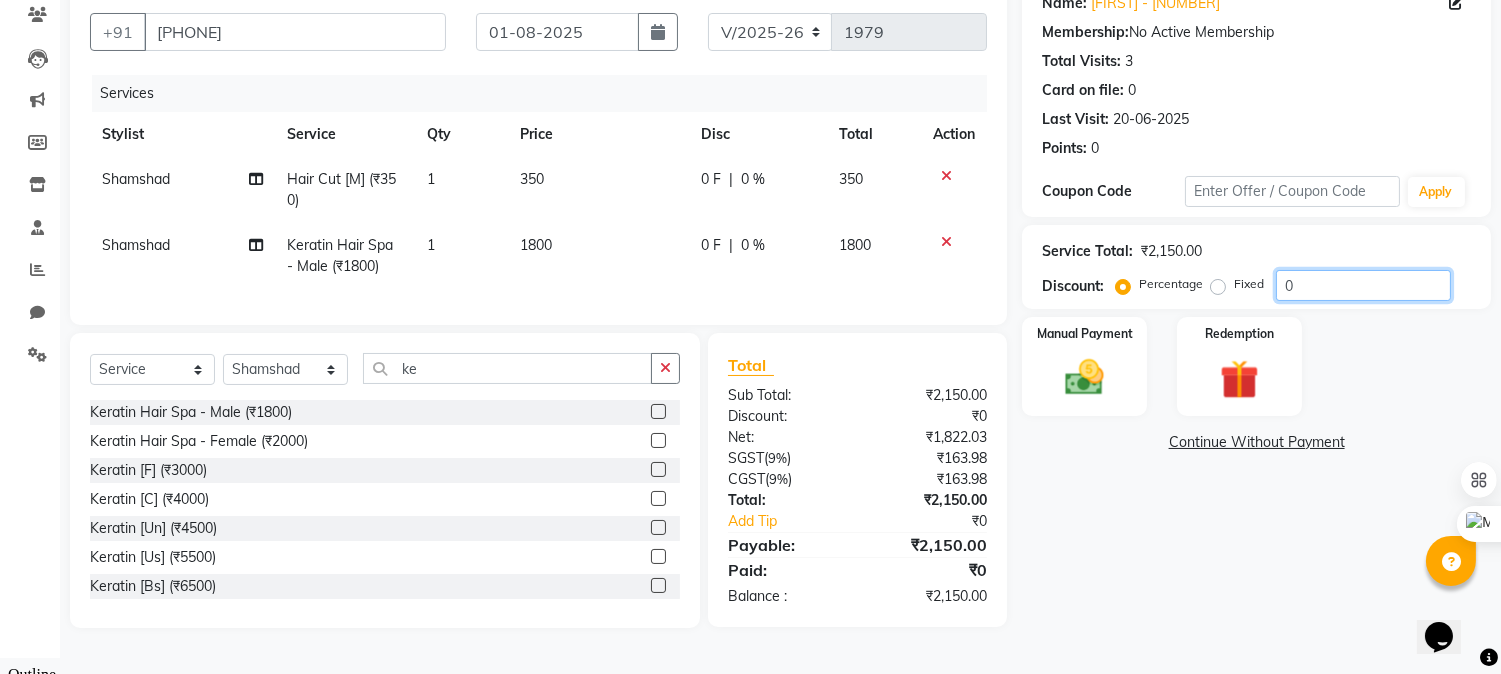 click on "Discount:  Percentage   Fixed  0" 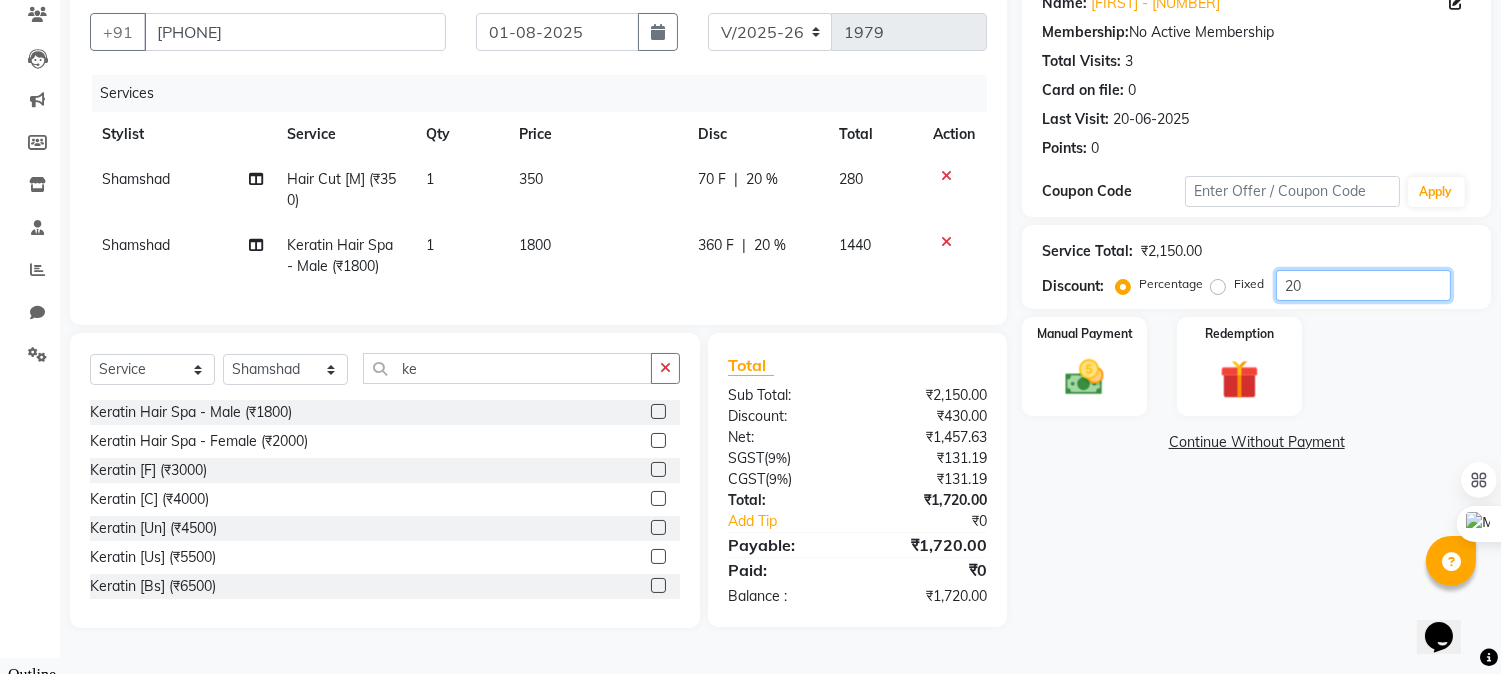 type on "20" 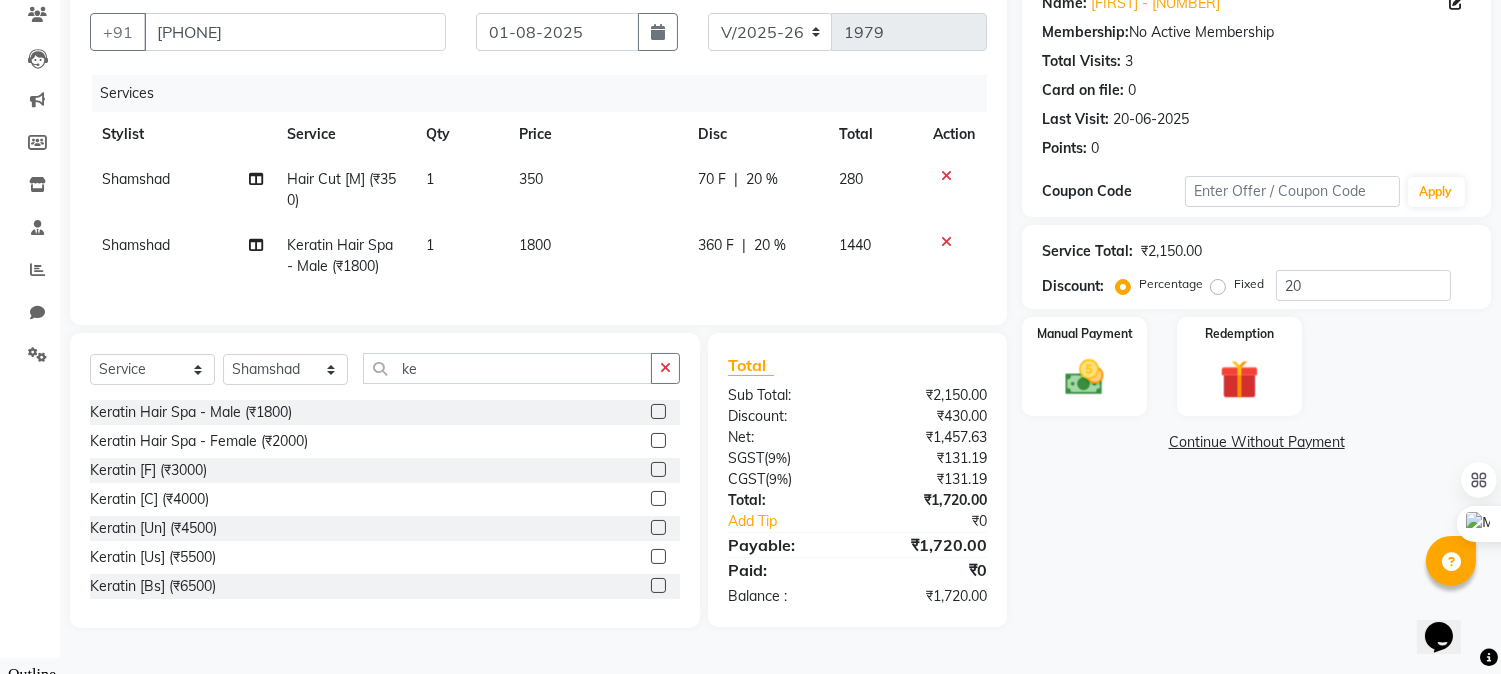 click on "Name: [FIRST] - [NUMBER] Membership:  No Active Membership  Total Visits:  3 Card on file:  0 Last Visit:   [DATE] Points:   0" 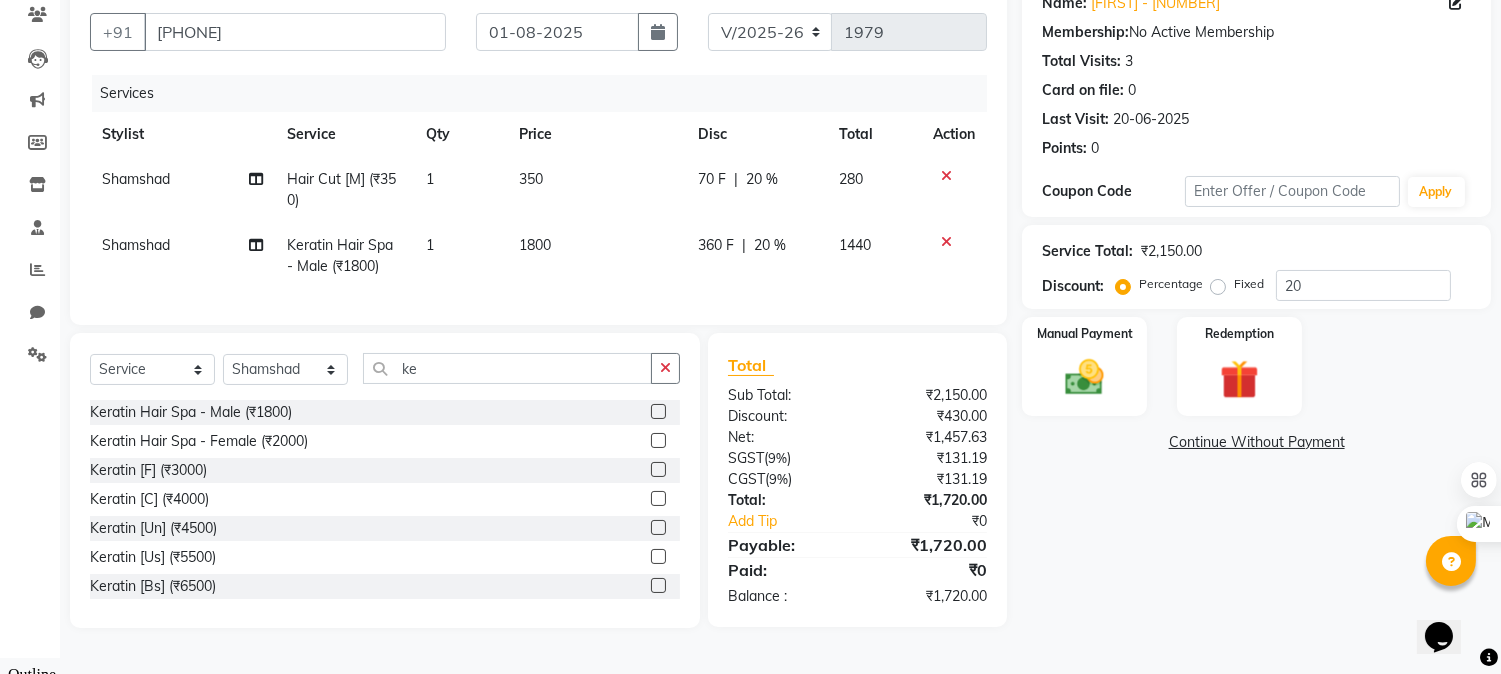 click on "₹1,720.00" 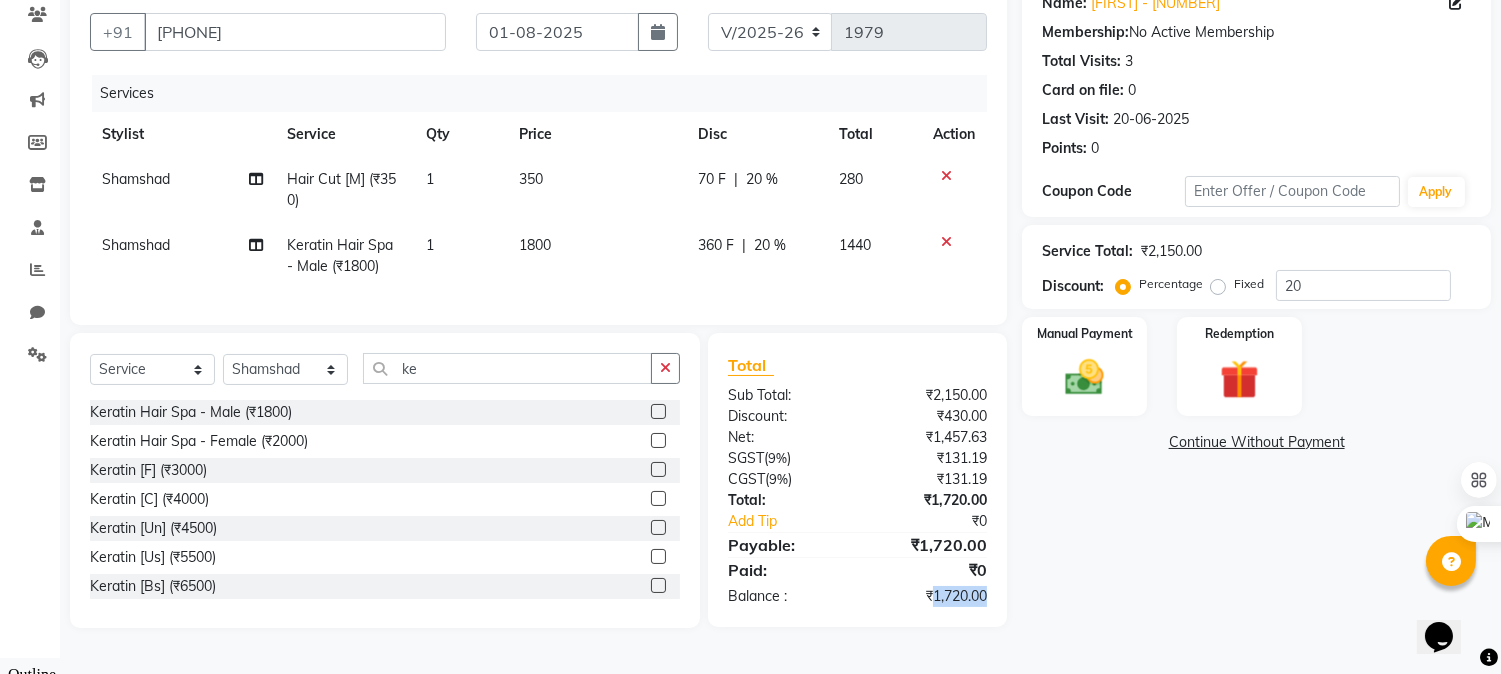 click on "₹1,720.00" 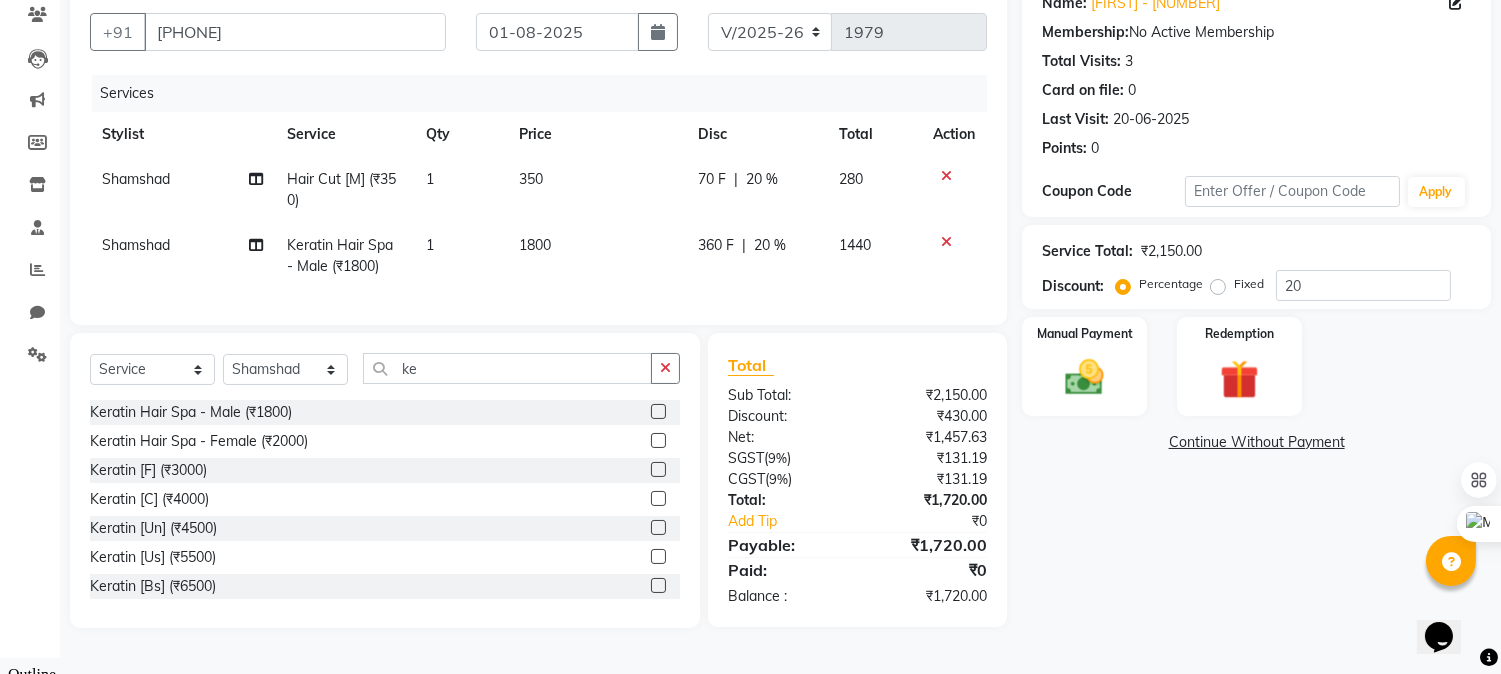 click on "₹1,457.63" 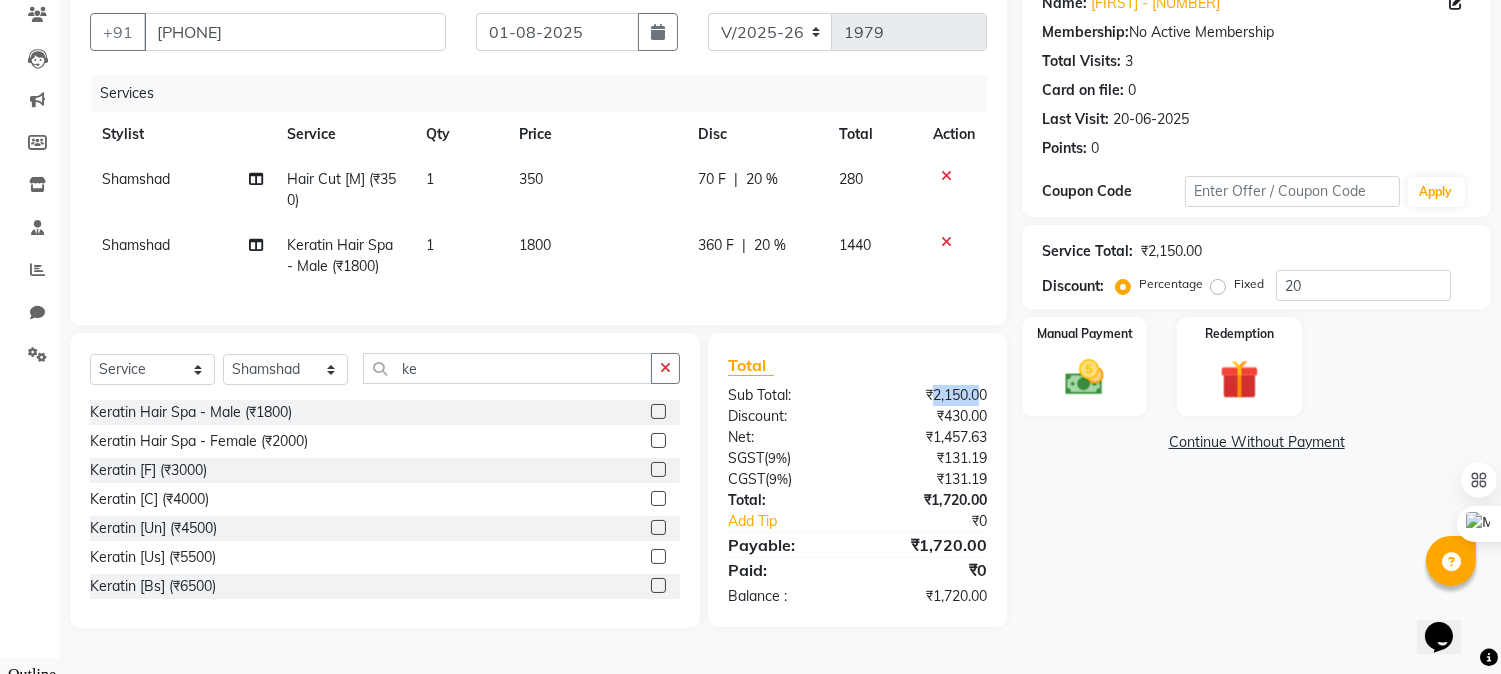 drag, startPoint x: 927, startPoint y: 406, endPoint x: 981, endPoint y: 396, distance: 54.91812 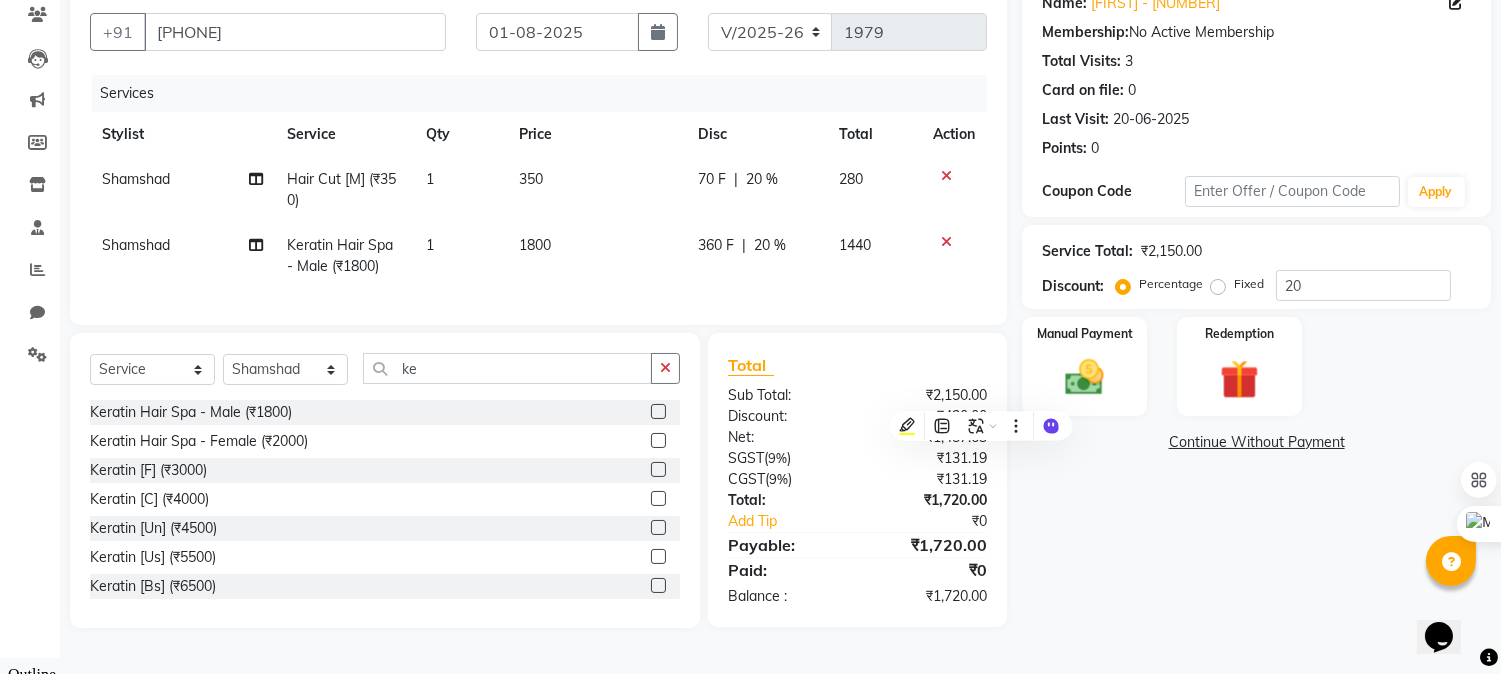 click on "Discount:" 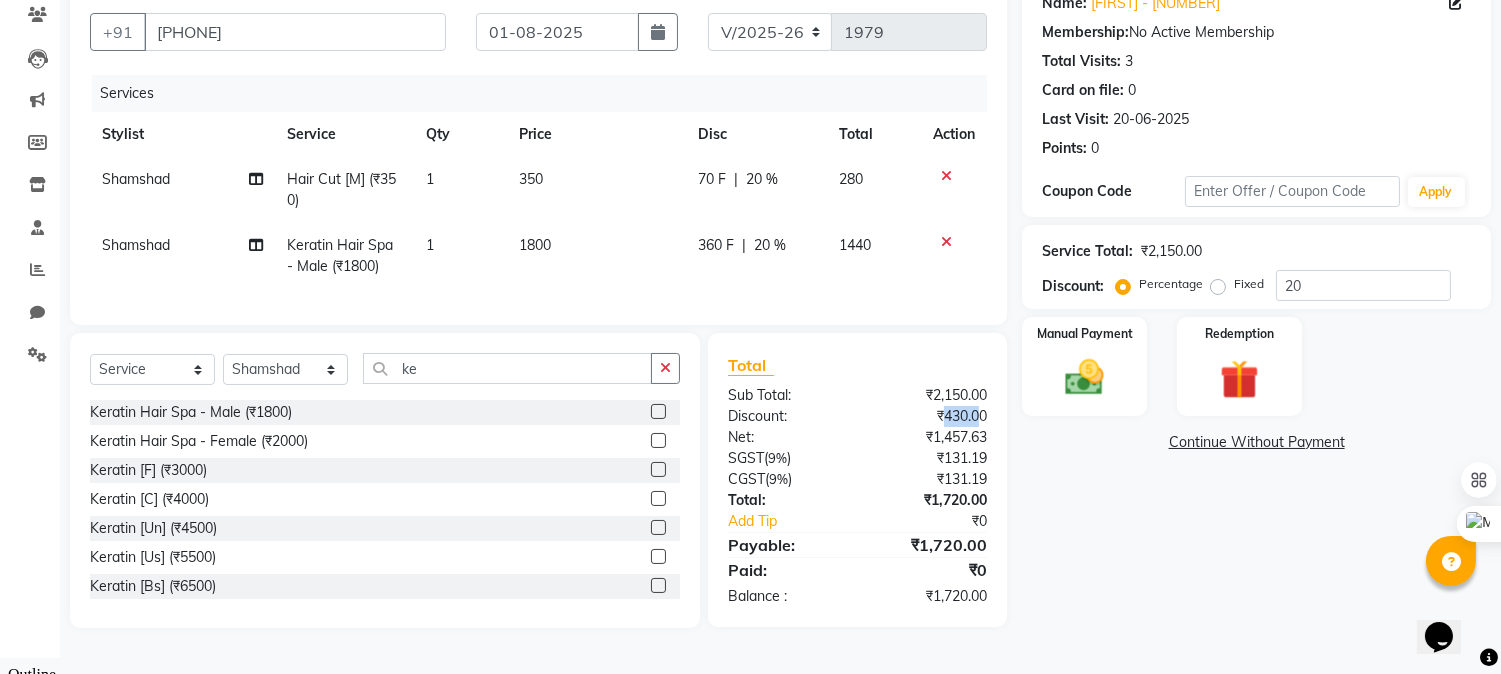 drag, startPoint x: 938, startPoint y: 428, endPoint x: 978, endPoint y: 430, distance: 40.04997 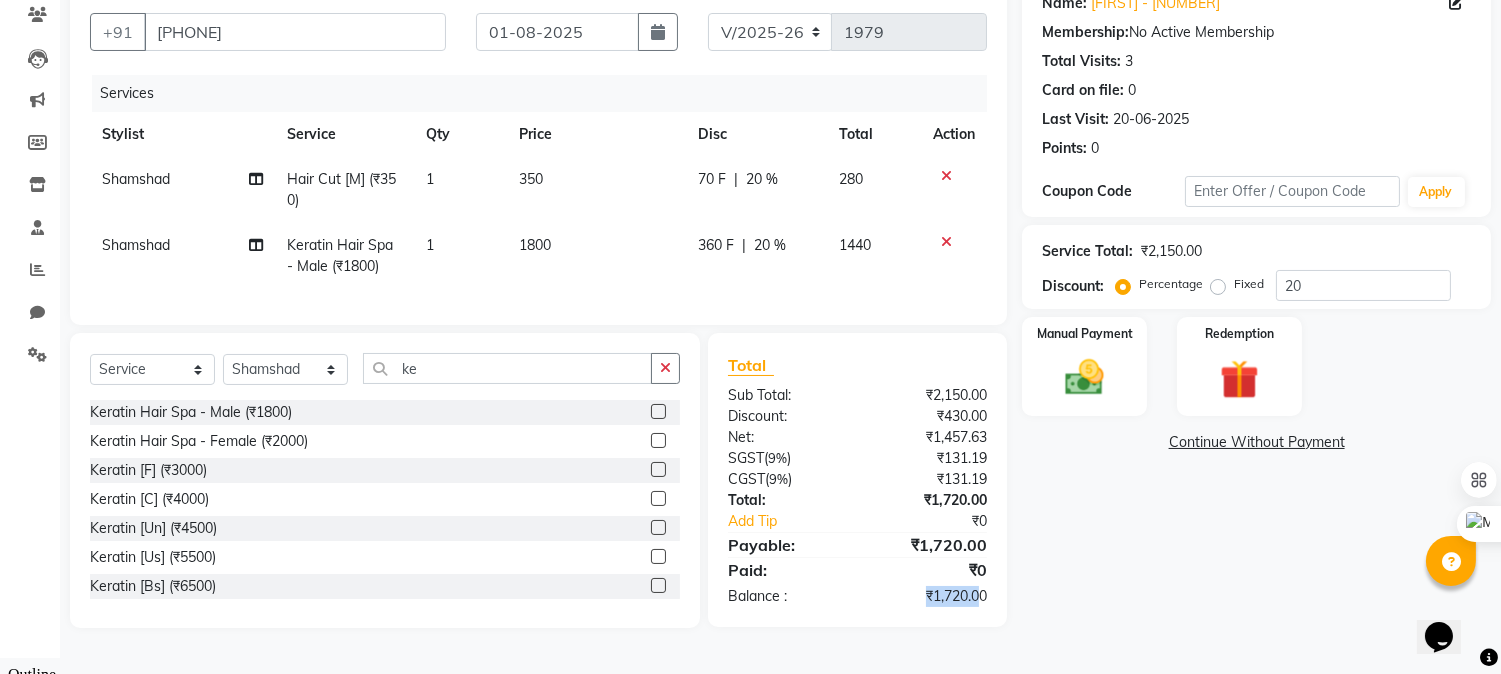 drag, startPoint x: 924, startPoint y: 616, endPoint x: 982, endPoint y: 611, distance: 58.21512 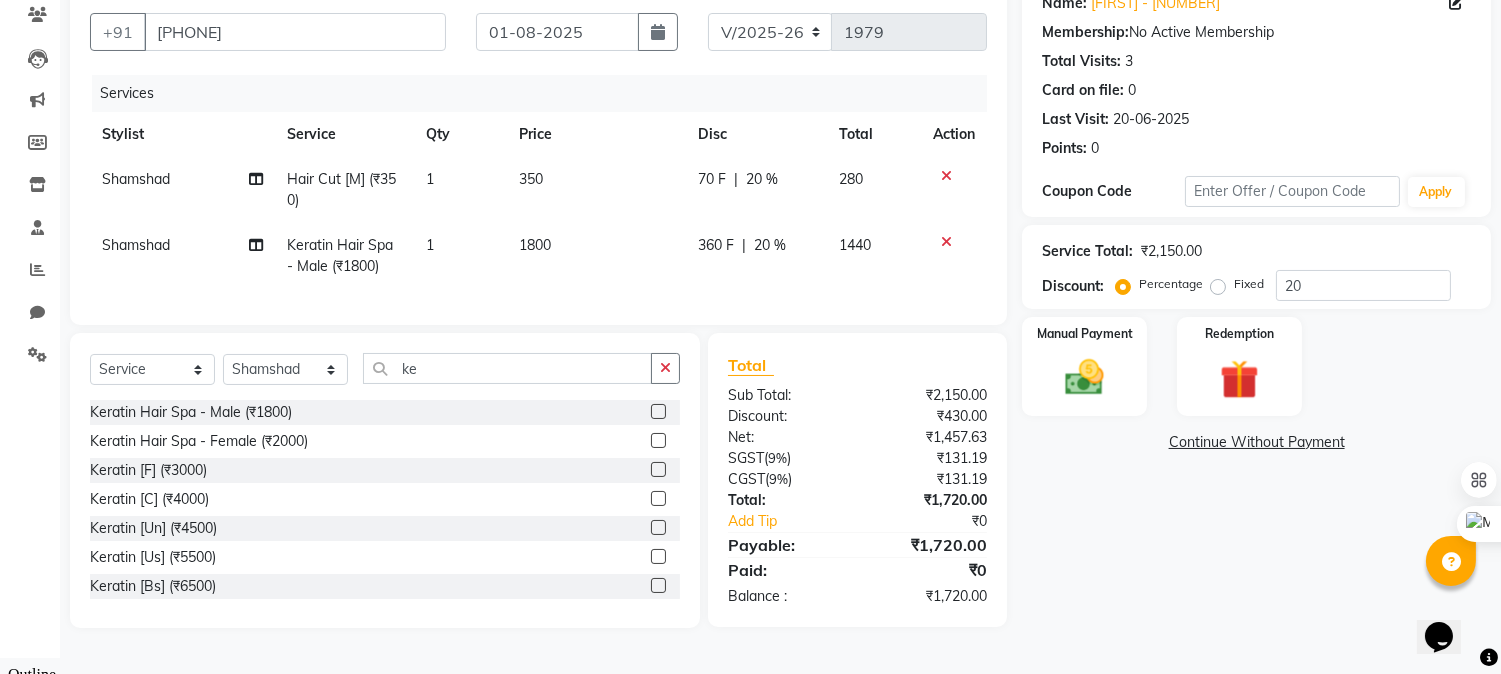 click on "Name: [FIRST] - [NUMBER] Membership:  No Active Membership  Total Visits:  3 Card on file:  0 Last Visit:   [DATE] Points:   0  Coupon Code Apply Service Total:  ₹2,150.00  Discount:  Percentage   Fixed  20 Manual Payment Redemption  Continue Without Payment" 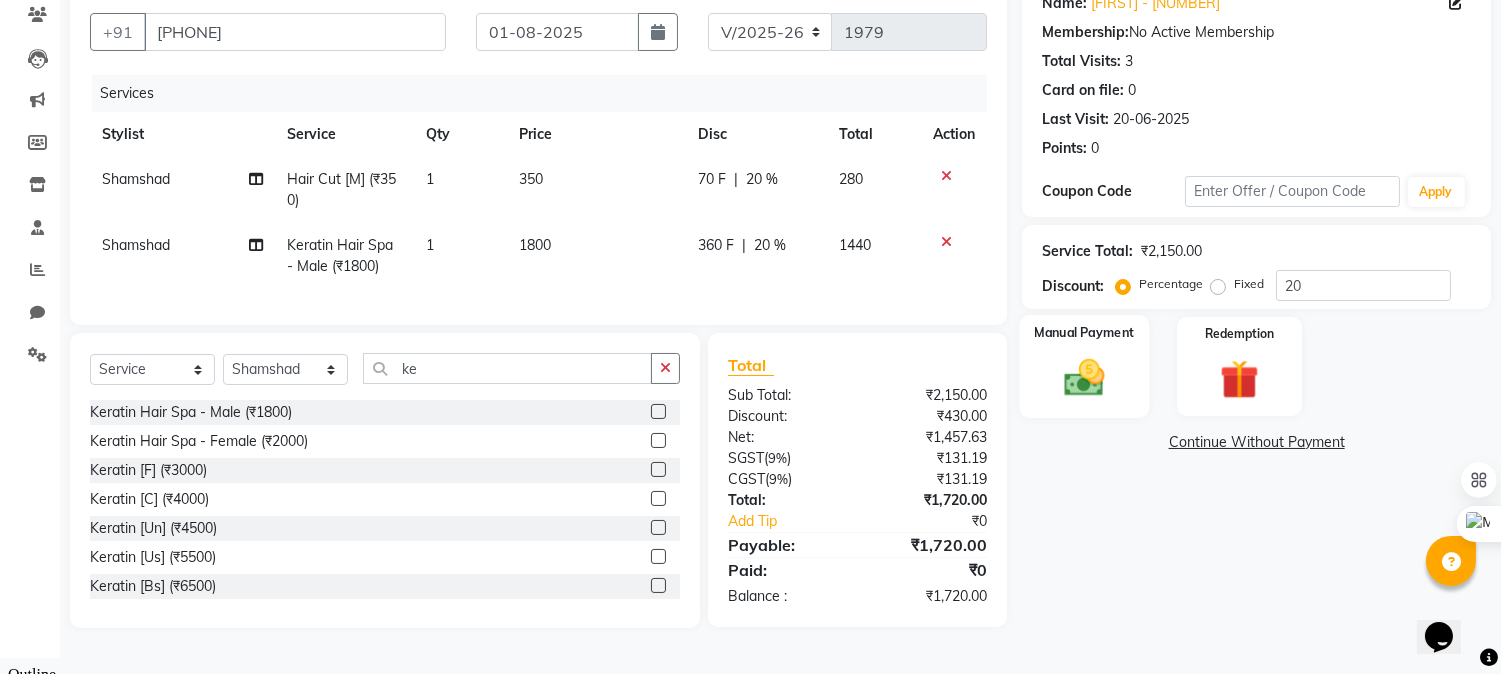 click 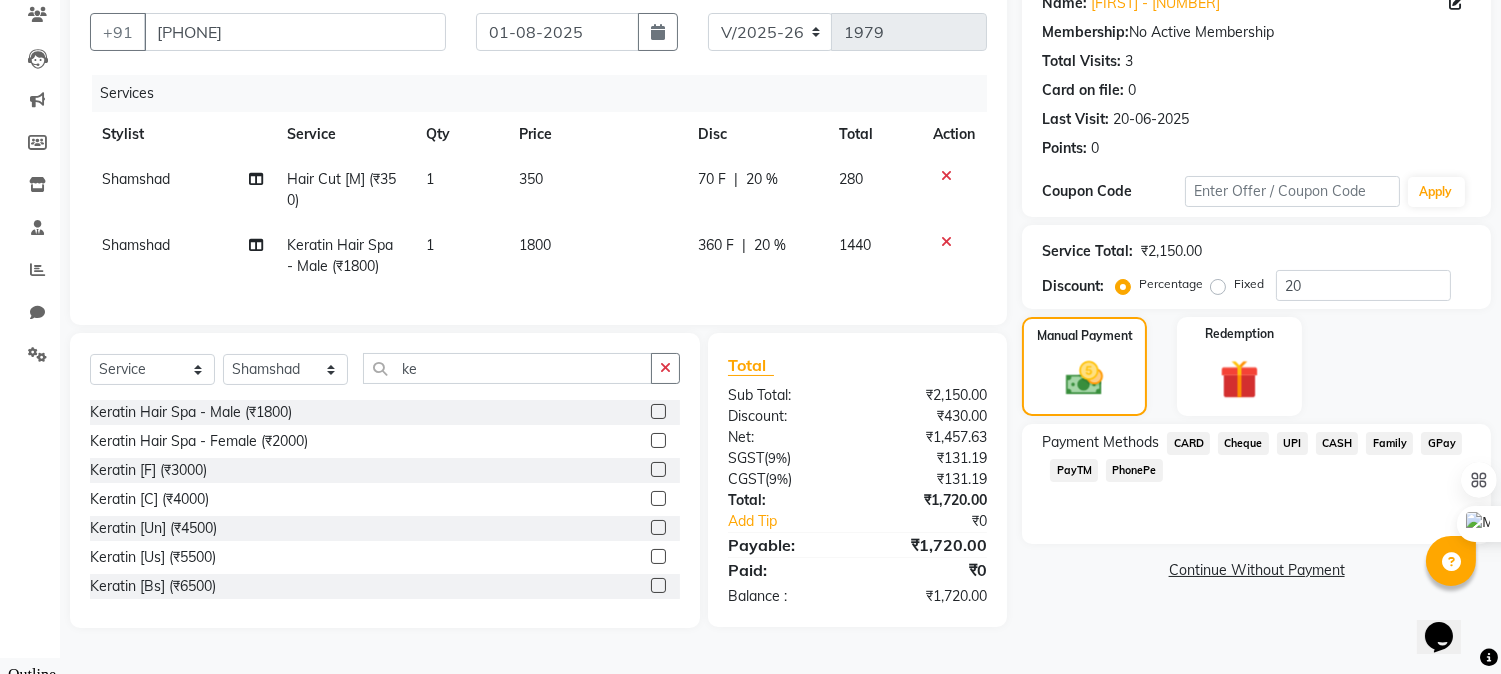 click on "1800" 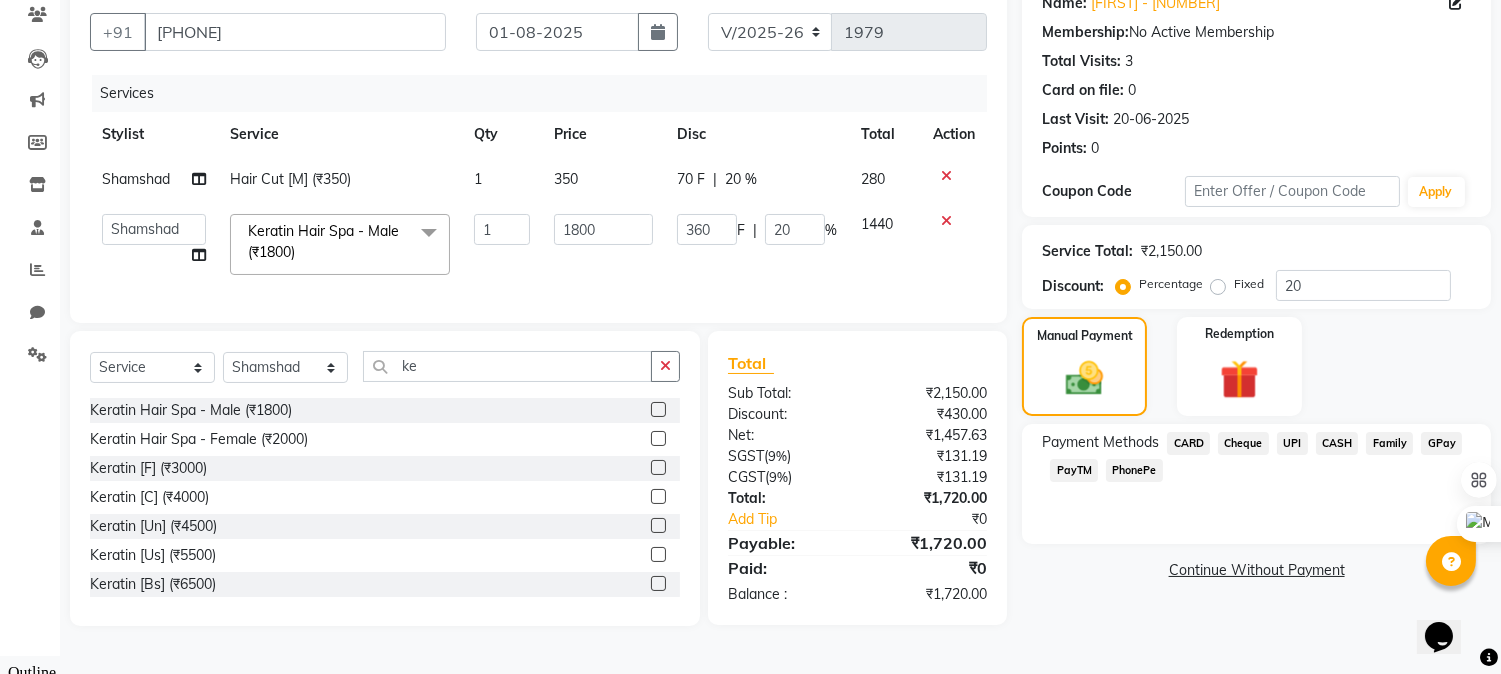 scroll, scrollTop: 171, scrollLeft: 0, axis: vertical 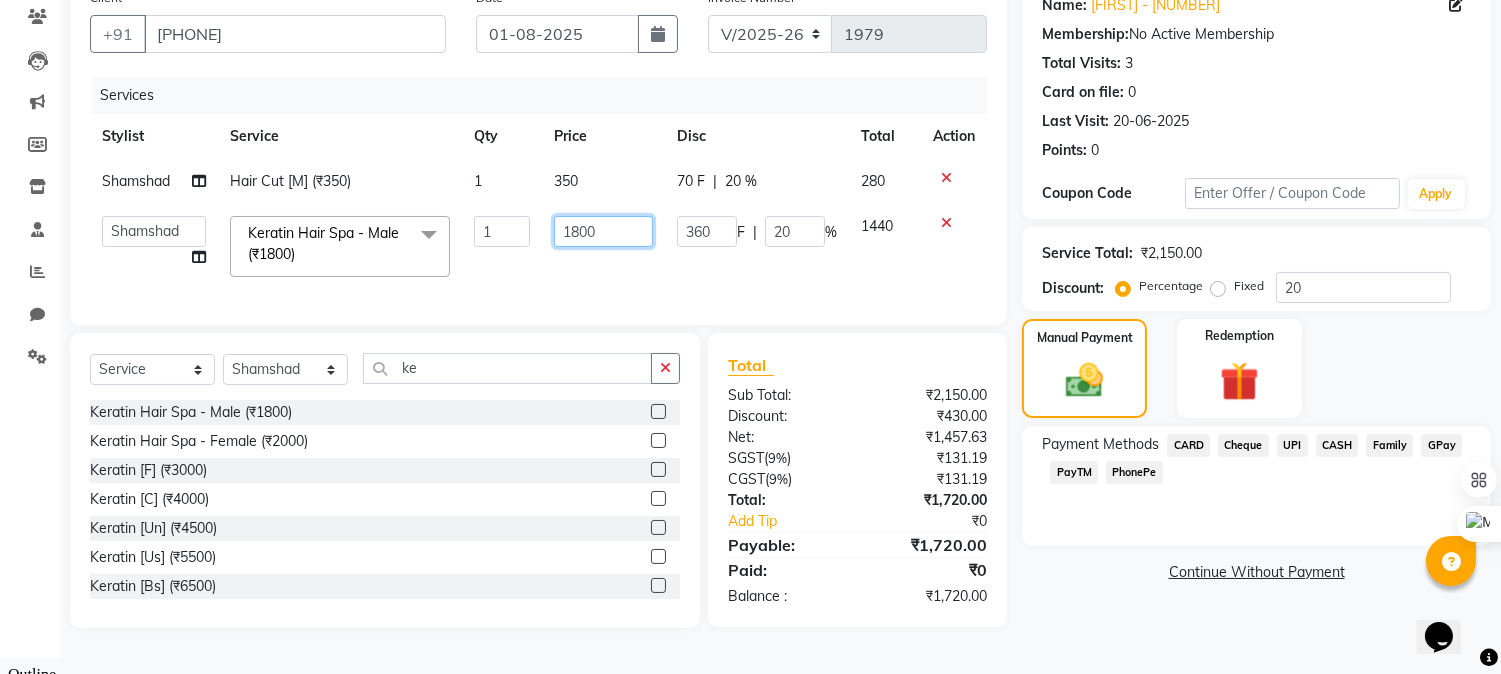 click on "1800" 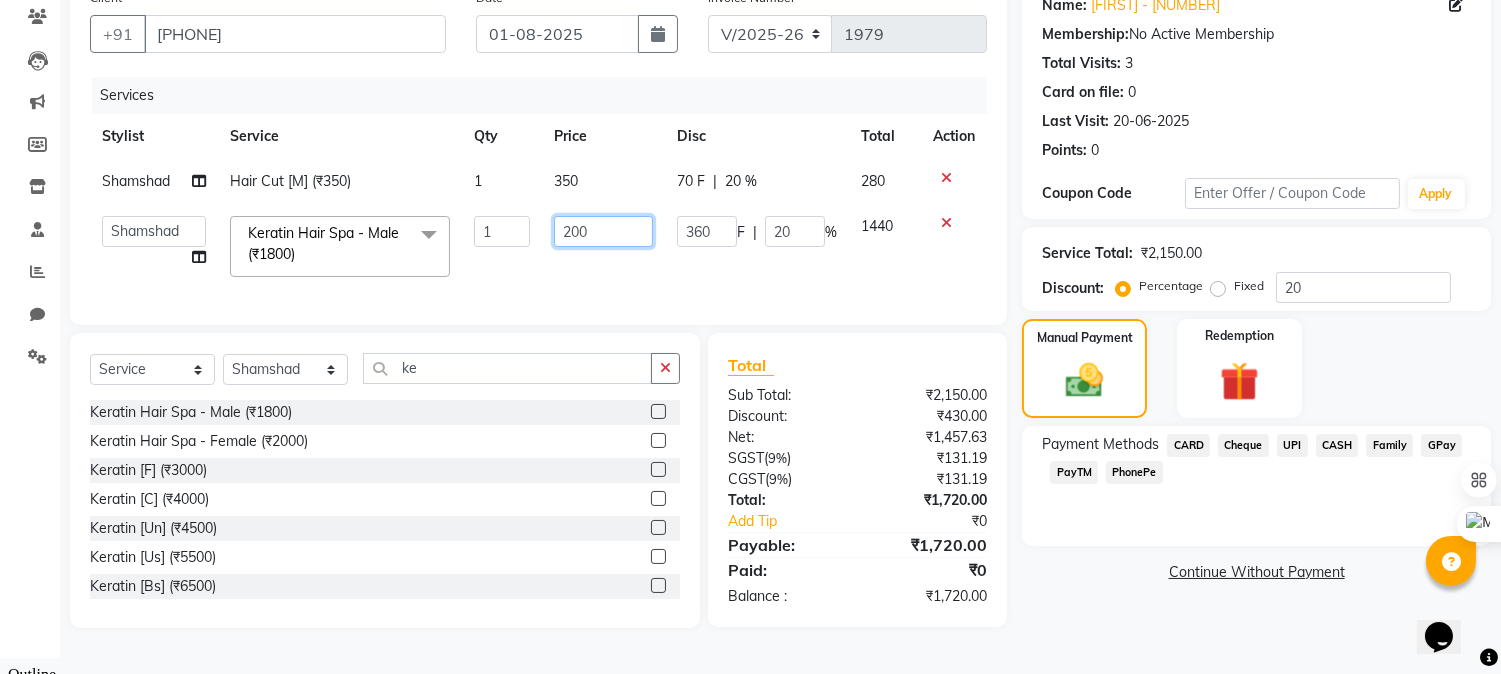 type on "2000" 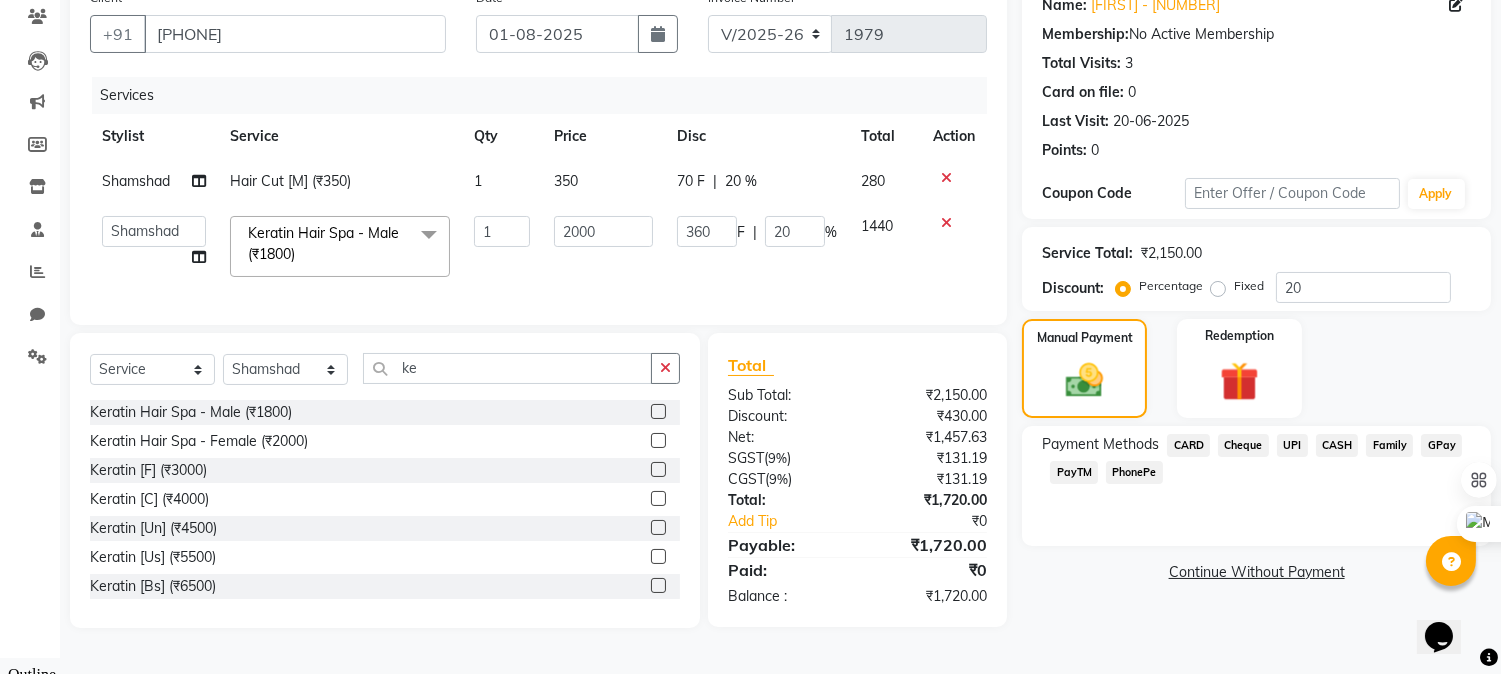 click on "Services" 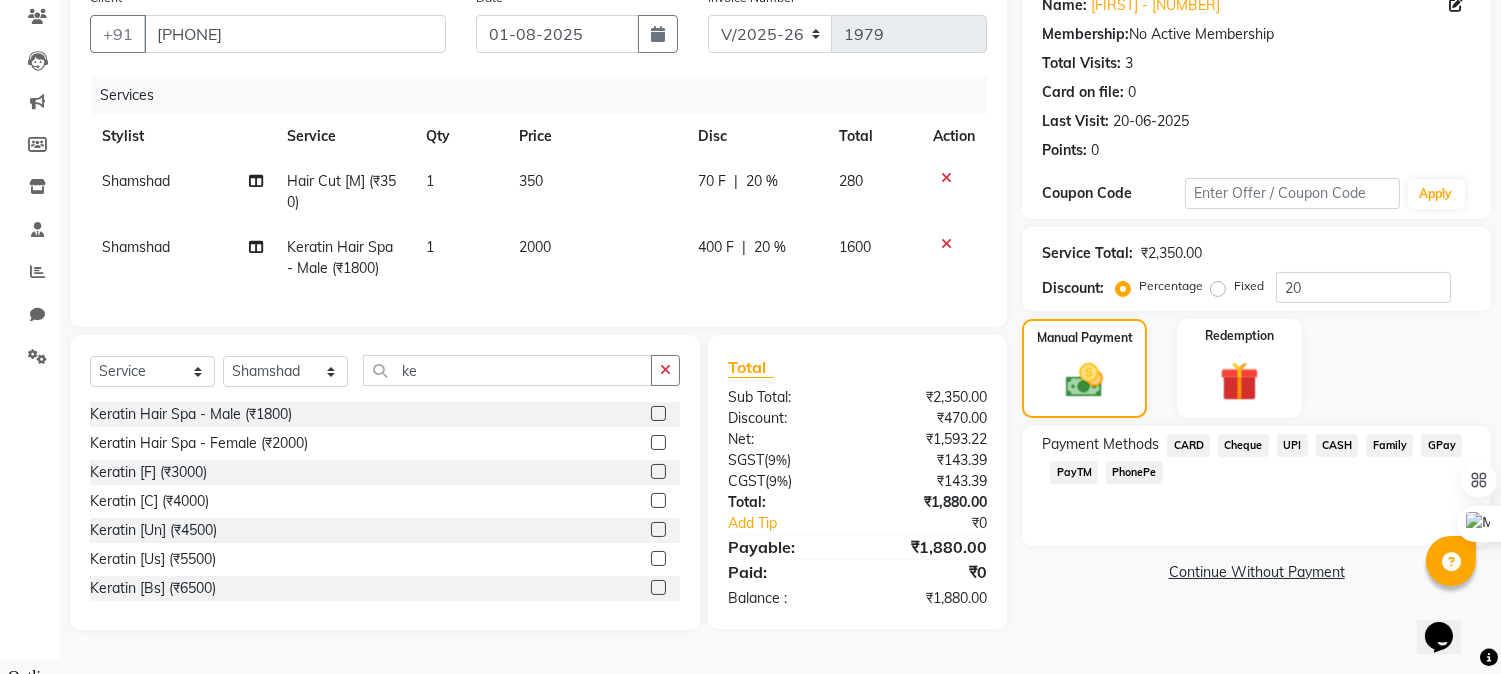 scroll, scrollTop: 173, scrollLeft: 0, axis: vertical 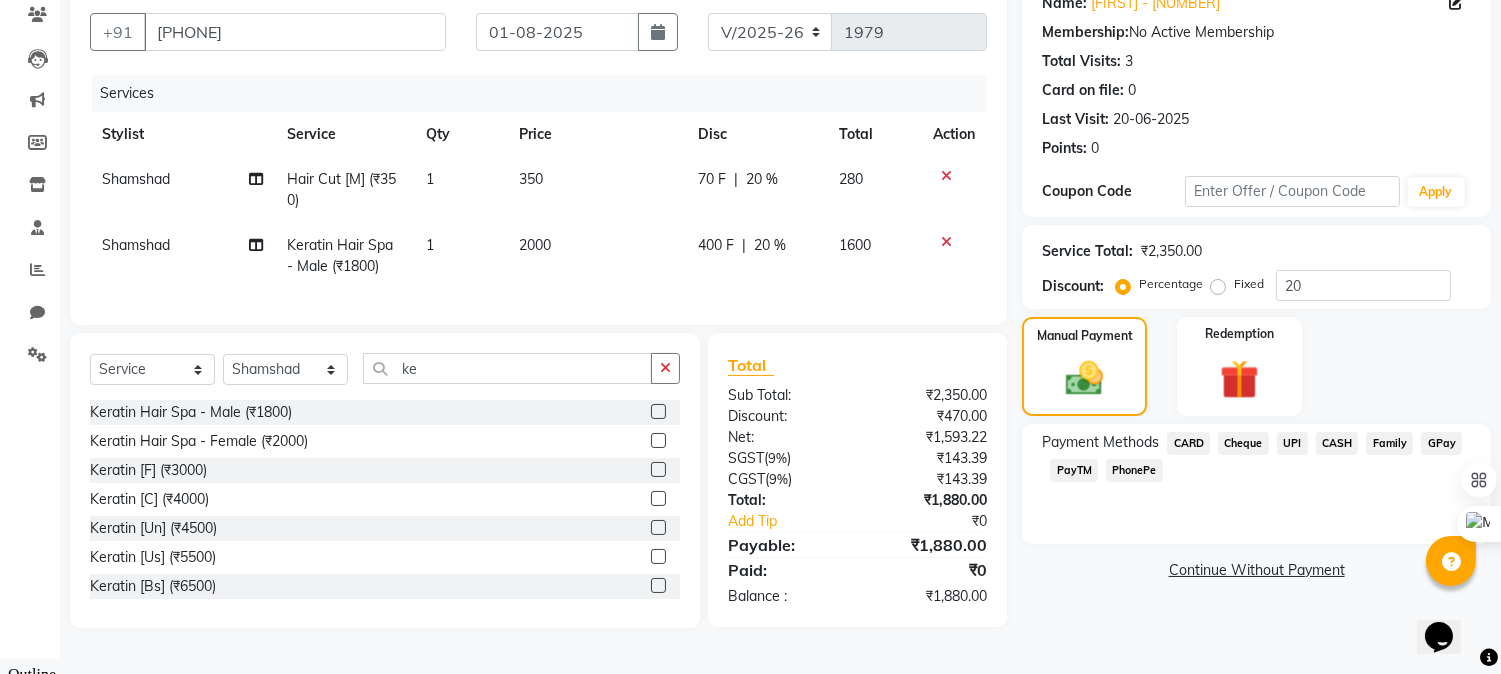 click on "₹1,880.00" 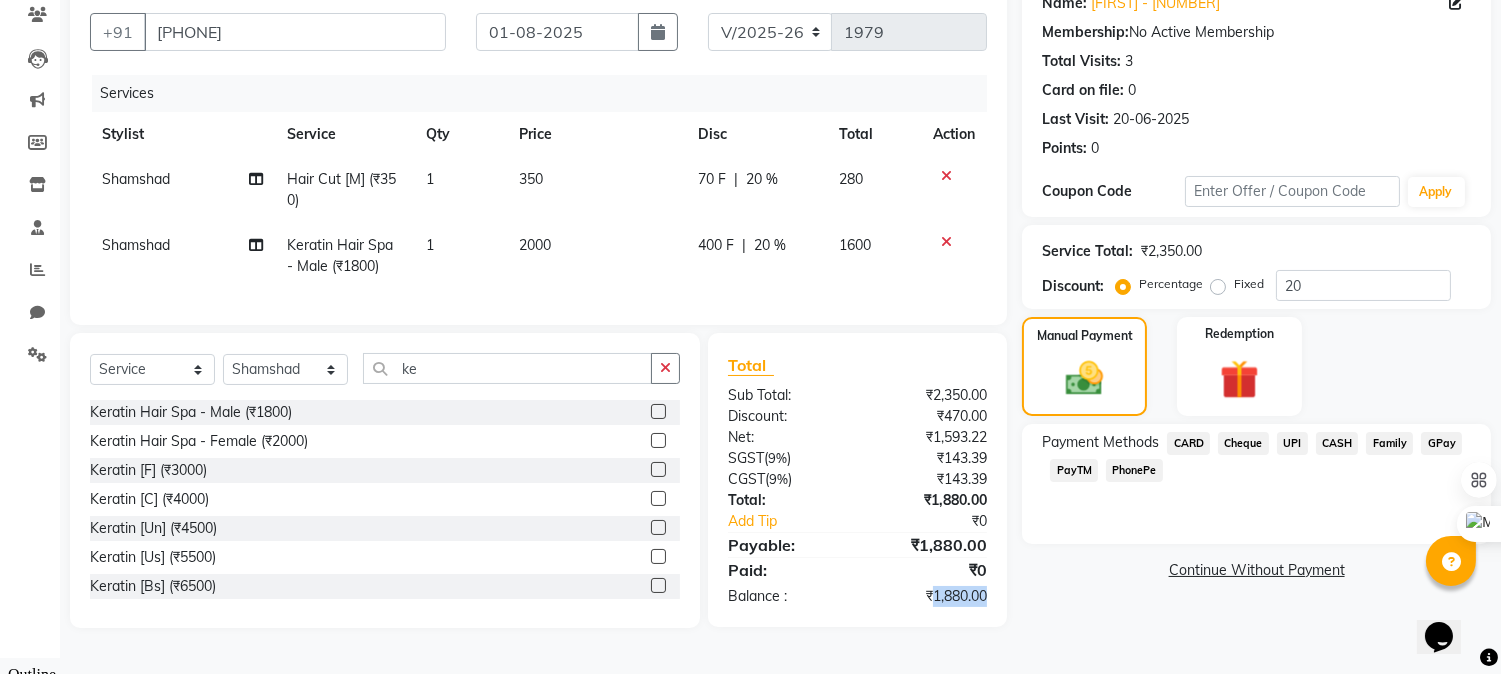 click on "₹1,880.00" 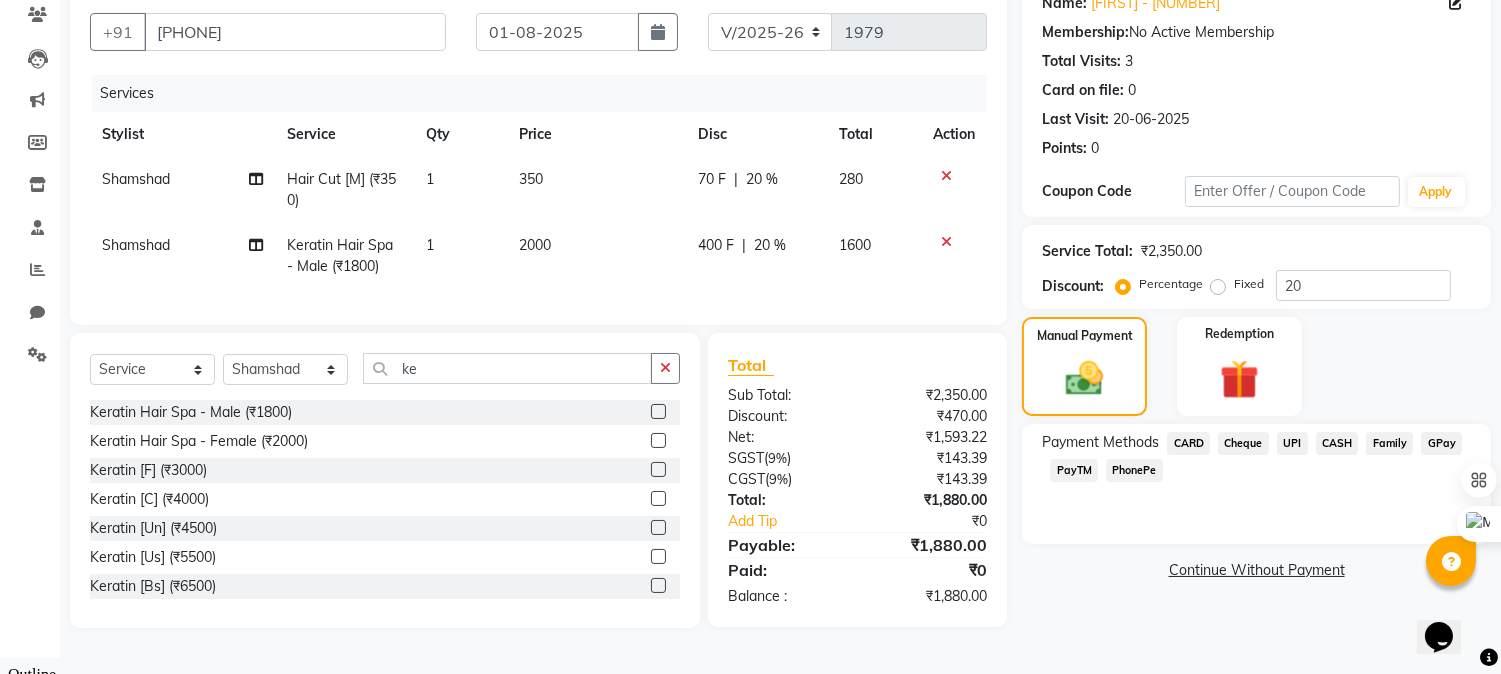 click on "Payment Methods  CARD   Cheque   UPI   CASH   Family   GPay   PayTM   PhonePe" 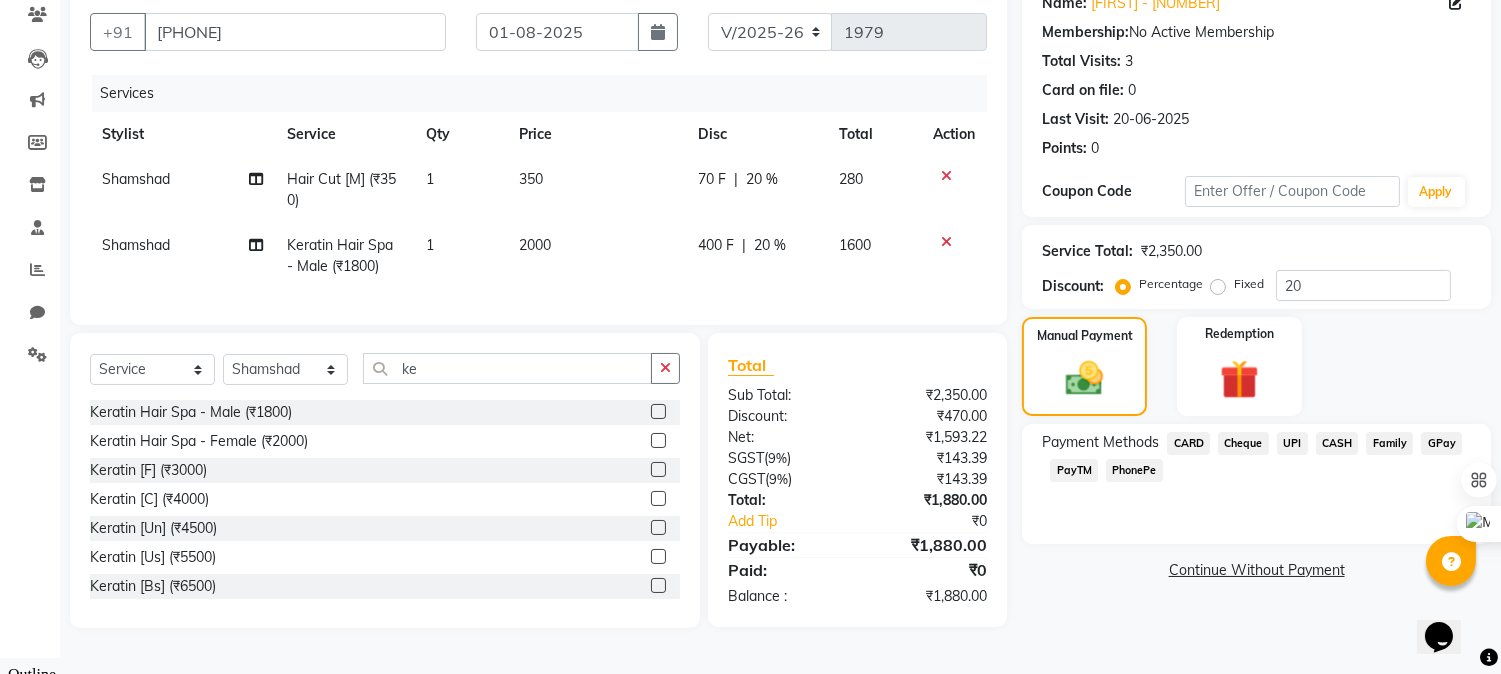 click on "₹1,880.00" 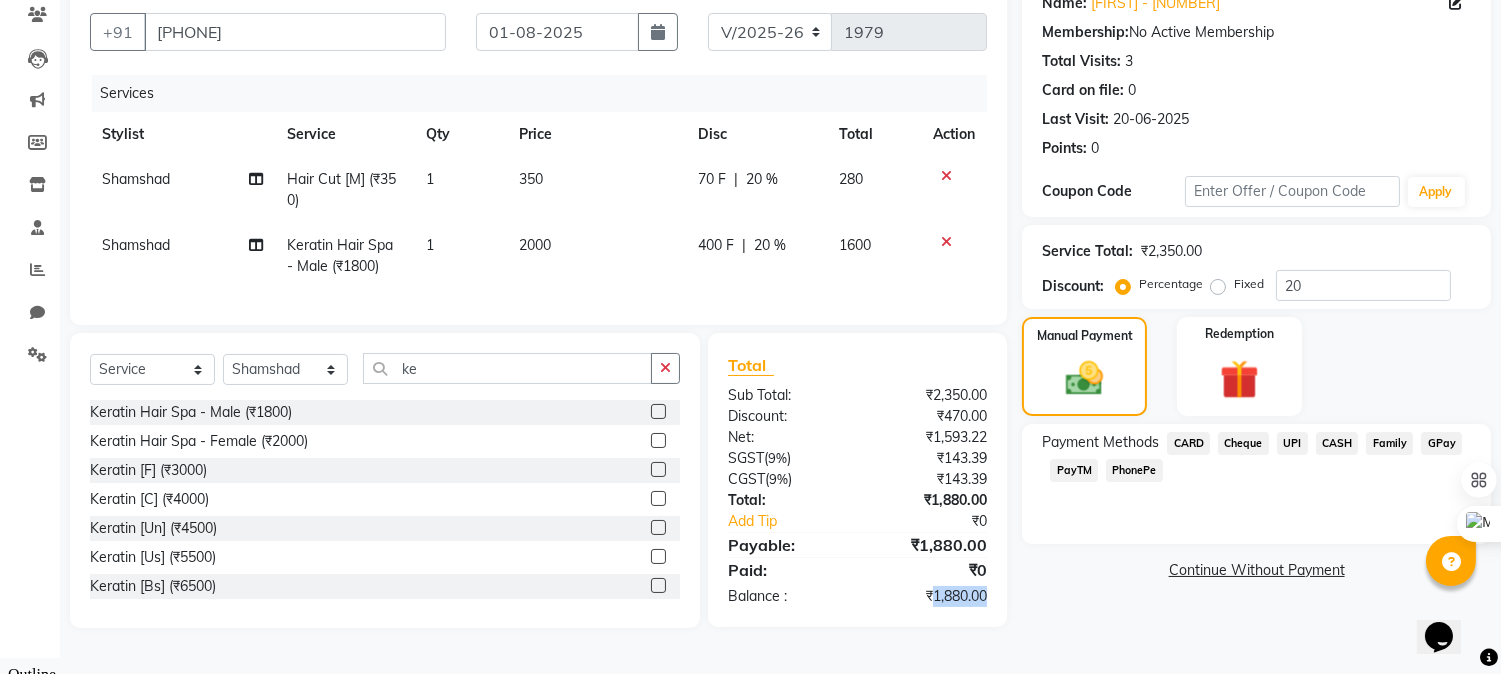 click on "₹1,880.00" 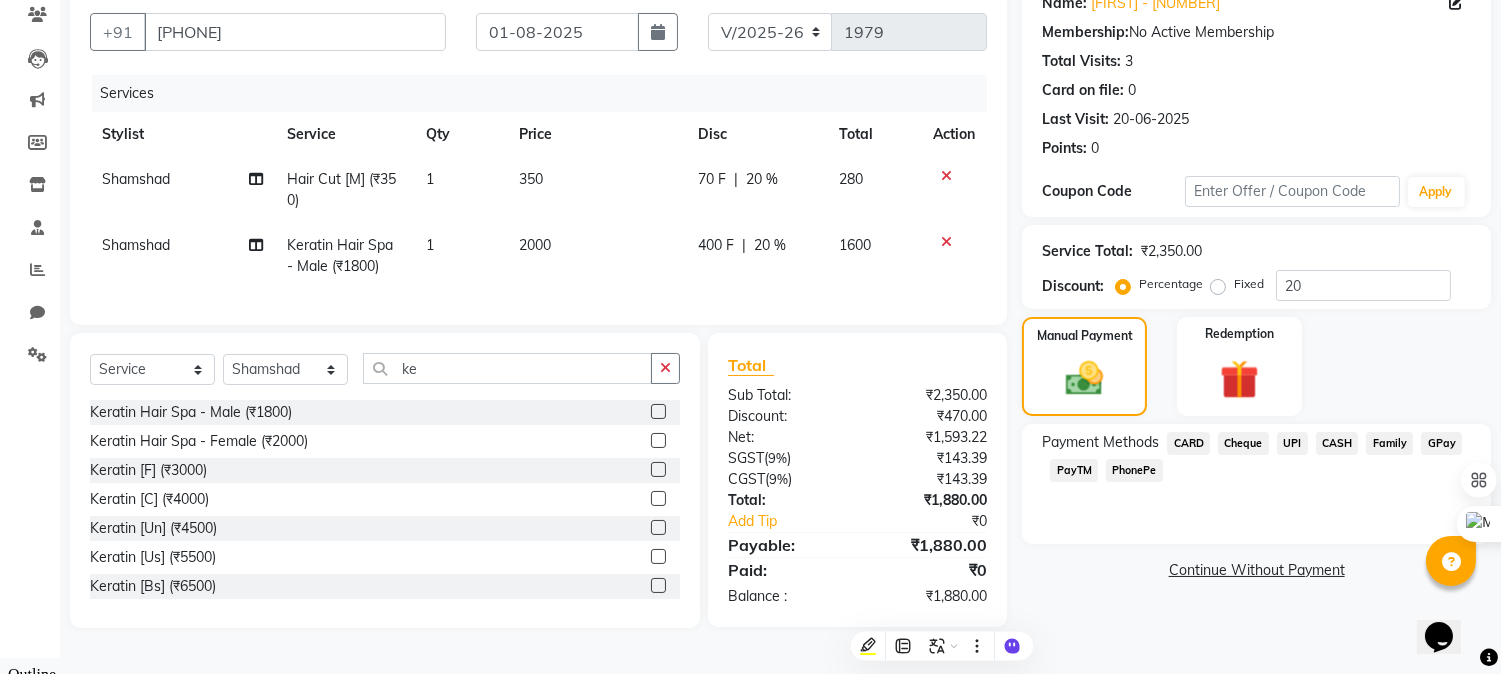 click on "Payment Methods  CARD   Cheque   UPI   CASH   Family   GPay   PayTM   PhonePe" 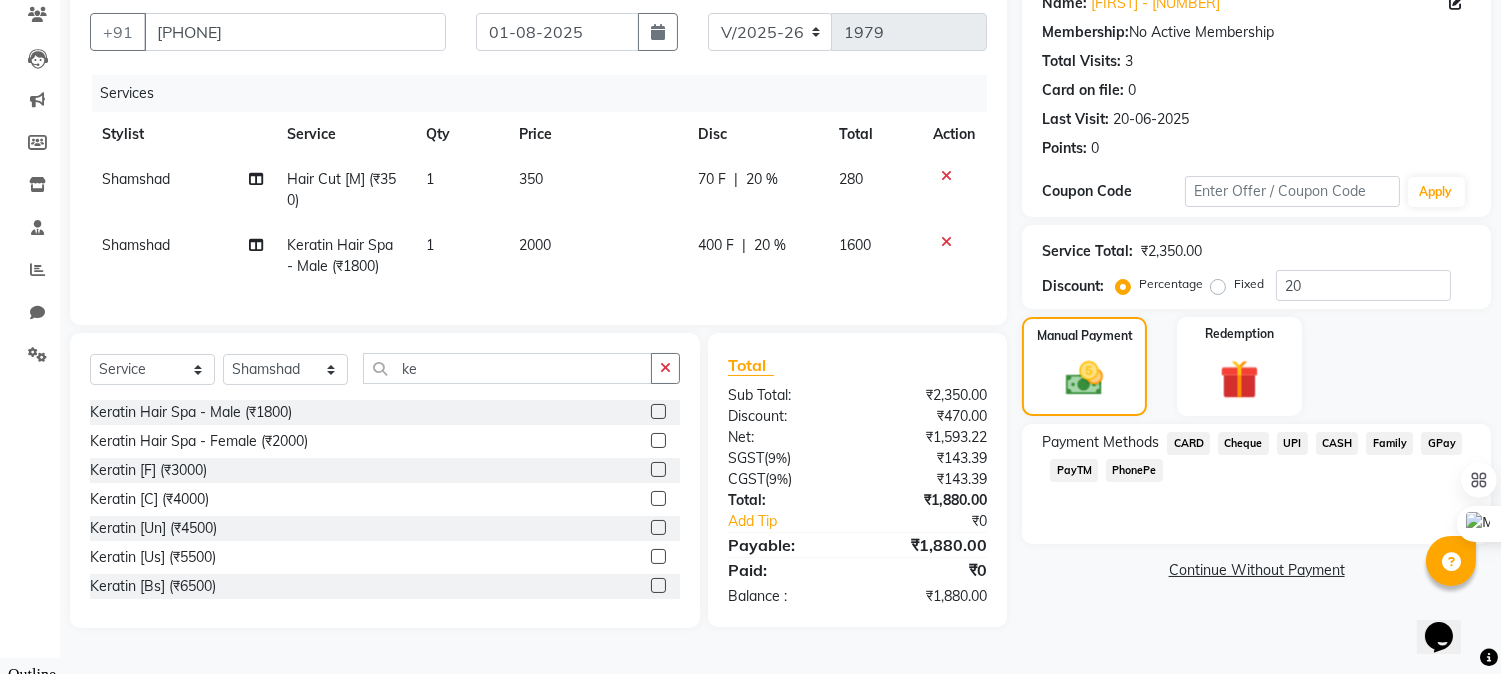 click on "UPI" 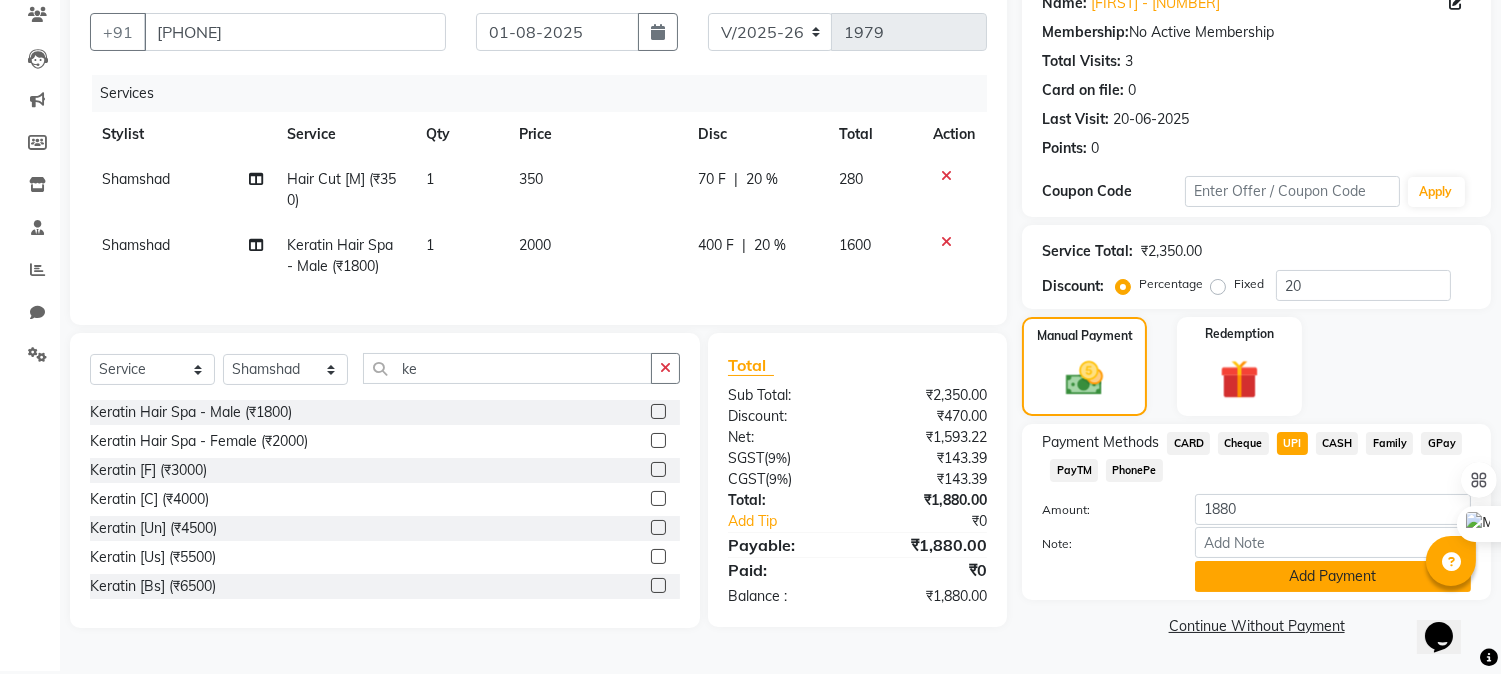 click on "Add Payment" 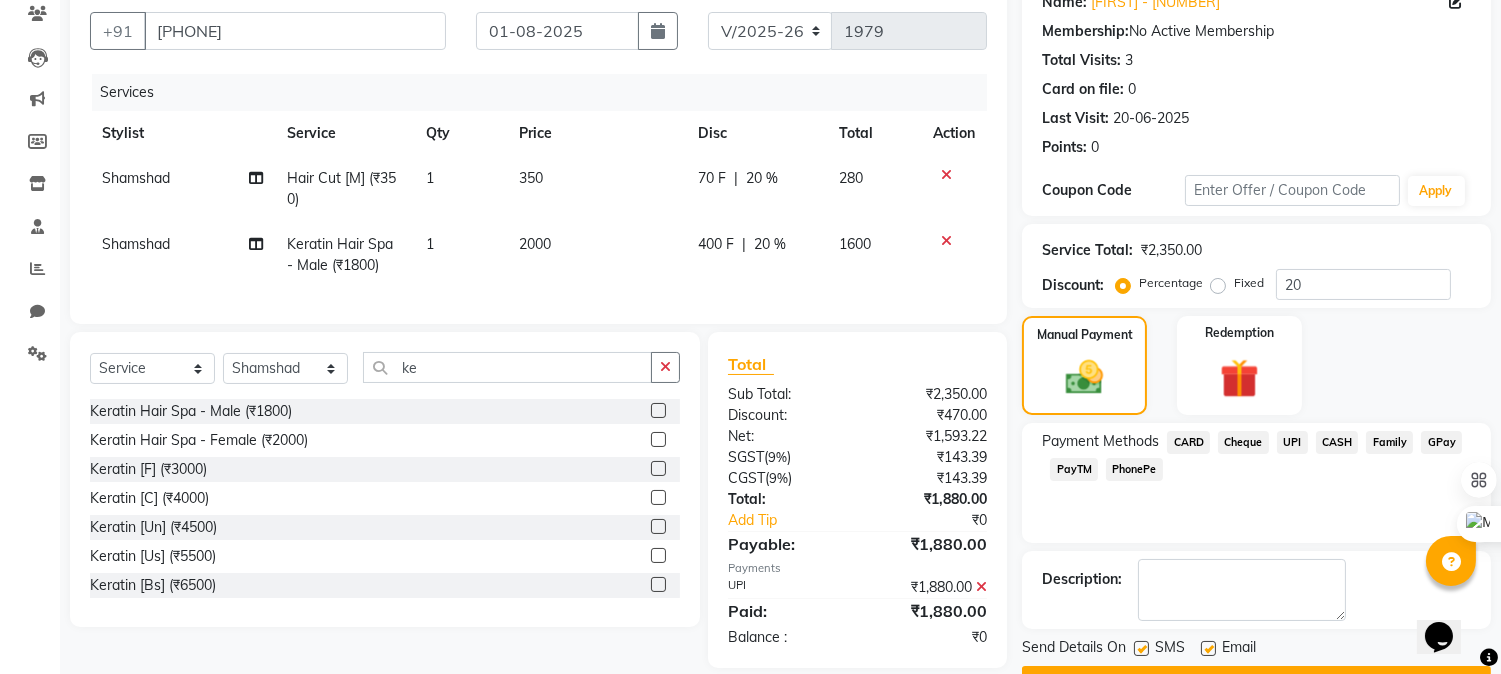 scroll, scrollTop: 225, scrollLeft: 0, axis: vertical 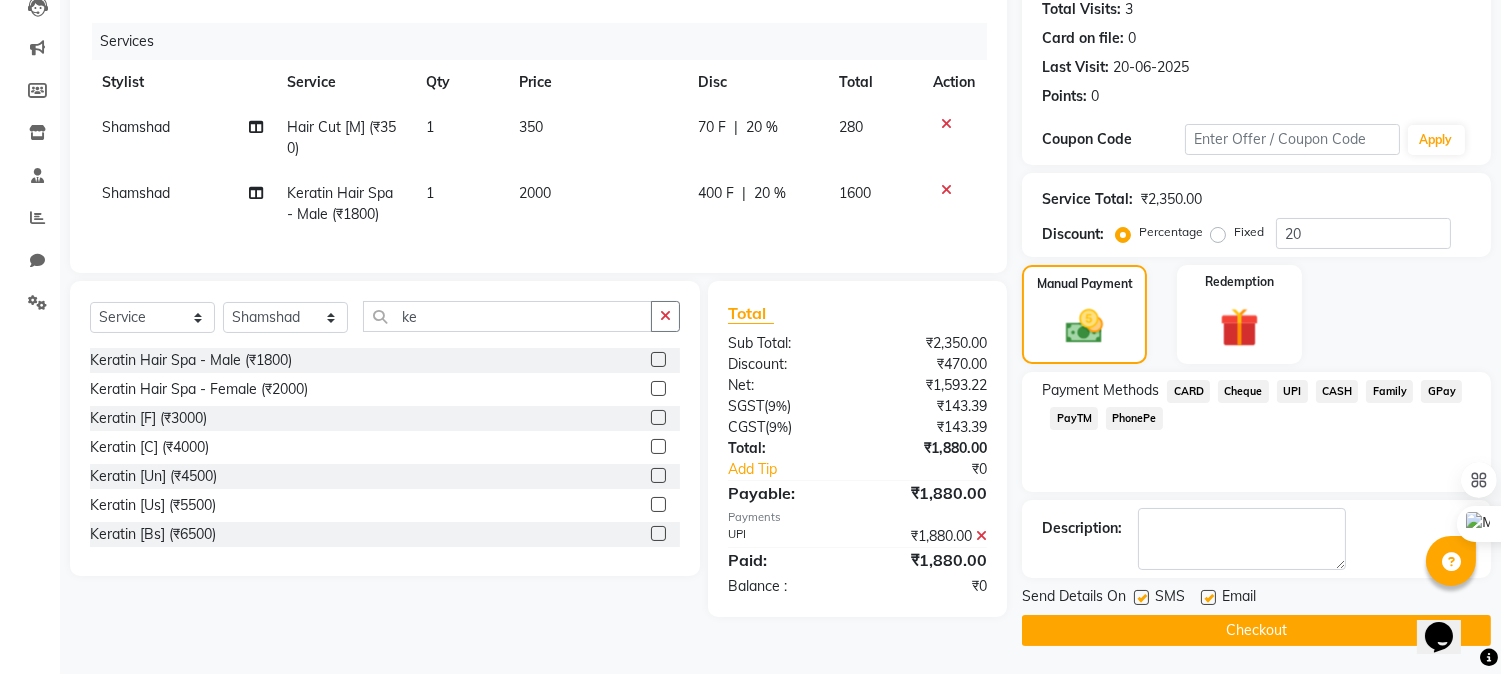 click on "Checkout" 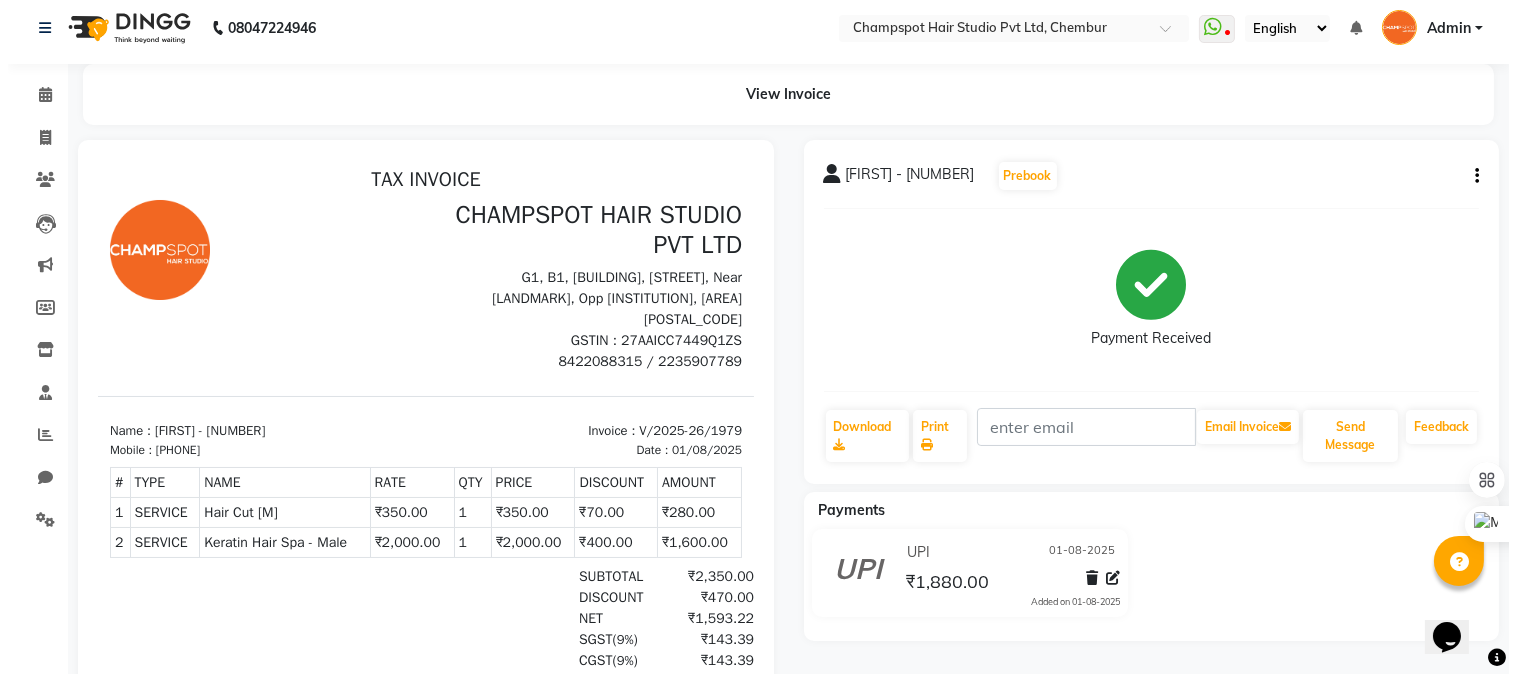 scroll, scrollTop: 0, scrollLeft: 0, axis: both 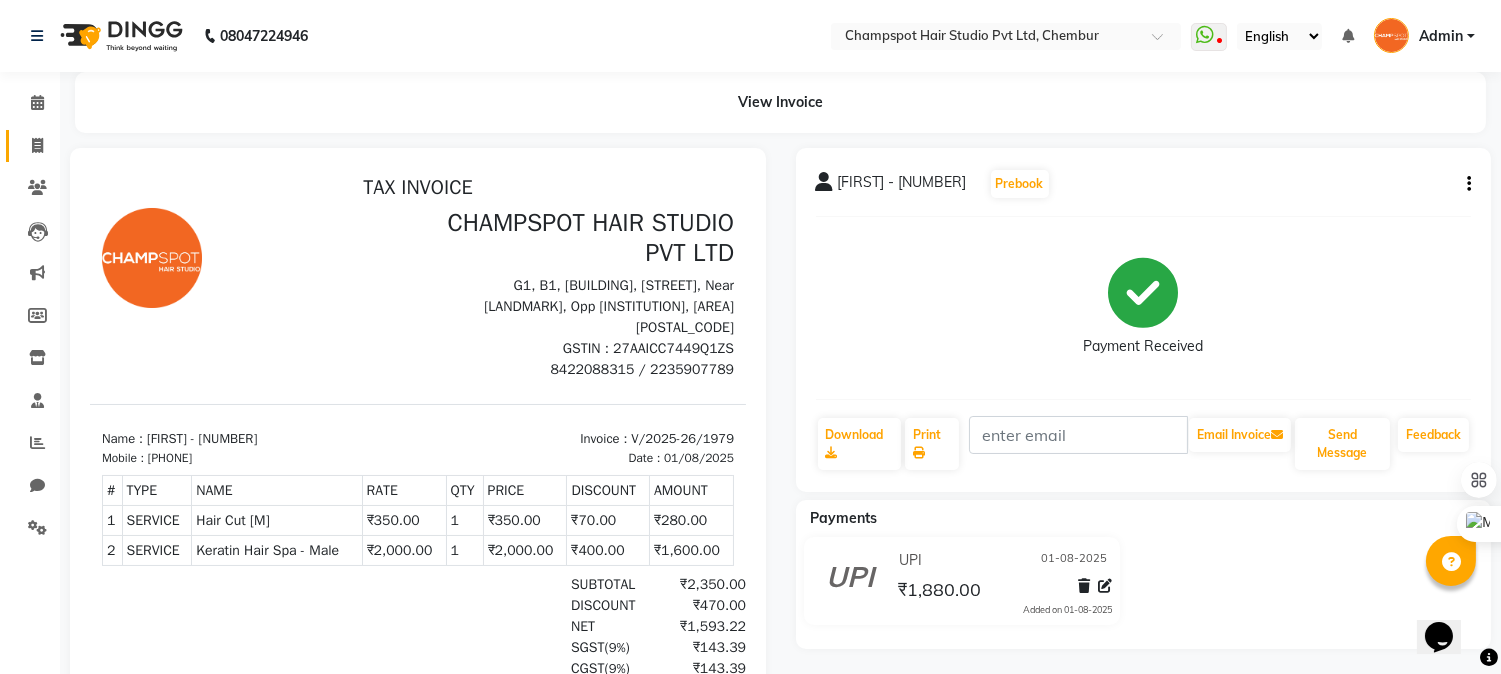 click on "Invoice" 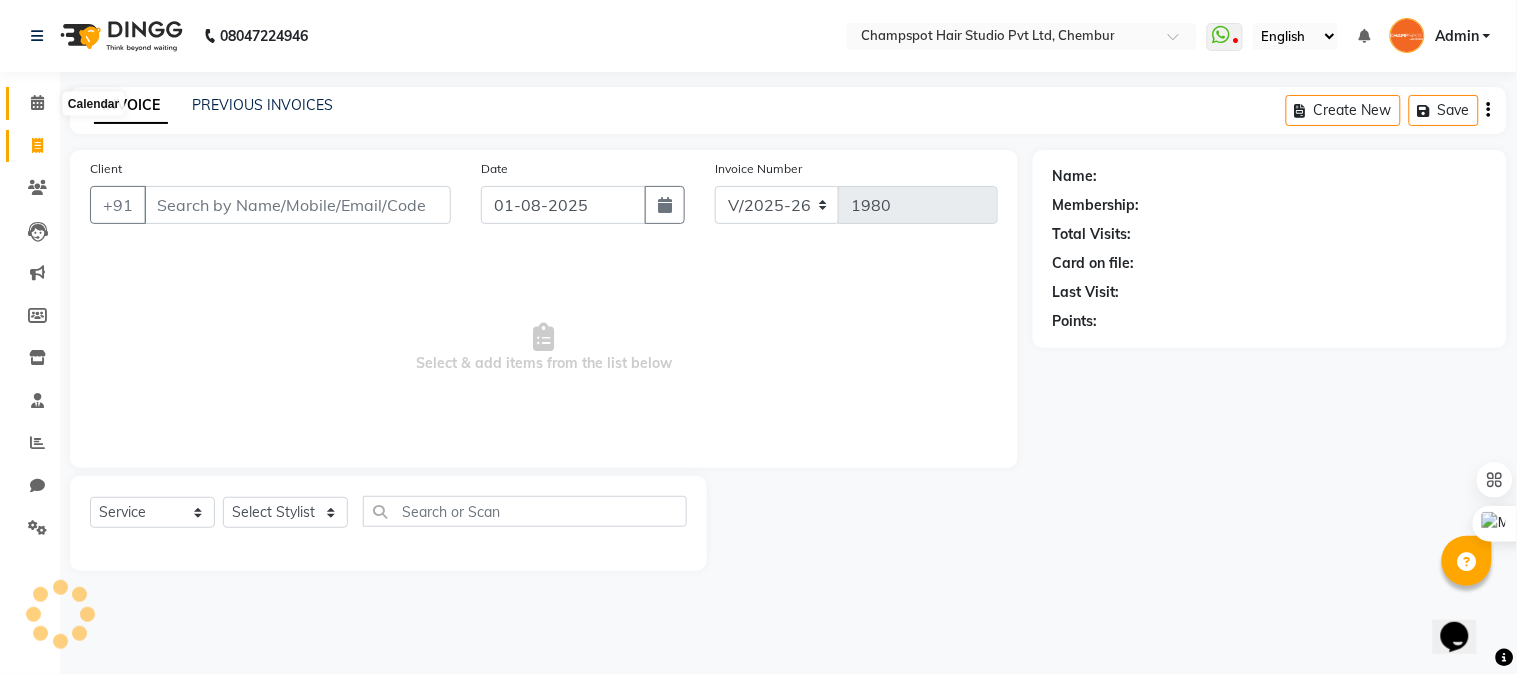 click 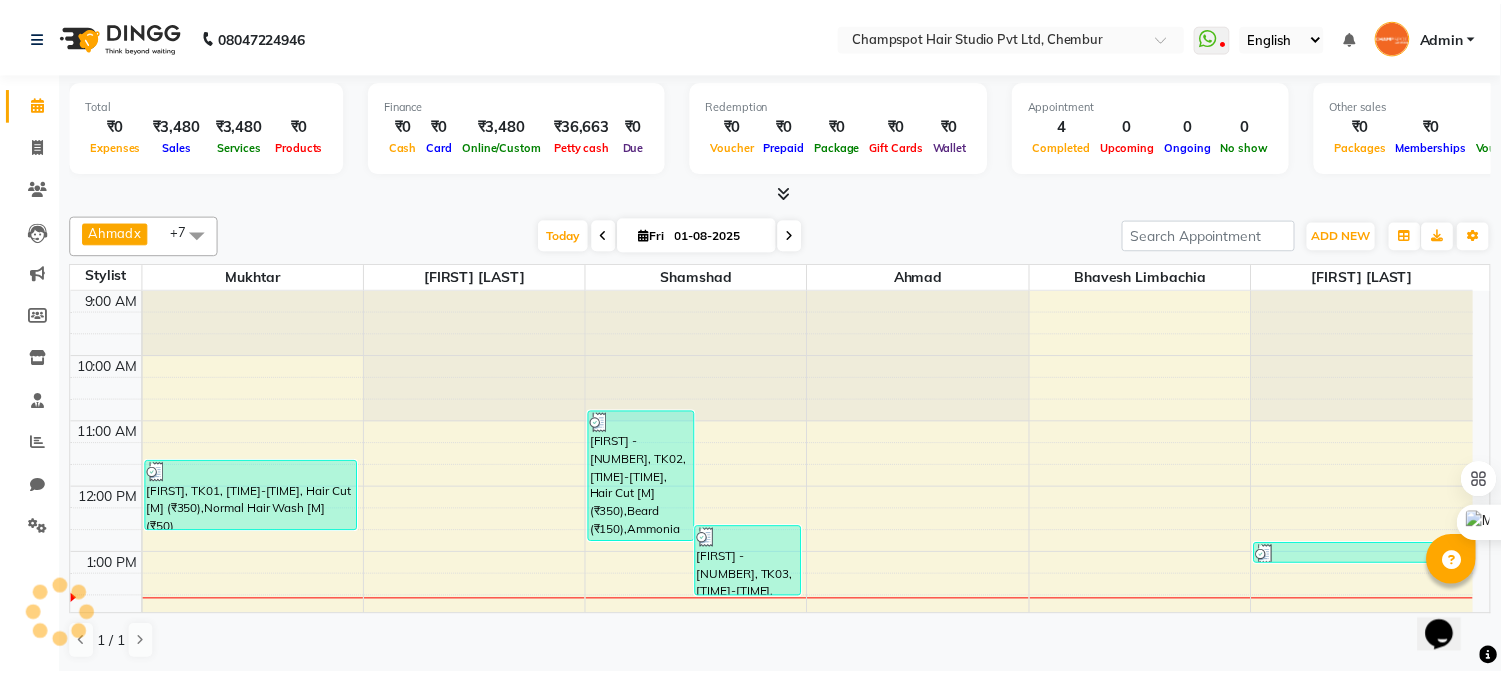 scroll, scrollTop: 0, scrollLeft: 0, axis: both 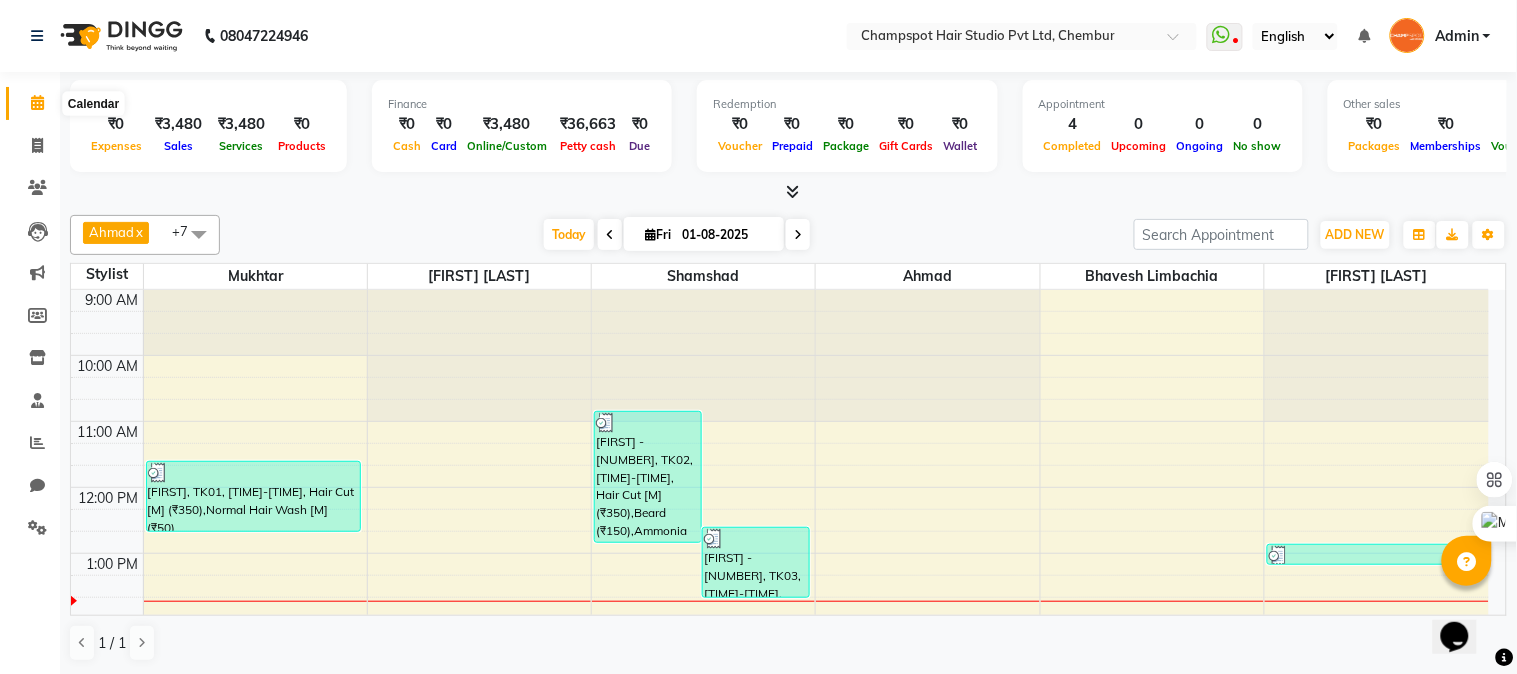 click 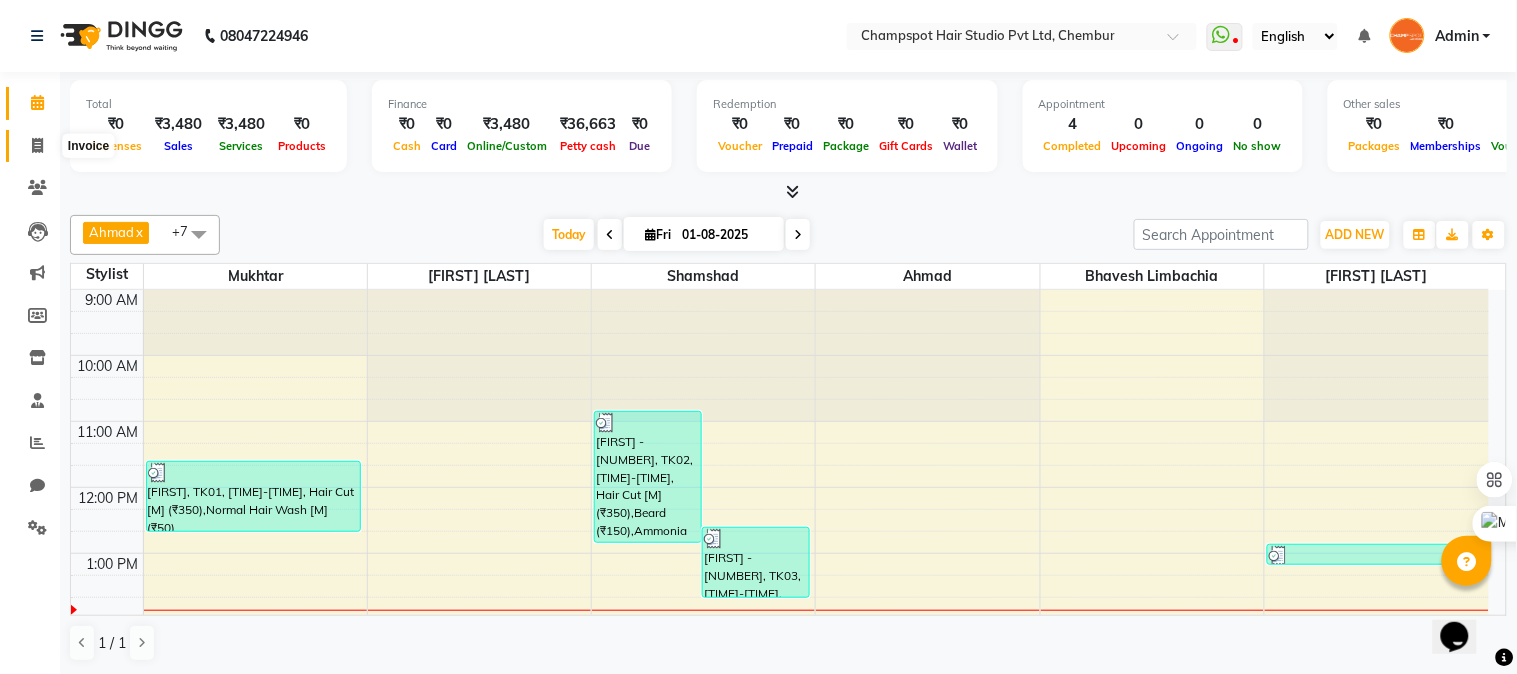 click 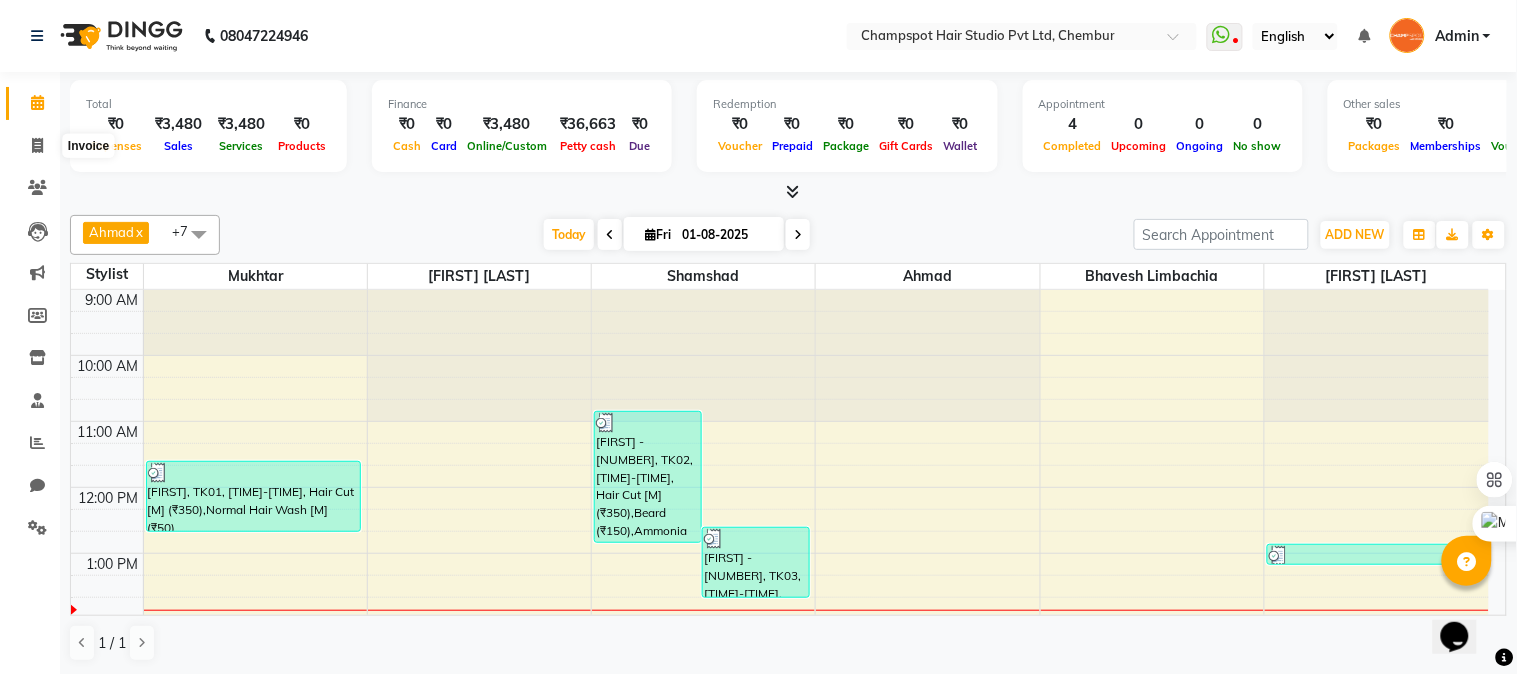 select on "service" 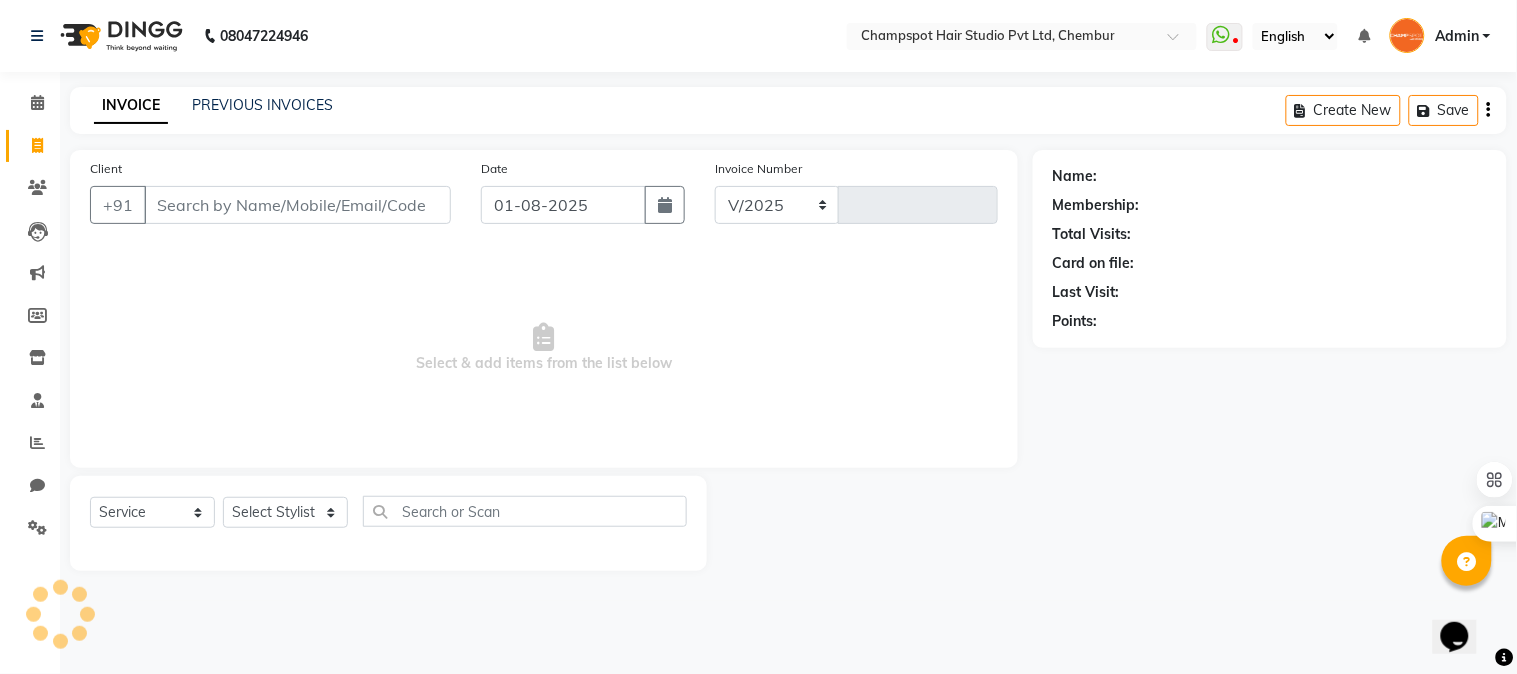 select on "7690" 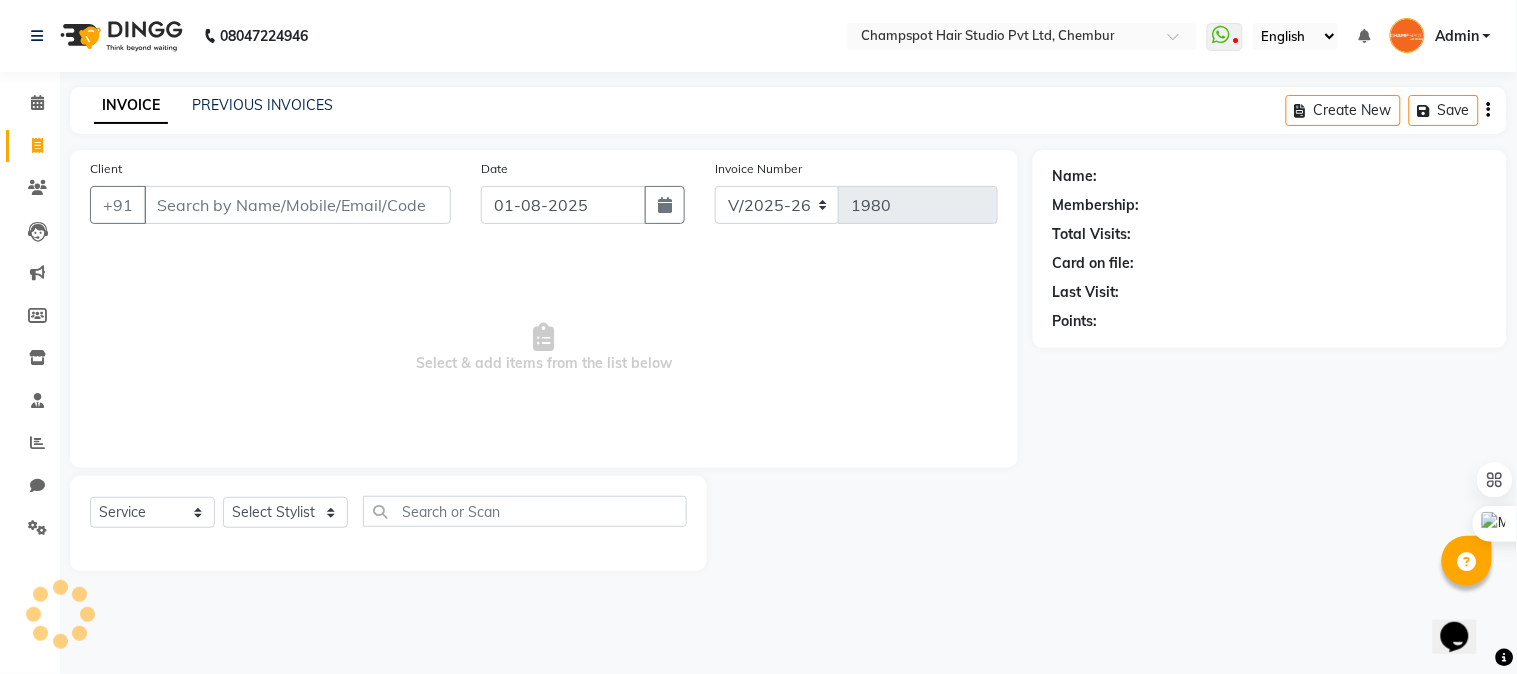 drag, startPoint x: 272, startPoint y: 206, endPoint x: 0, endPoint y: 88, distance: 296.49283 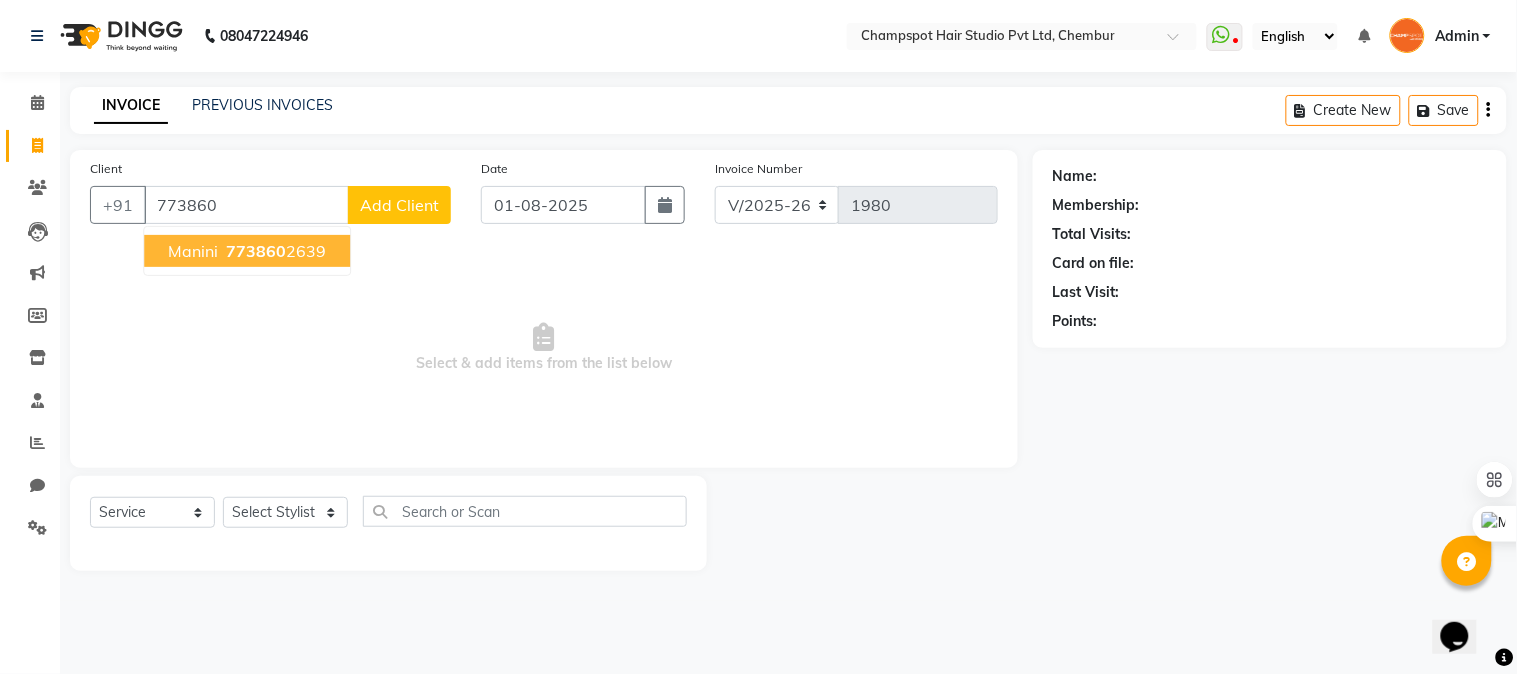 click on "773860" at bounding box center (256, 251) 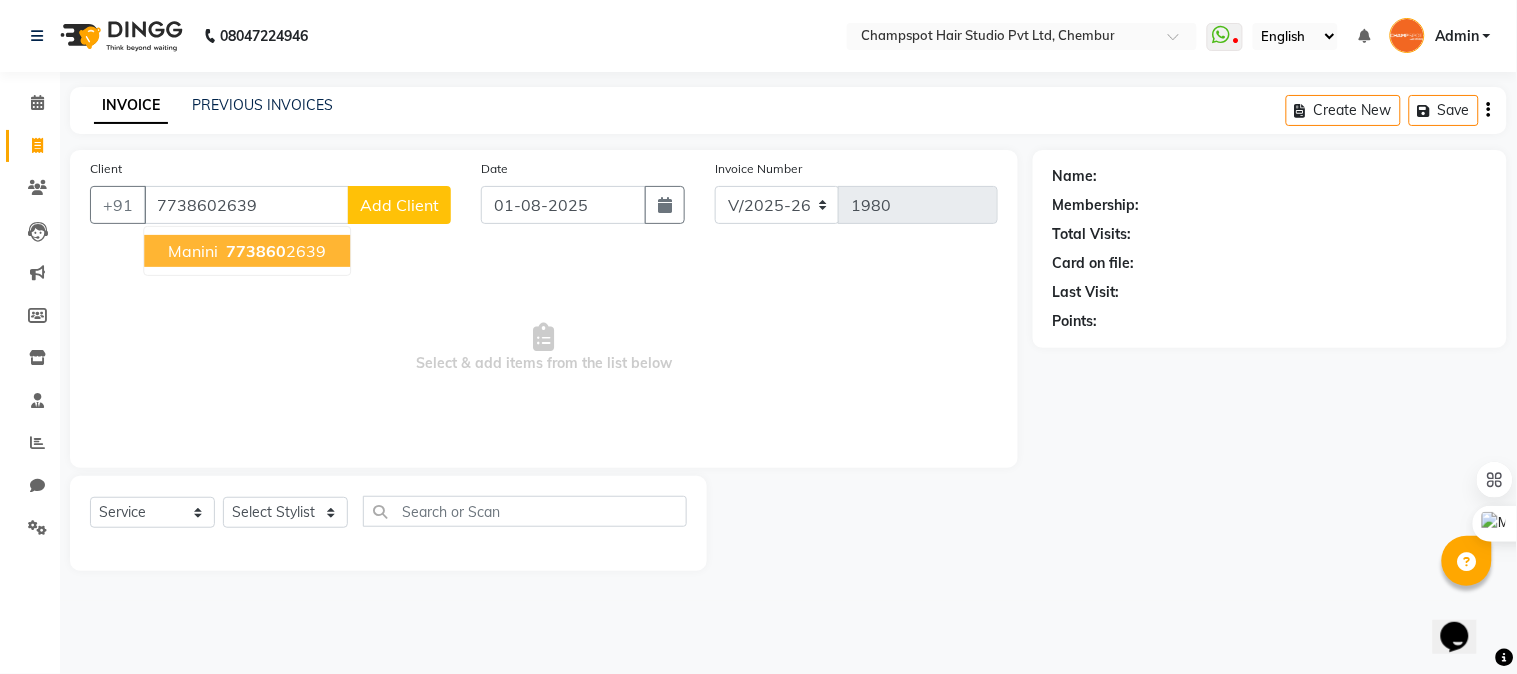 type on "7738602639" 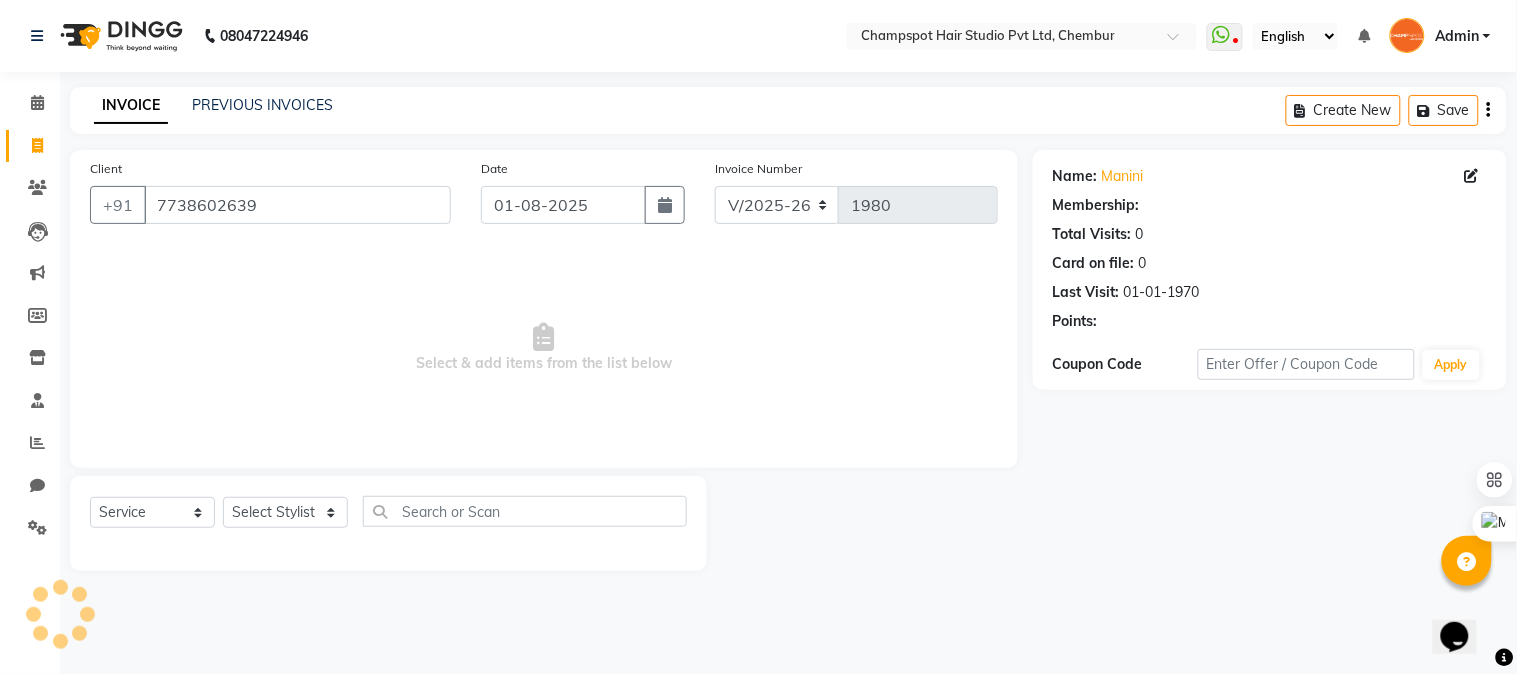 select on "1: Object" 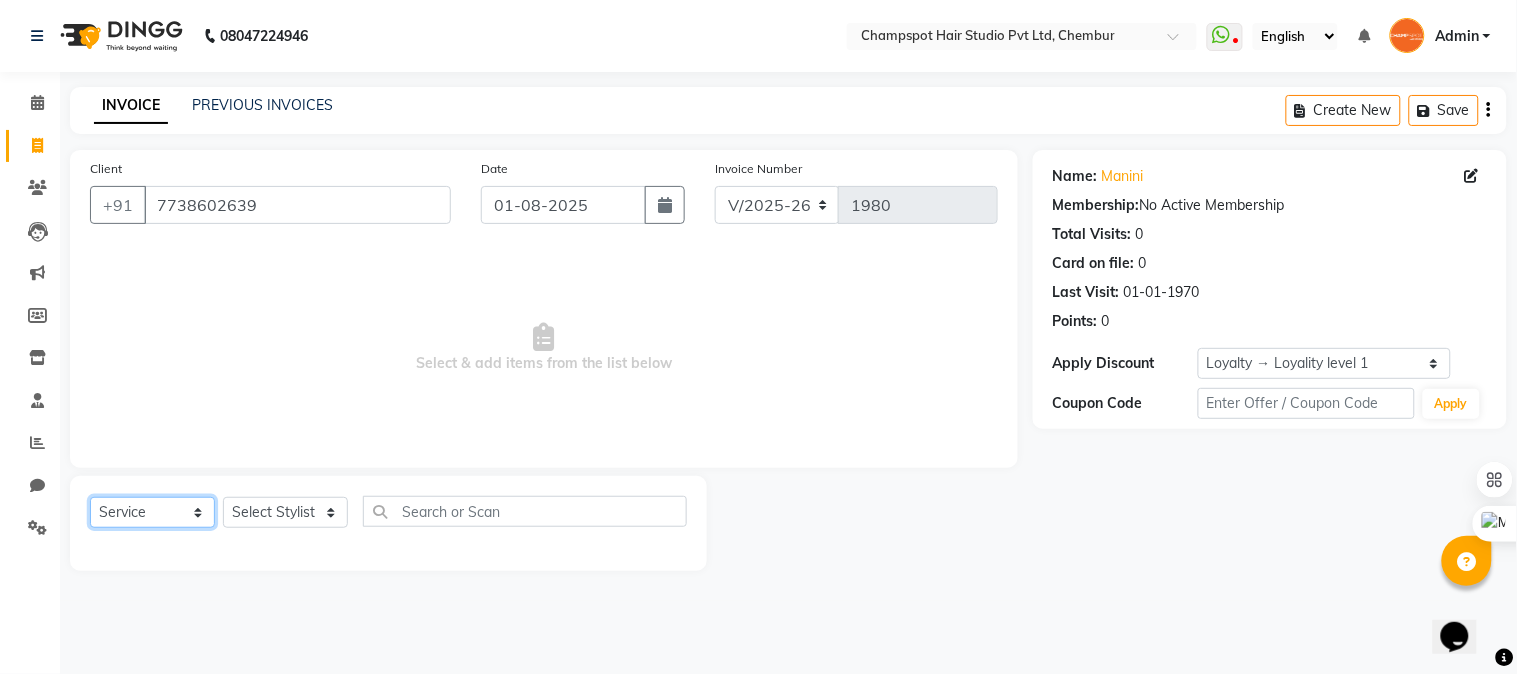 click on "Select  Service  Product  Membership  Package Voucher Prepaid Gift Card" 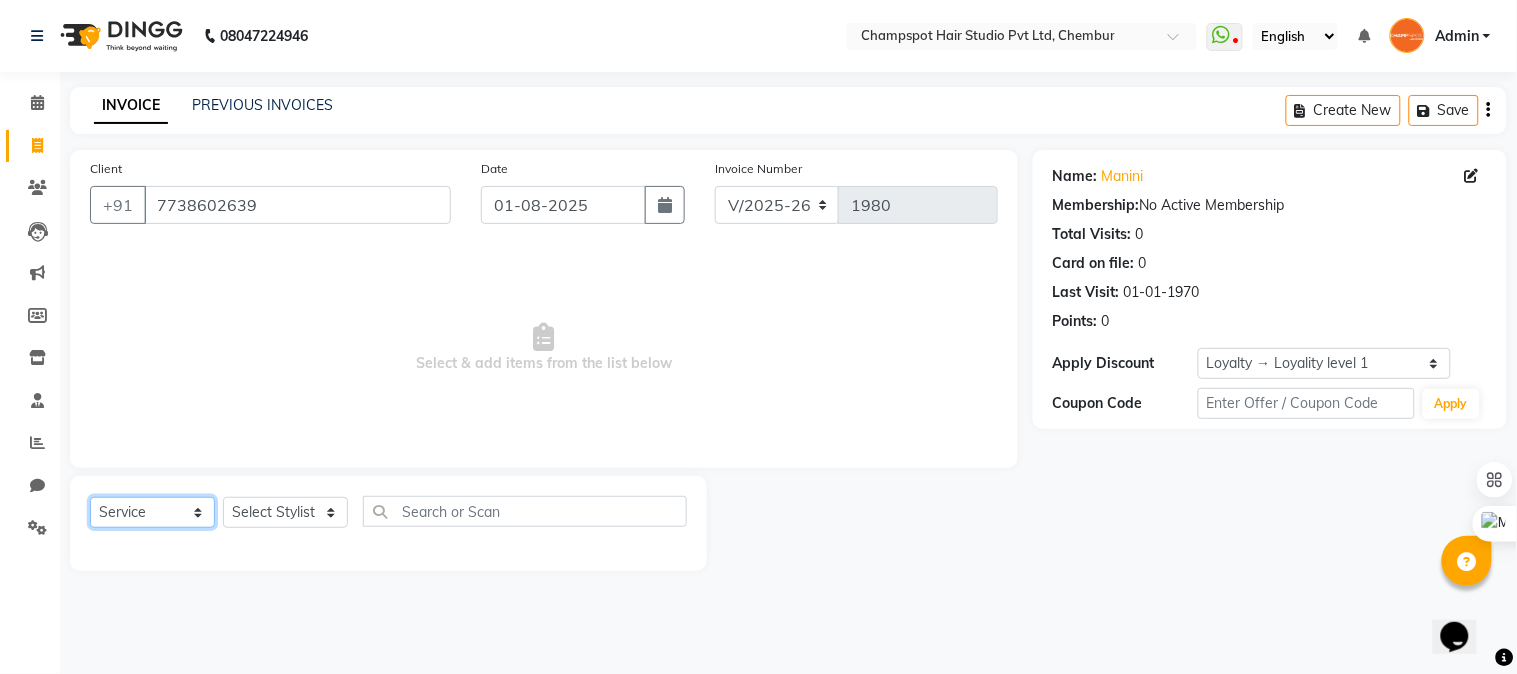select on "product" 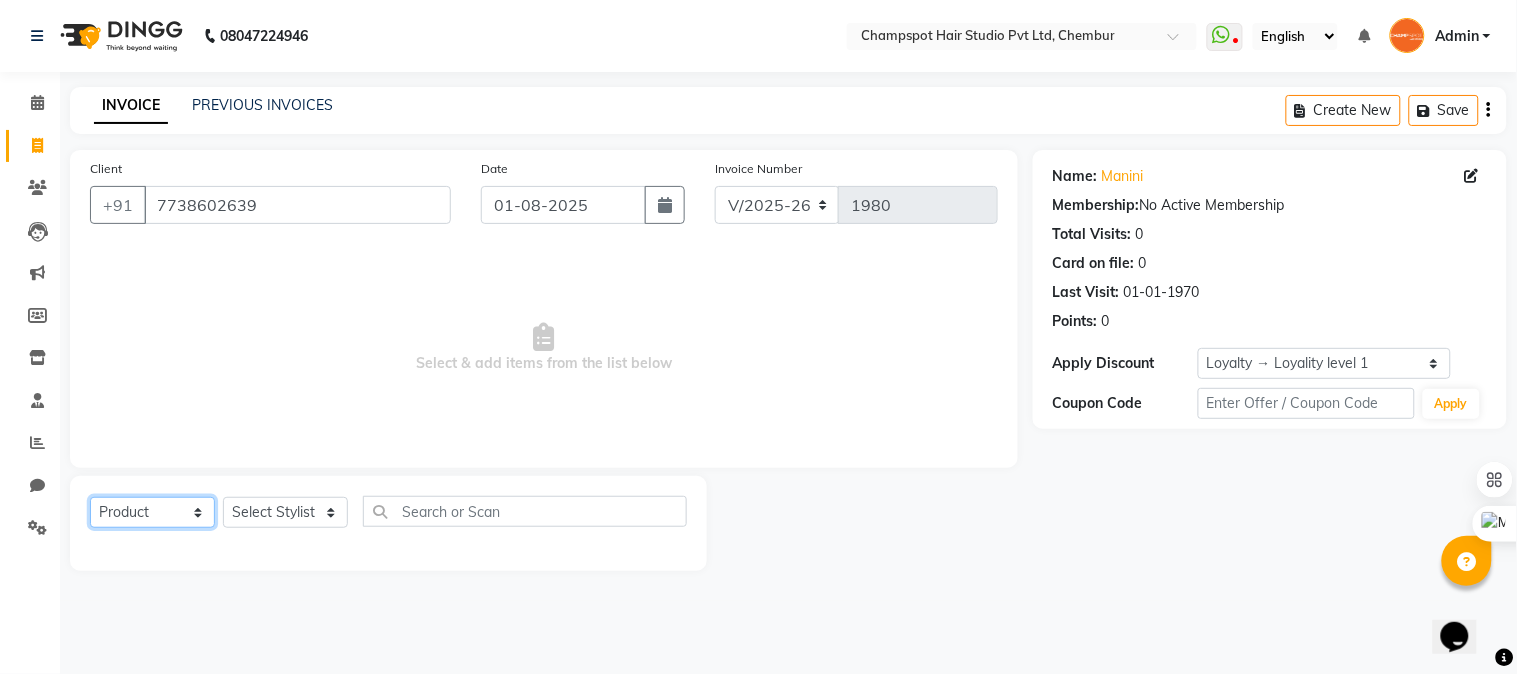 click on "Select  Service  Product  Membership  Package Voucher Prepaid Gift Card" 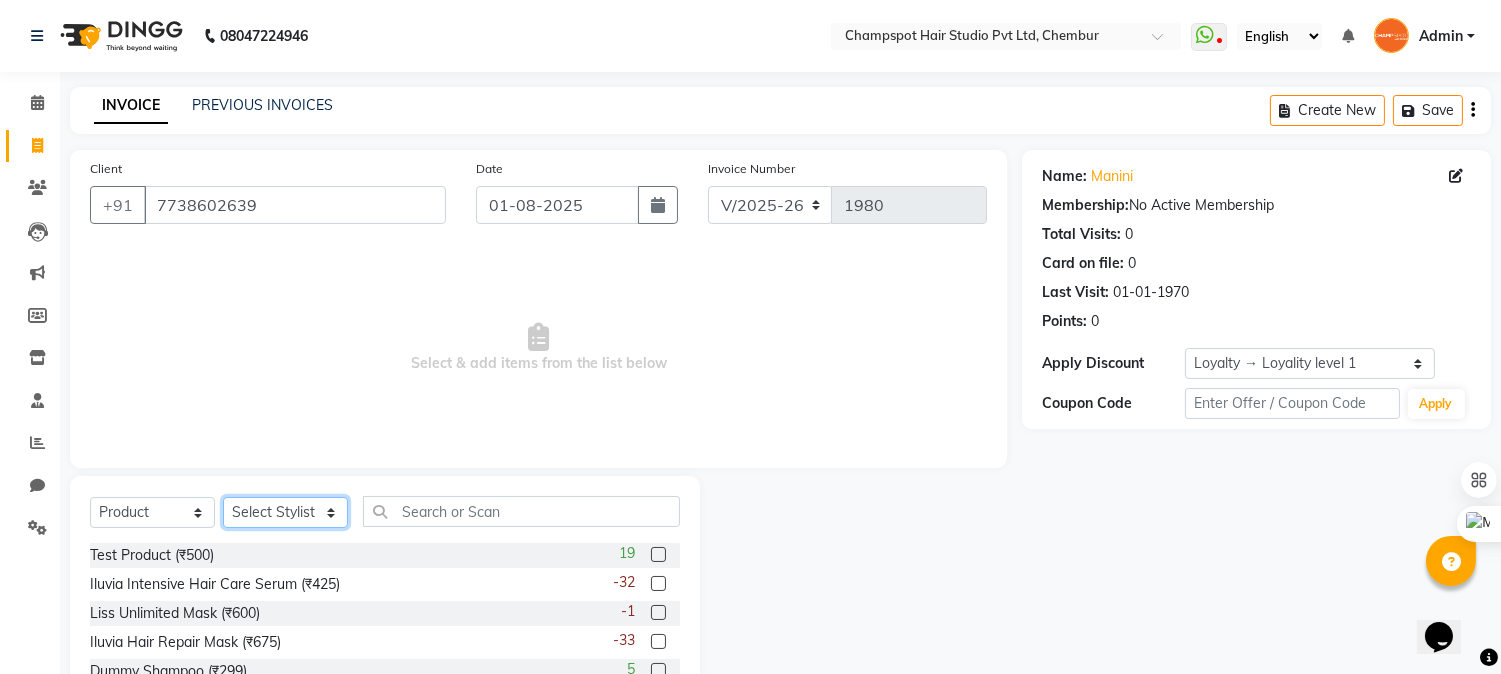click on "Select Stylist Admin [FIRST] [LAST] [FIRST] [LAST] [FIRST] [LAST] [FIRST] [LAST] 	[FIRST] [LAST] [FIRST] [LAST] [FIRST] [LAST]" 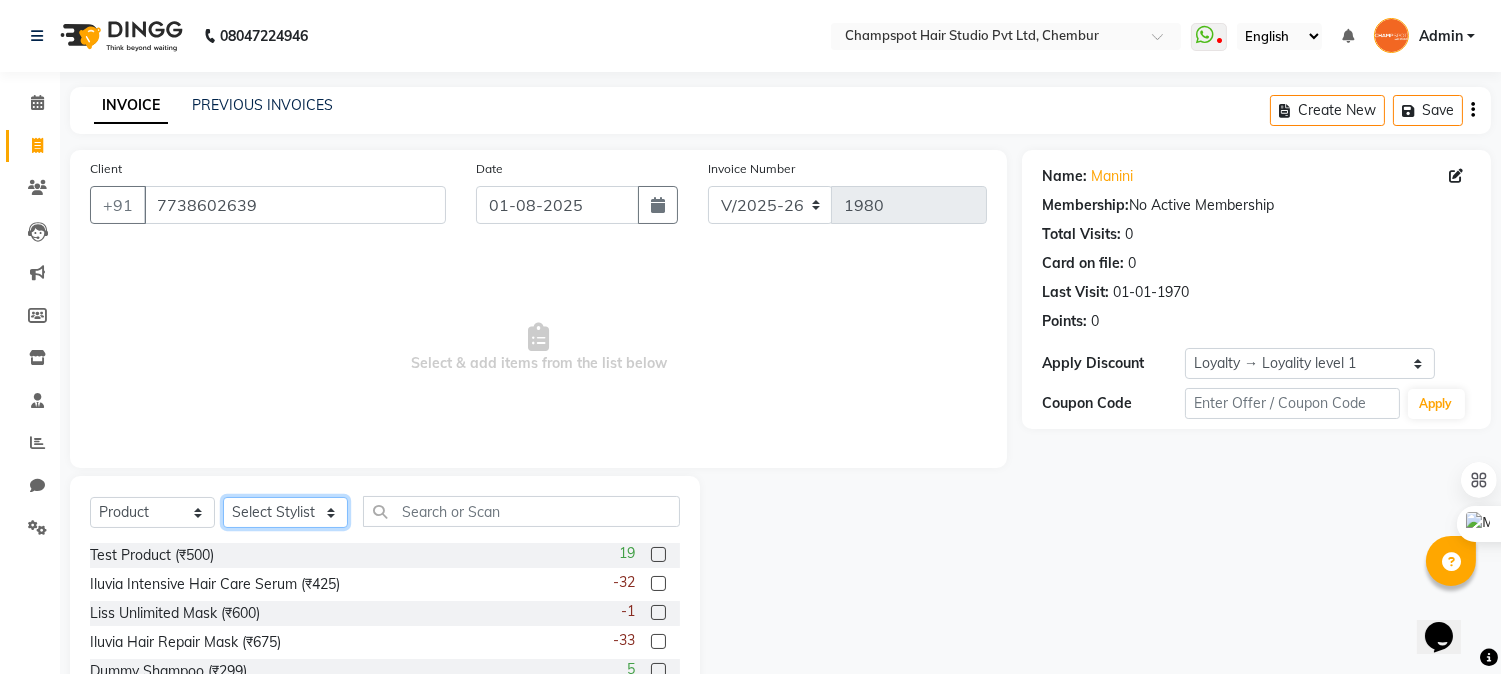 select on "68266" 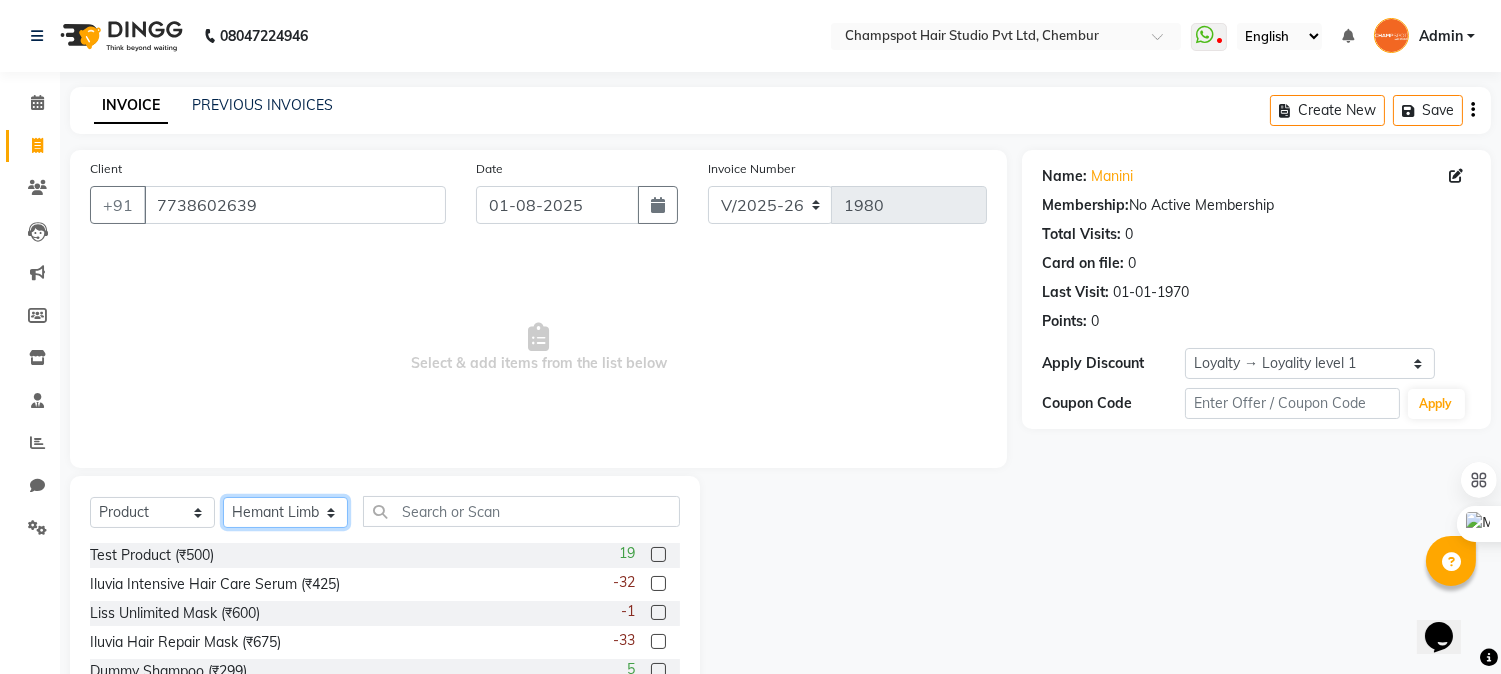 click on "Select Stylist Admin [FIRST] [LAST] [FIRST] [LAST] [FIRST] [LAST] [FIRST] [LAST] 	[FIRST] [LAST] [FIRST] [LAST] [FIRST] [LAST]" 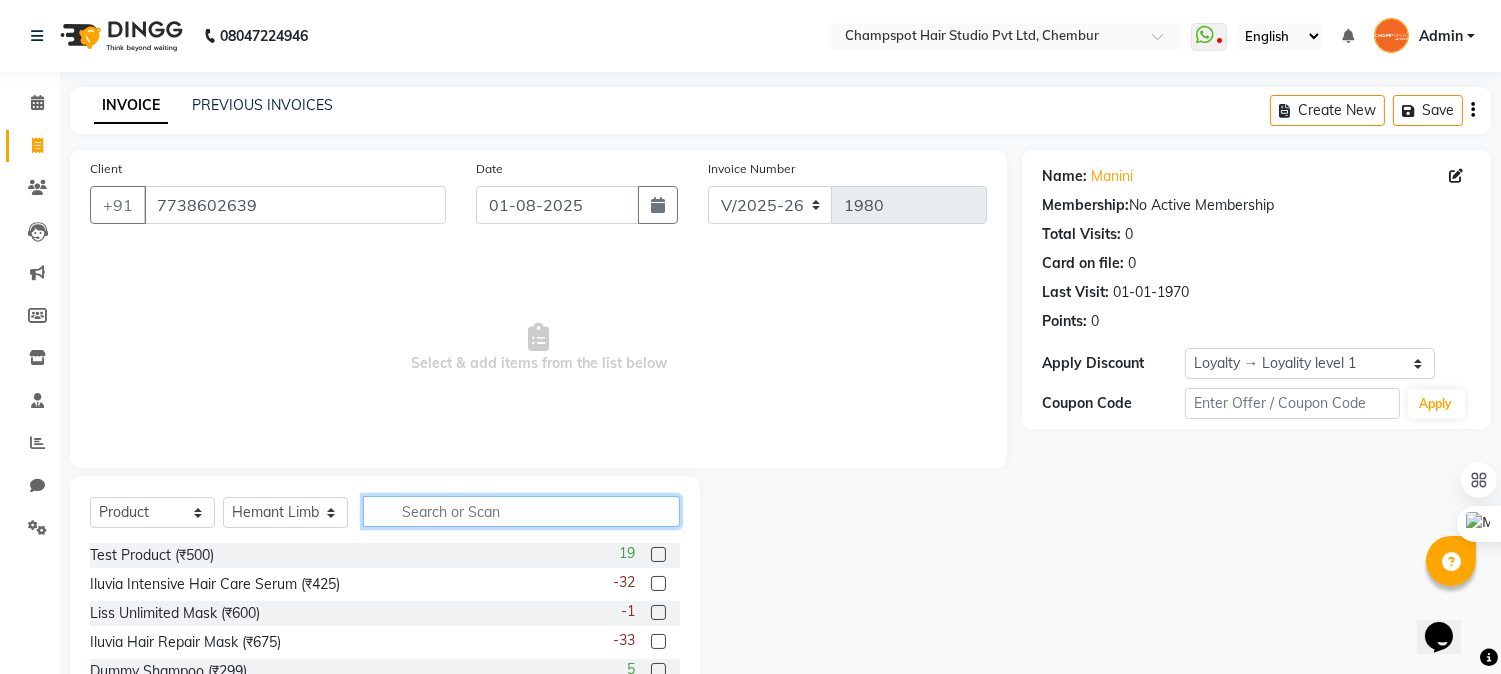 click 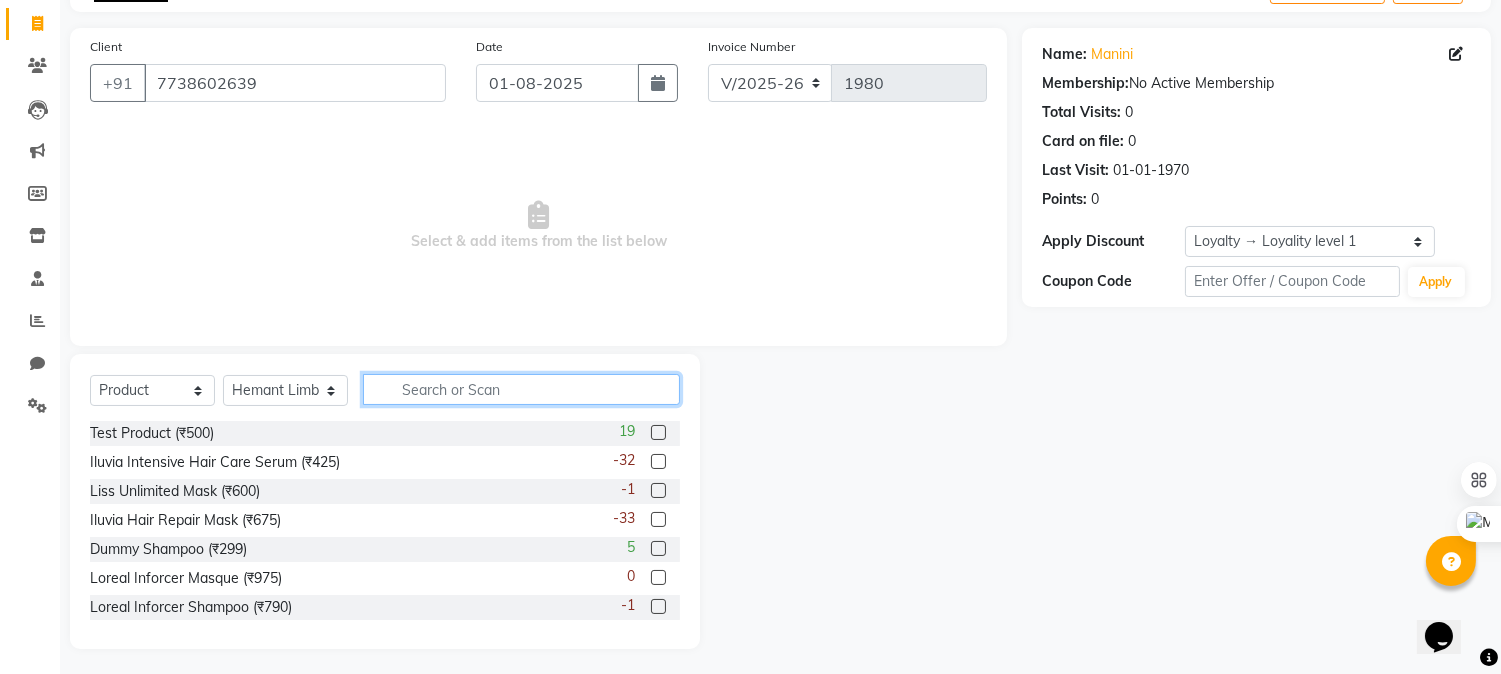 scroll, scrollTop: 126, scrollLeft: 0, axis: vertical 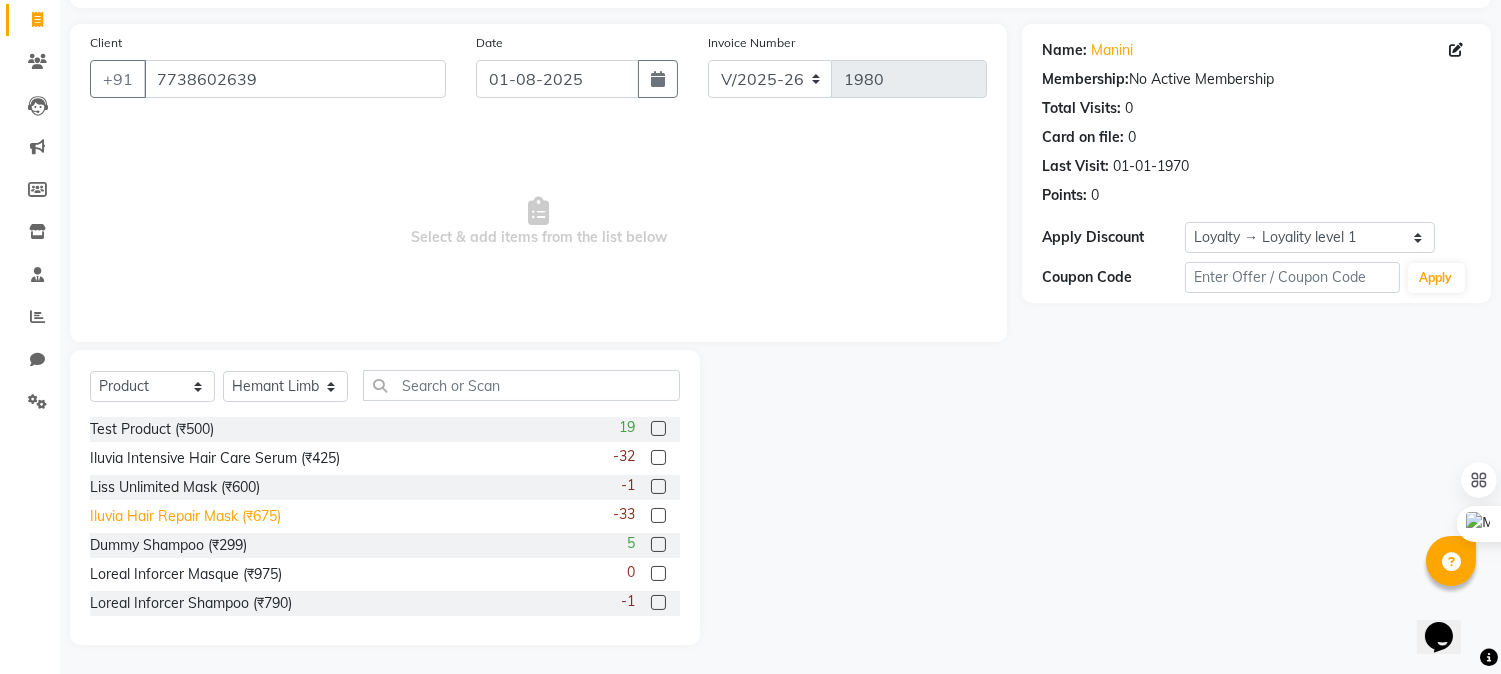 click on "Iluvia Hair Repair Mask (₹675)" 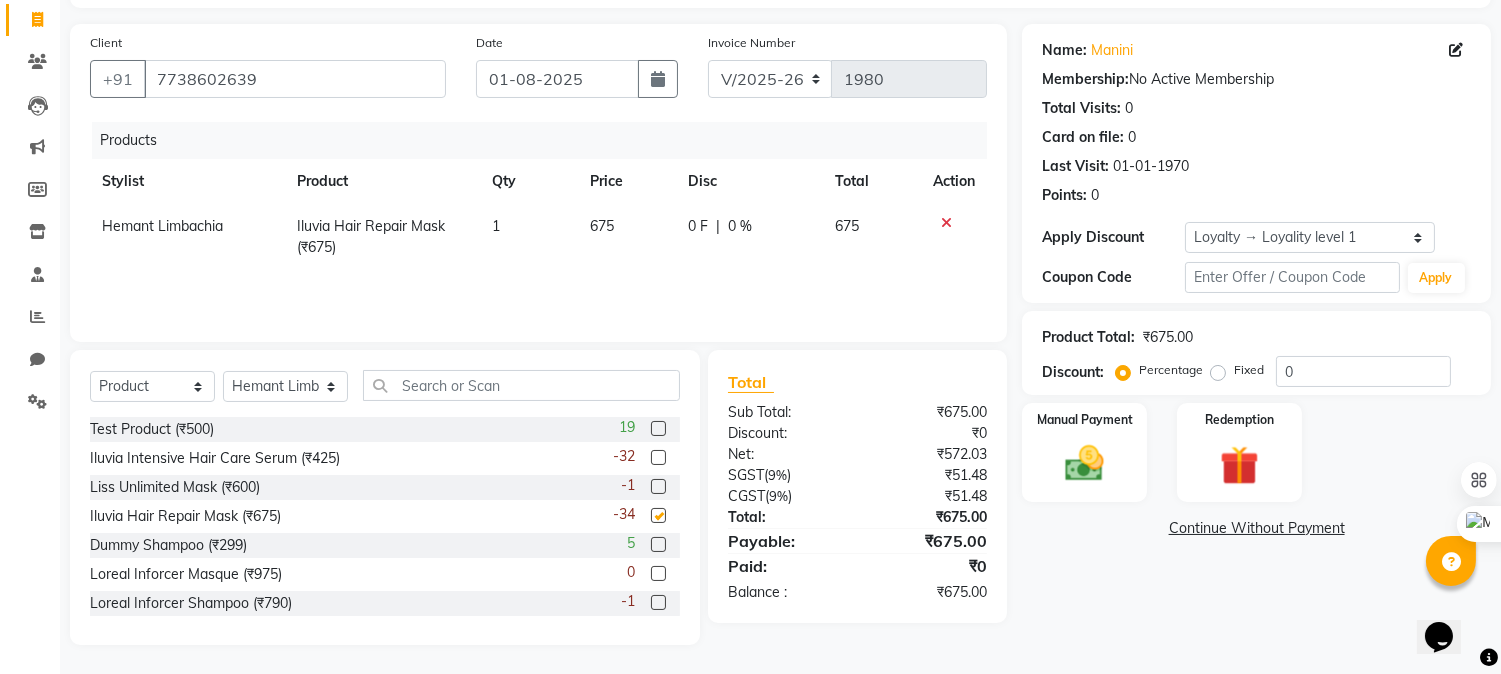 checkbox on "false" 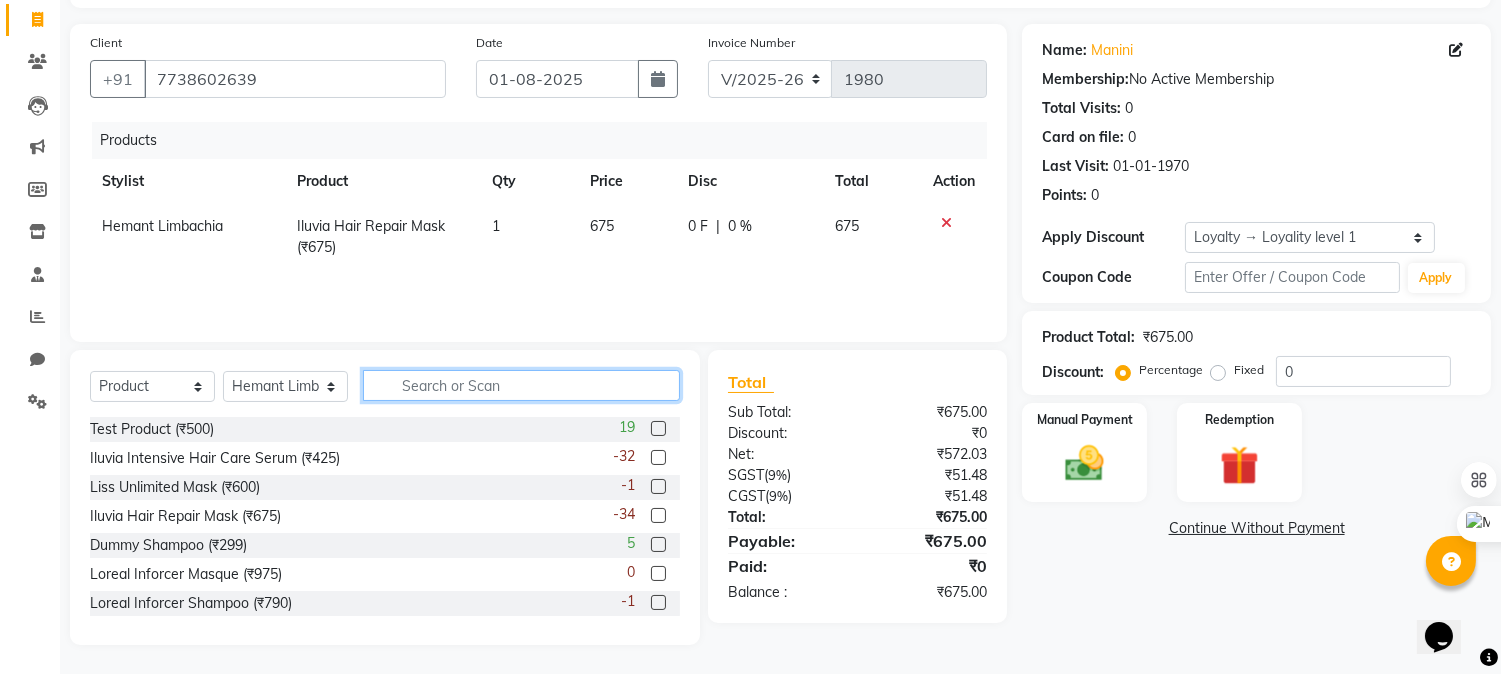 click 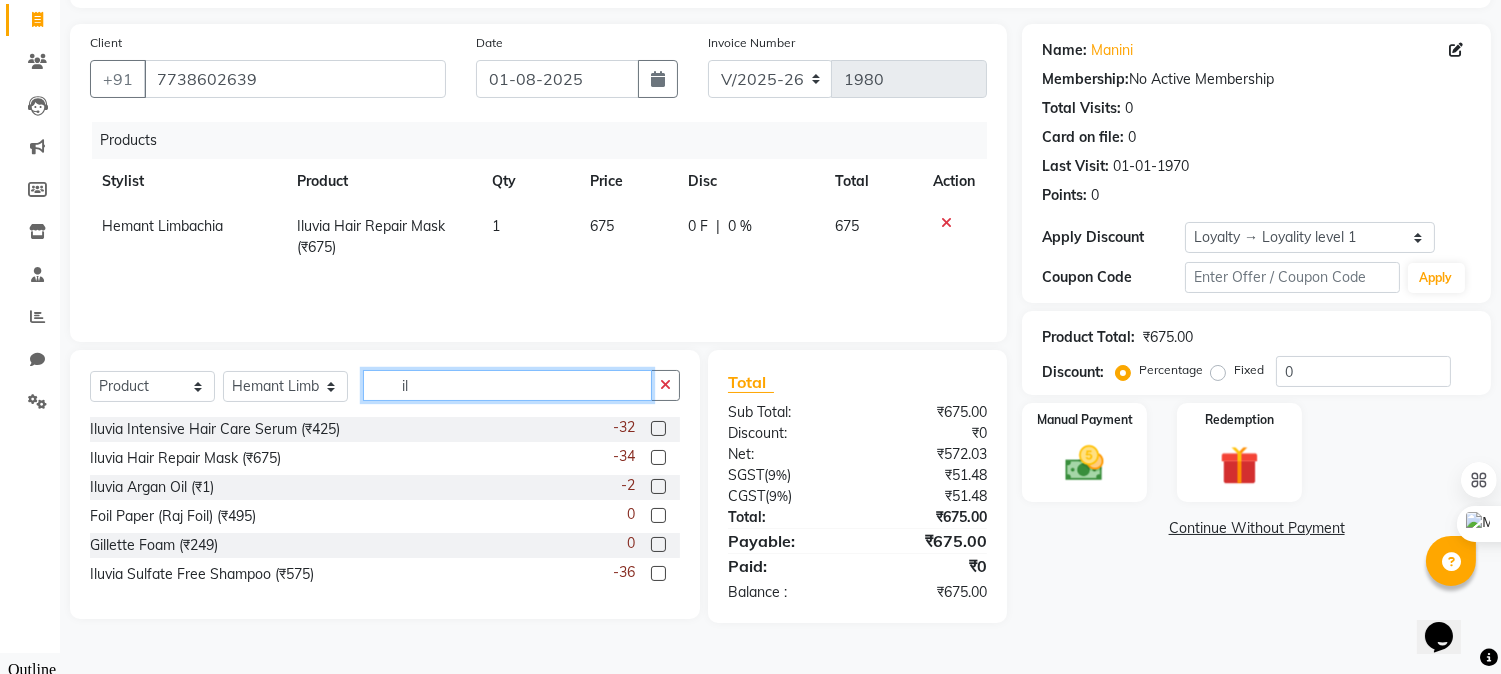 scroll, scrollTop: 104, scrollLeft: 0, axis: vertical 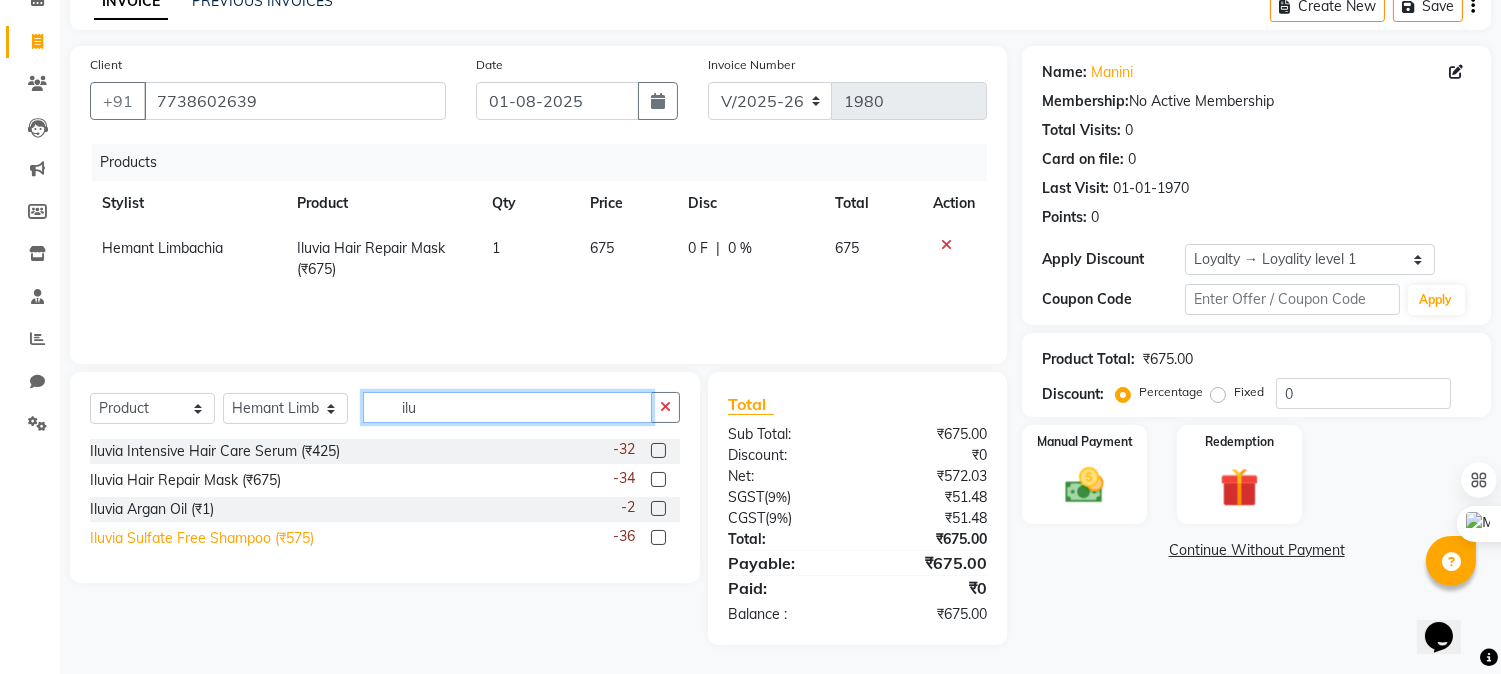 type on "ilu" 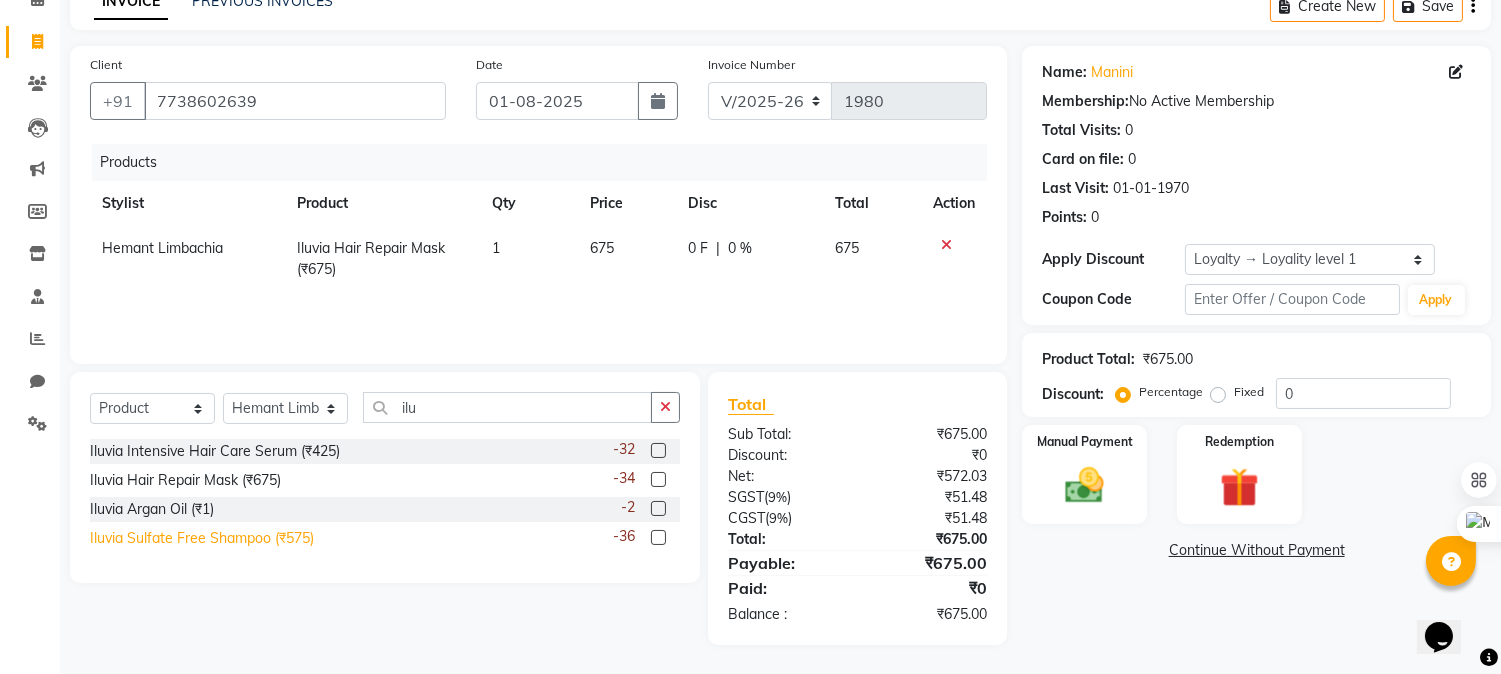 click on "Iluvia Sulfate Free Shampoo (₹575)" 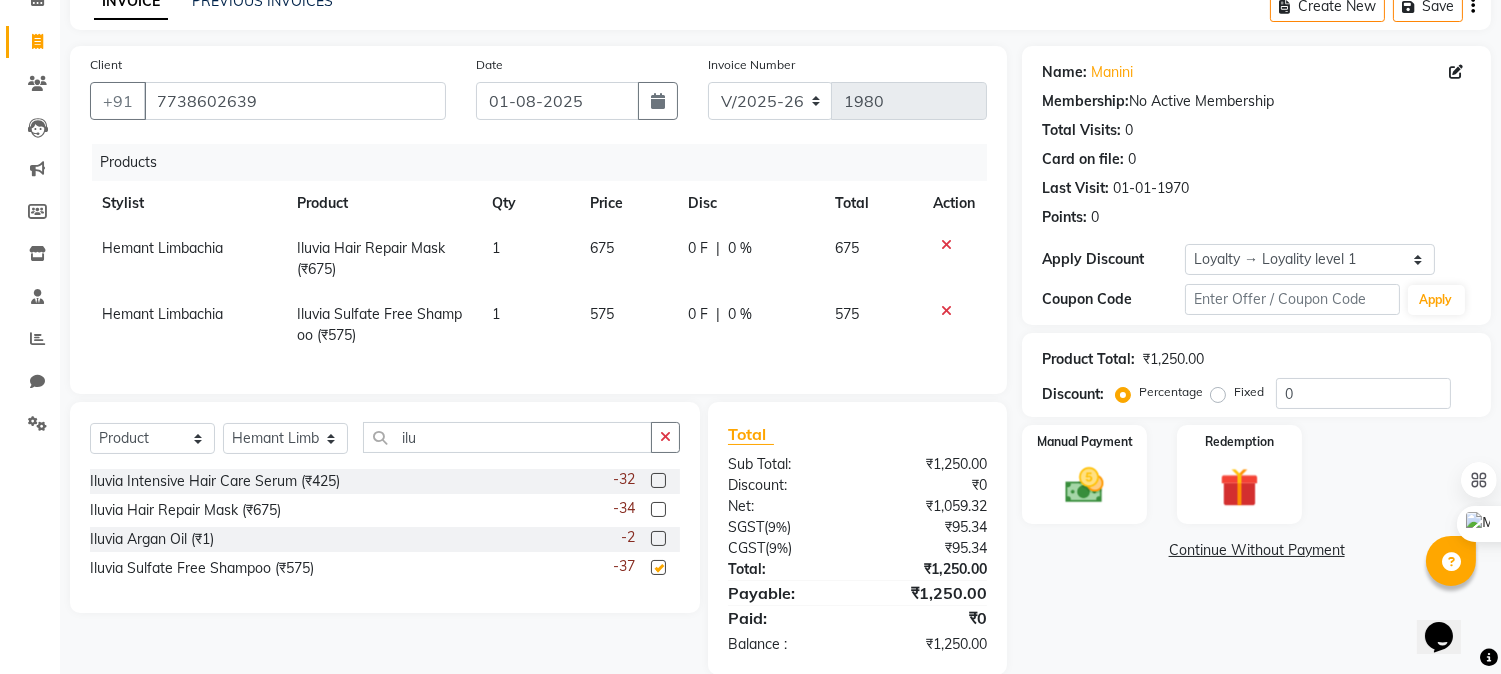 checkbox on "false" 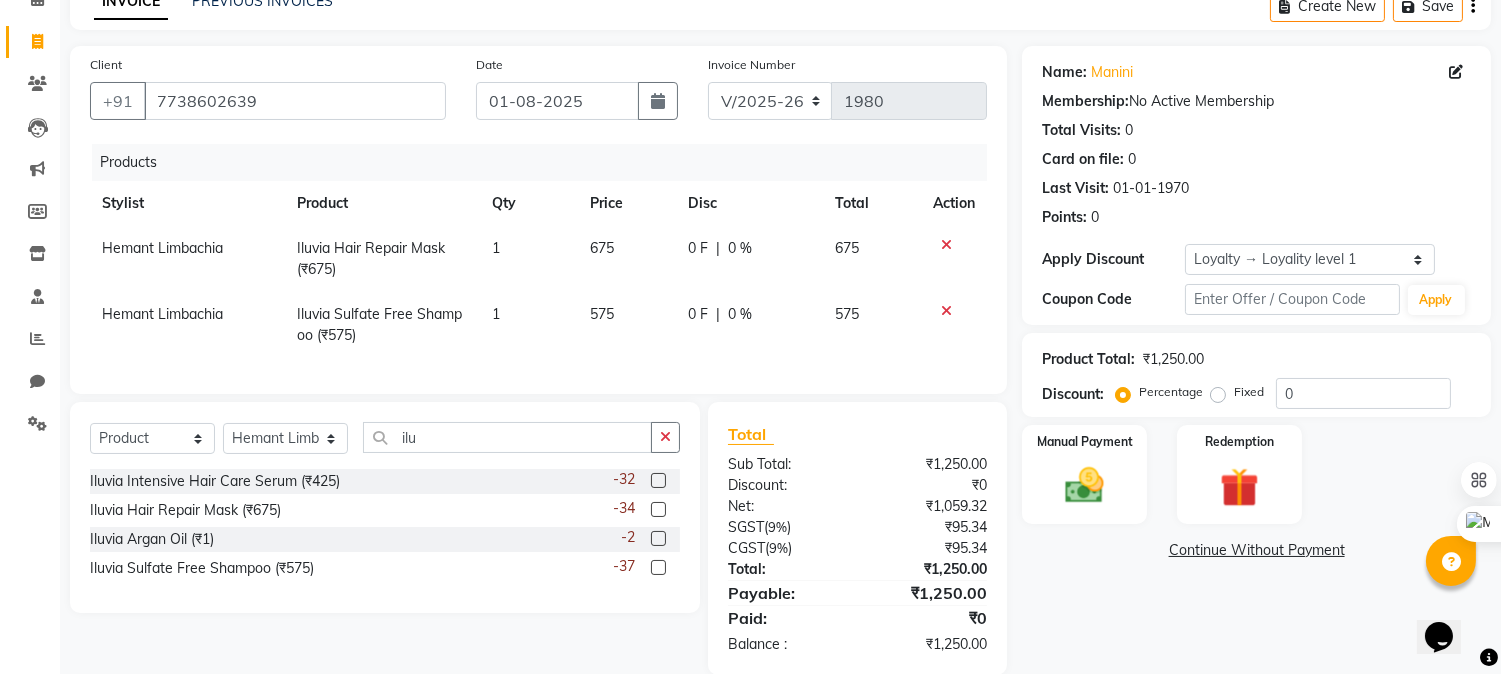 scroll, scrollTop: 151, scrollLeft: 0, axis: vertical 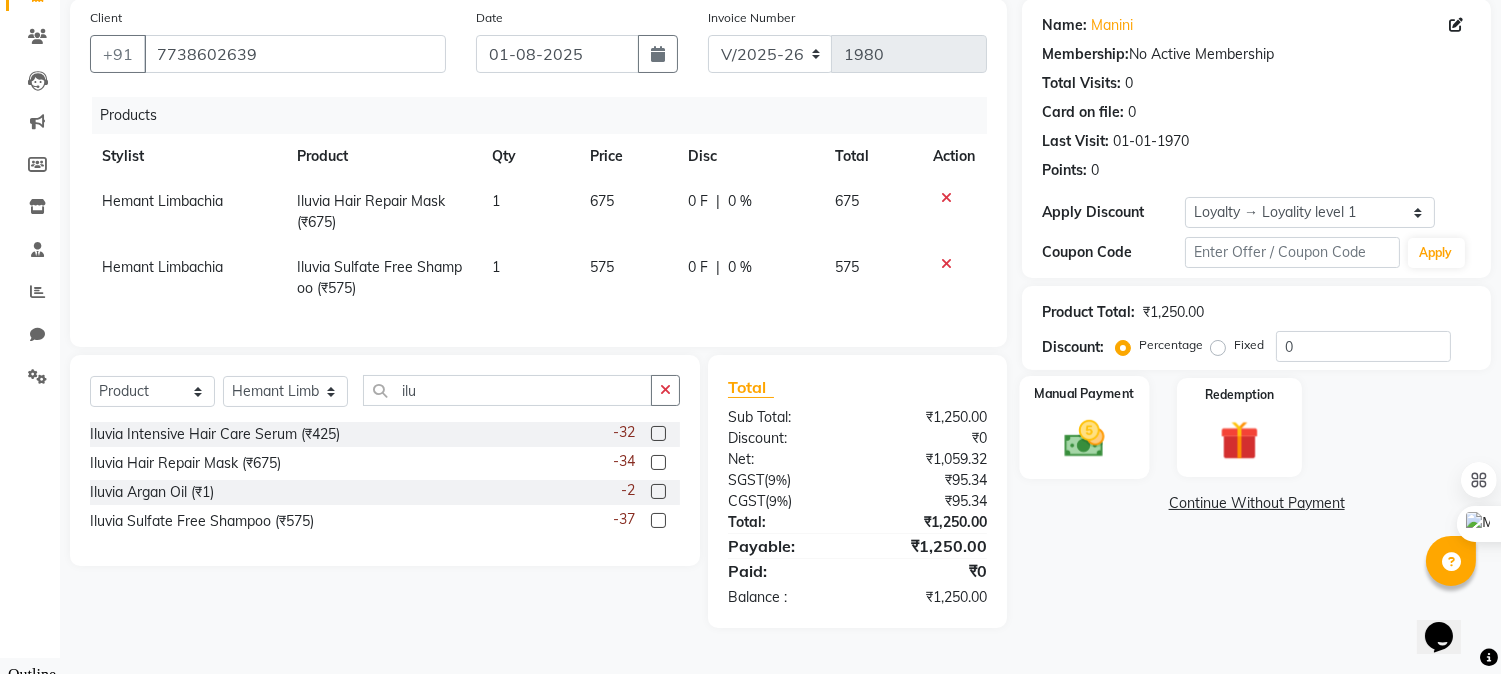 click 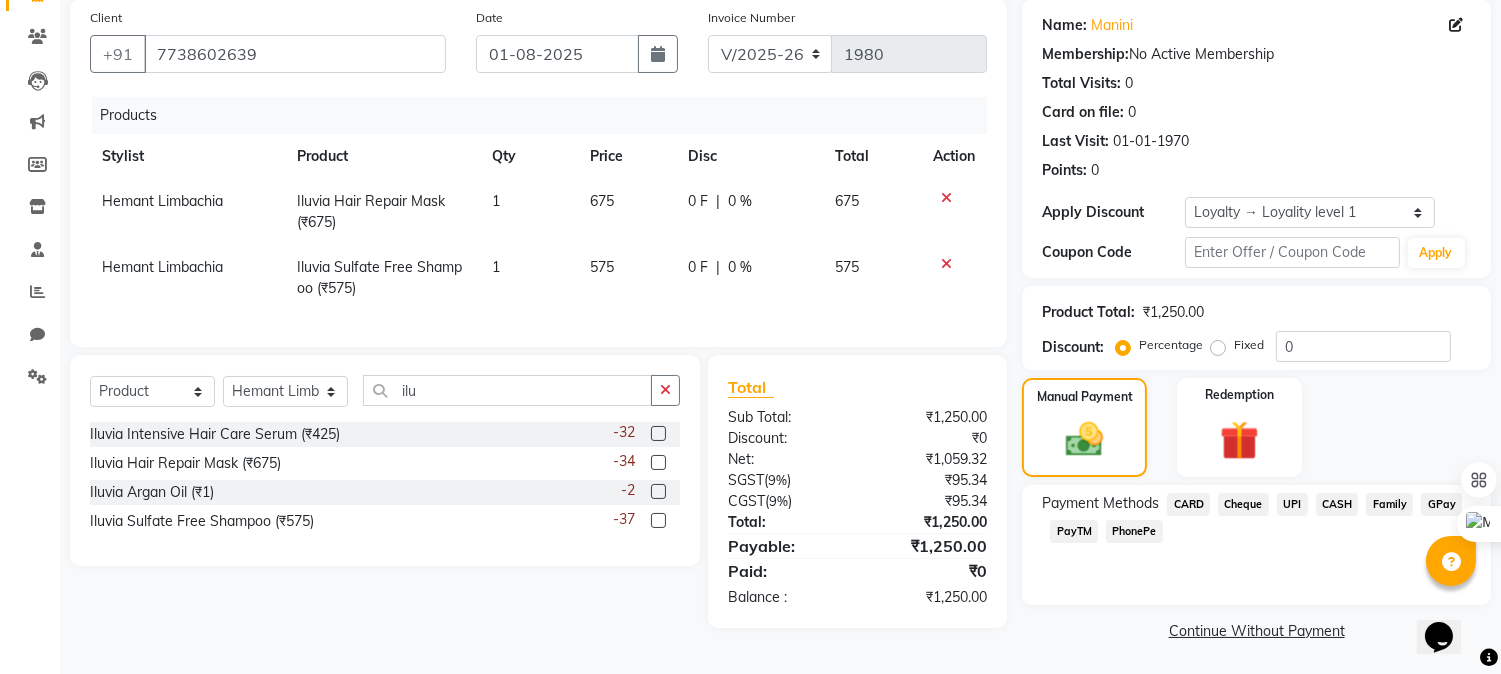 click on "UPI" 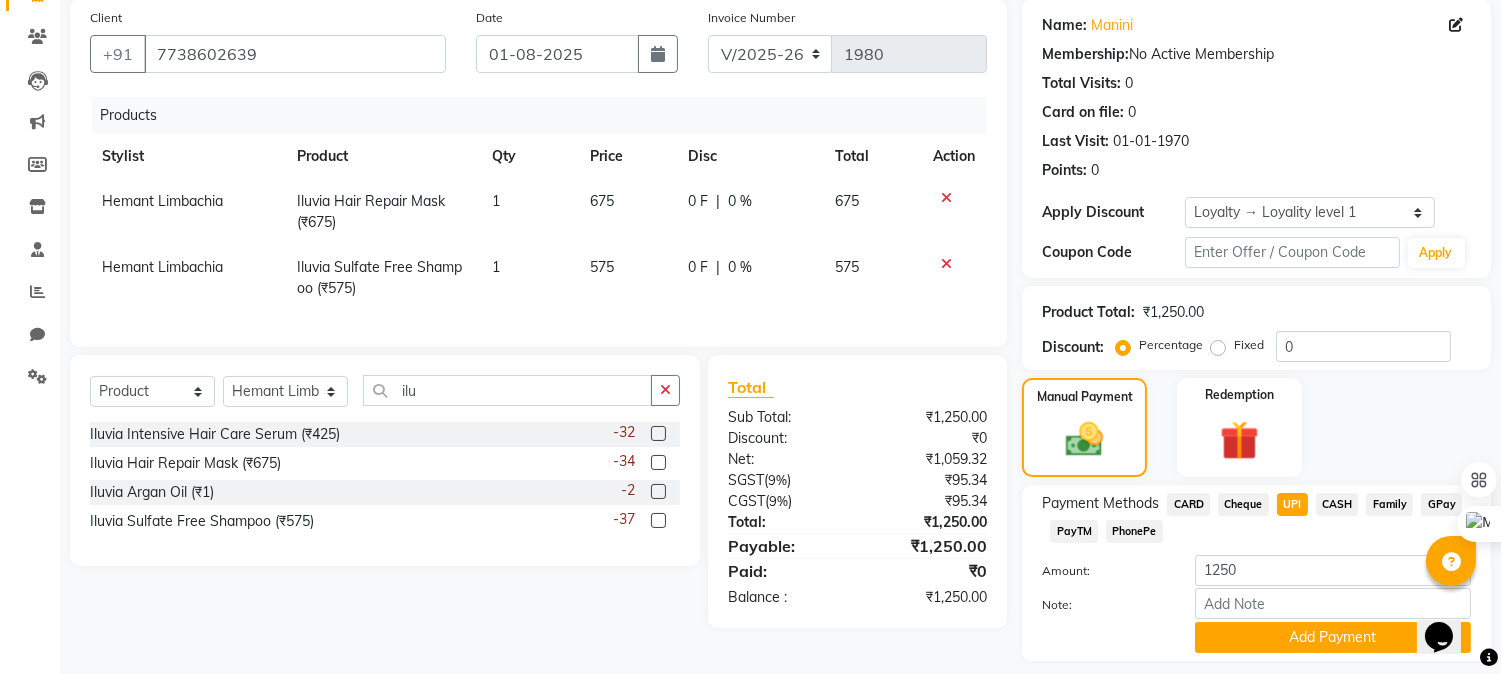 scroll, scrollTop: 208, scrollLeft: 0, axis: vertical 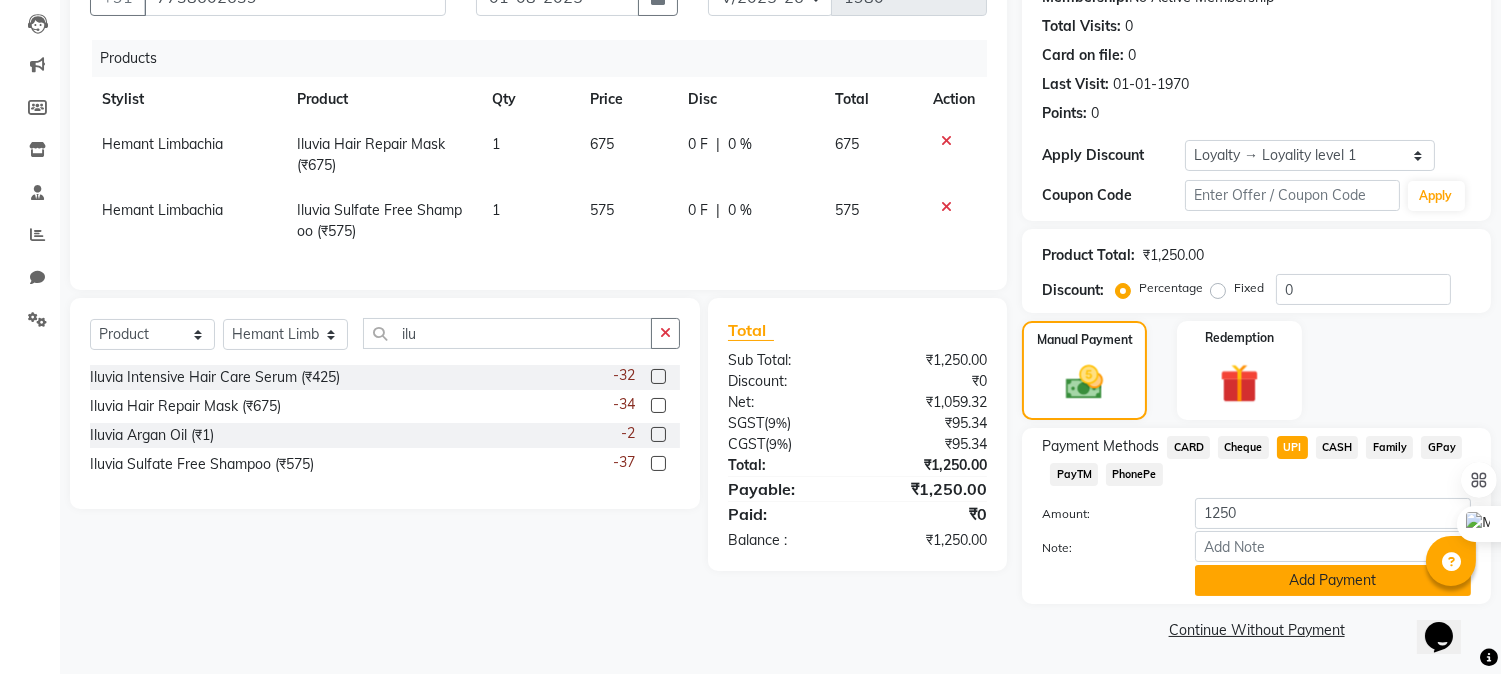 click on "Add Payment" 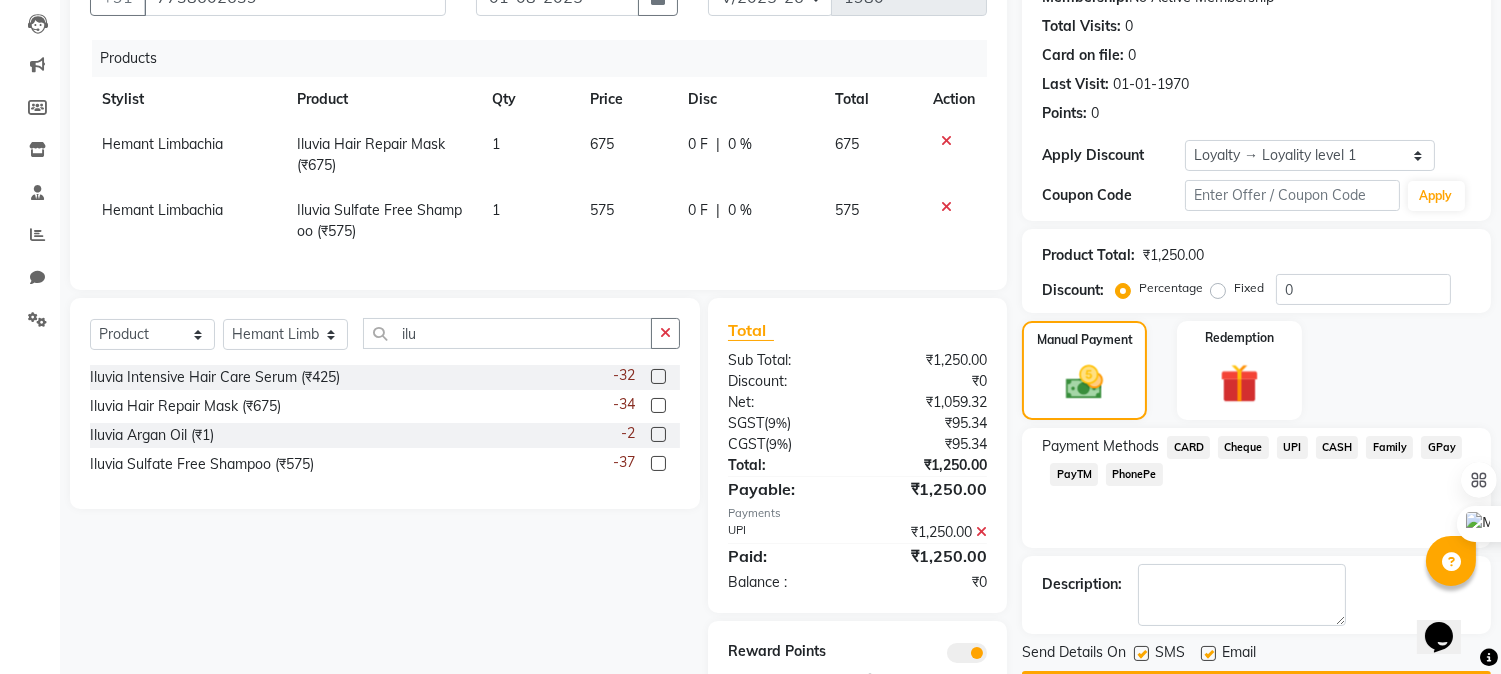 scroll, scrollTop: 292, scrollLeft: 0, axis: vertical 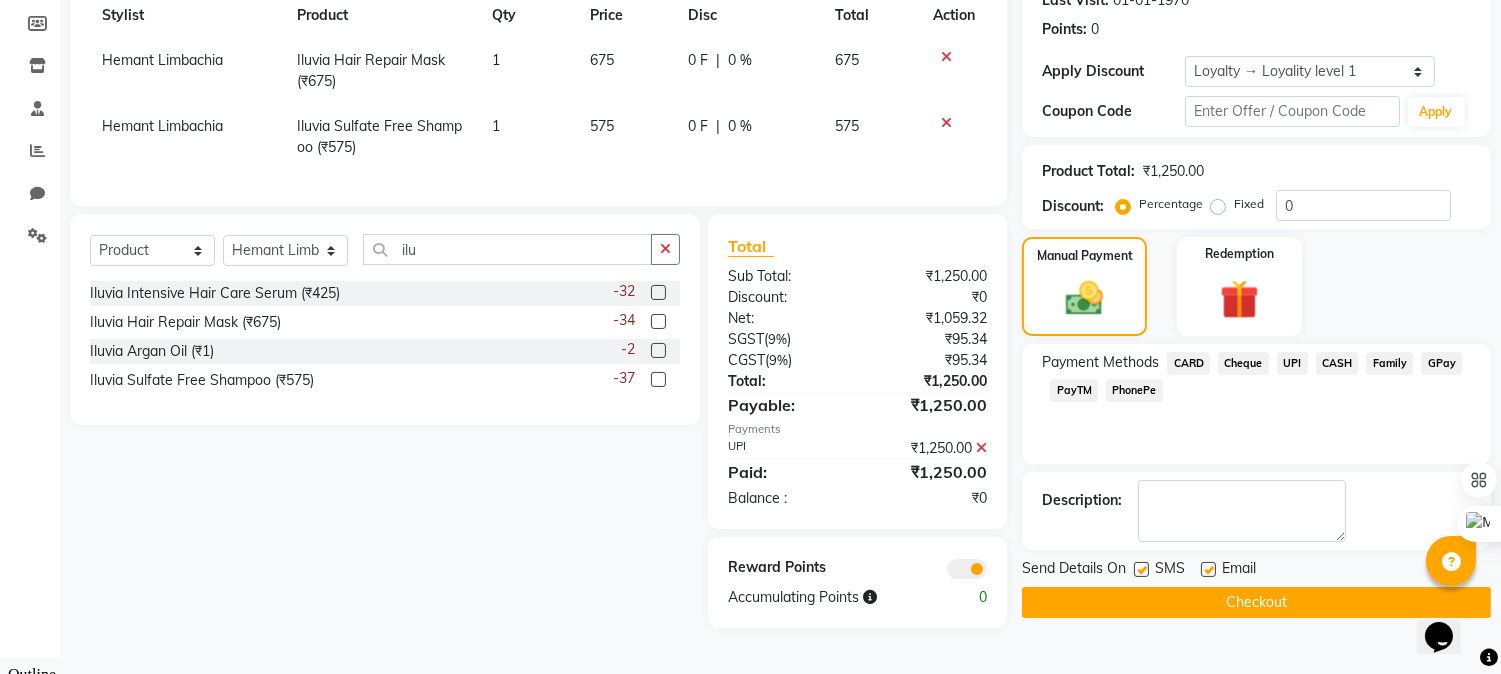 click on "Checkout" 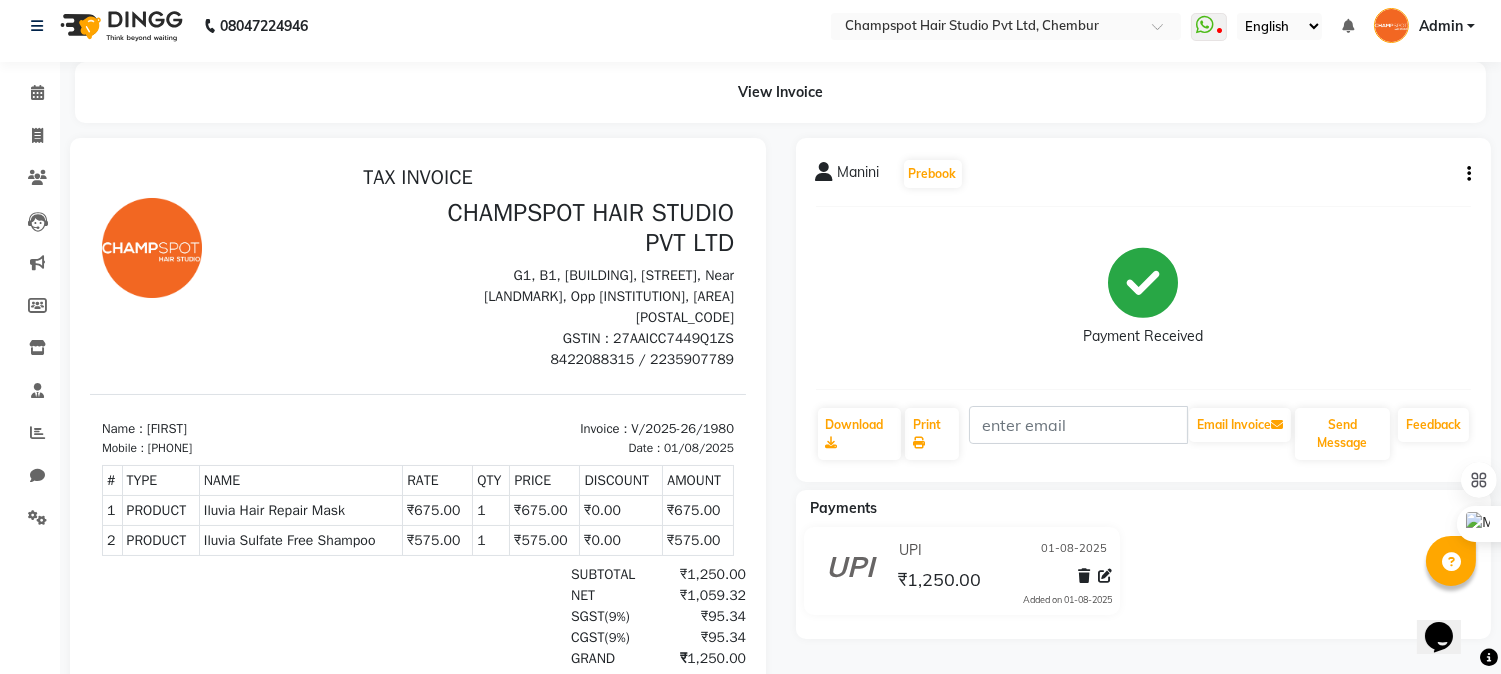 scroll, scrollTop: 0, scrollLeft: 0, axis: both 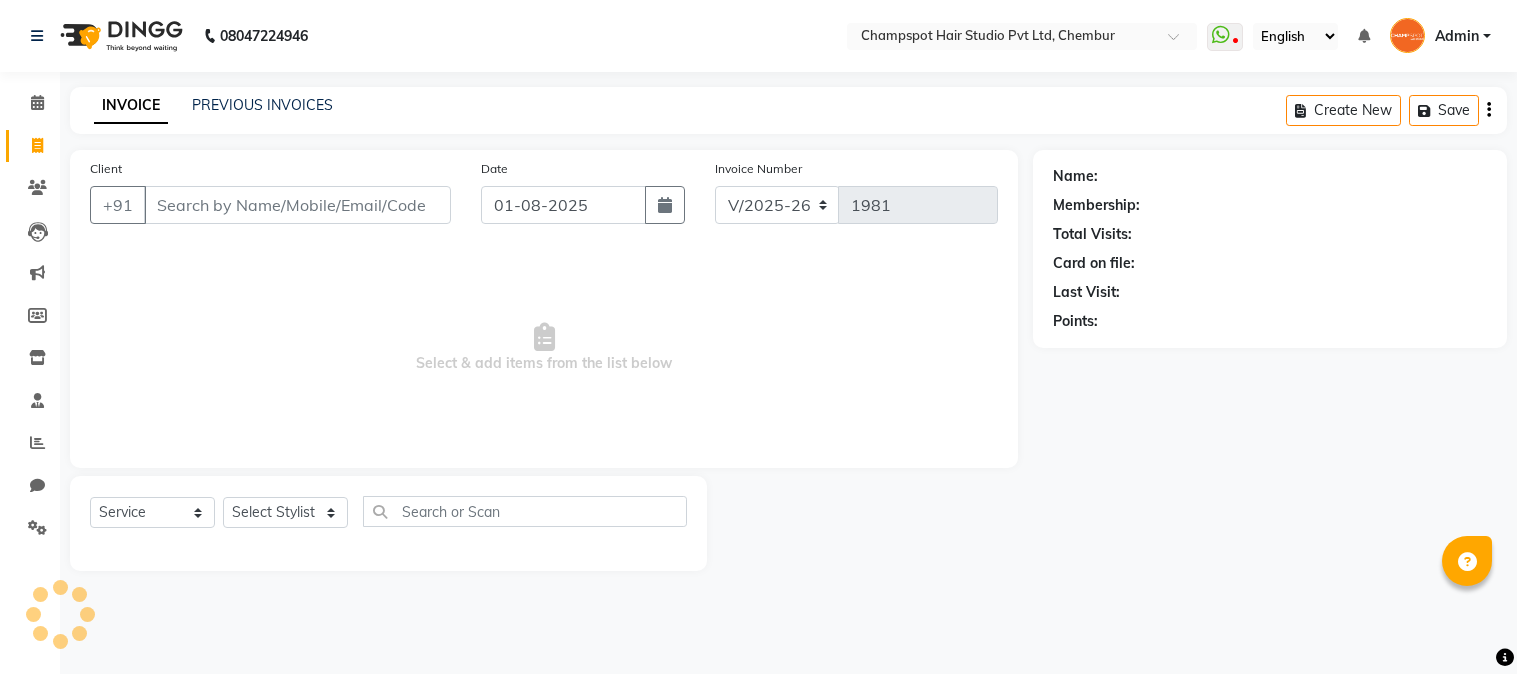 select on "7690" 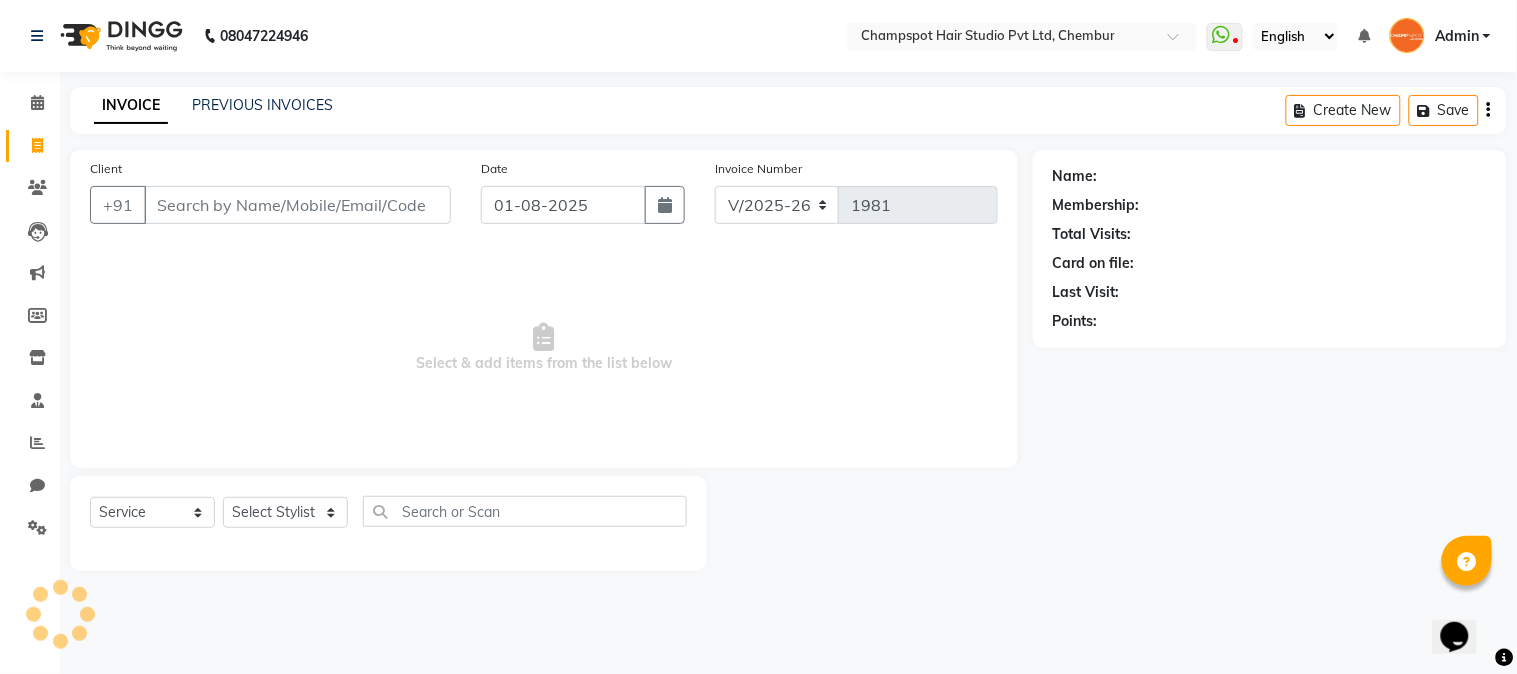 scroll, scrollTop: 0, scrollLeft: 0, axis: both 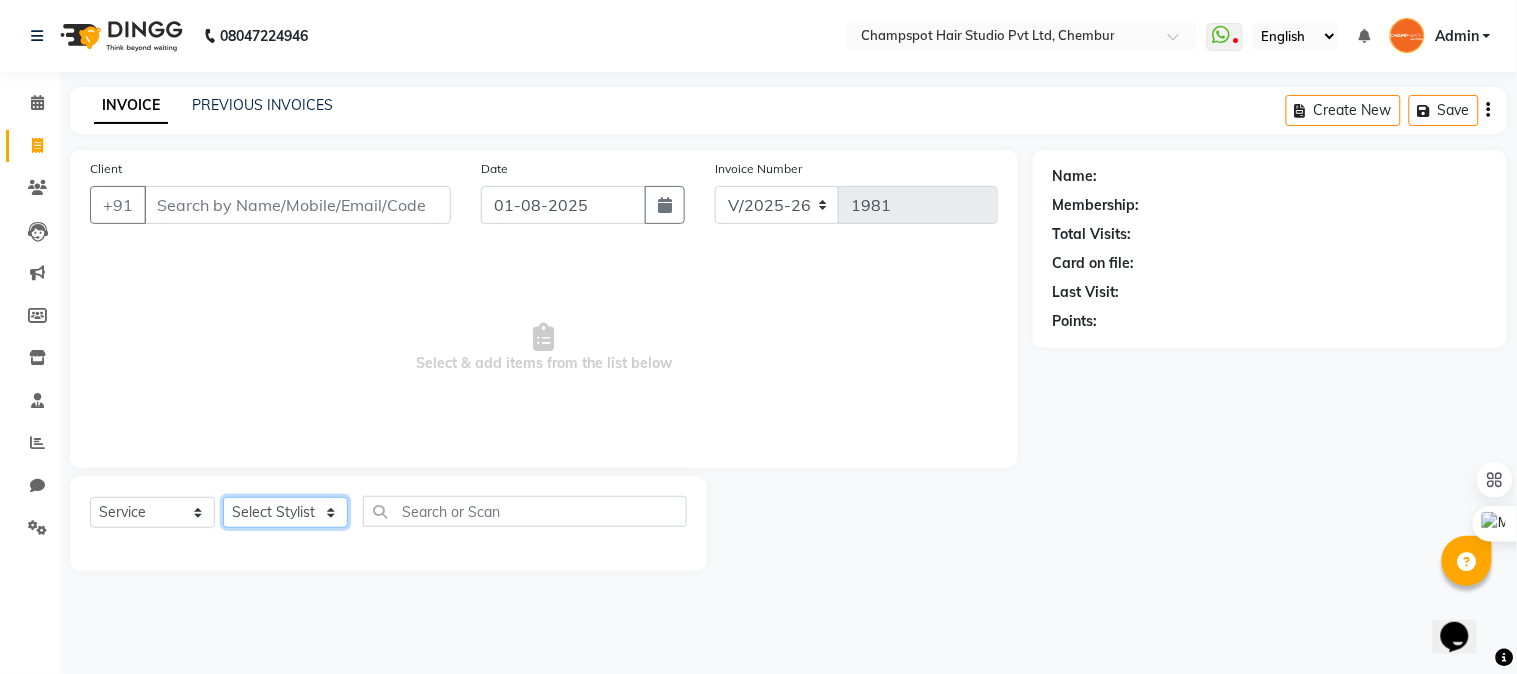 click on "Select Stylist Admin Ahmad Bhavesh Limbachia Falak Shaikh 	Hemant Limbachia Mamta Divekar Mukhtar Shamshad" 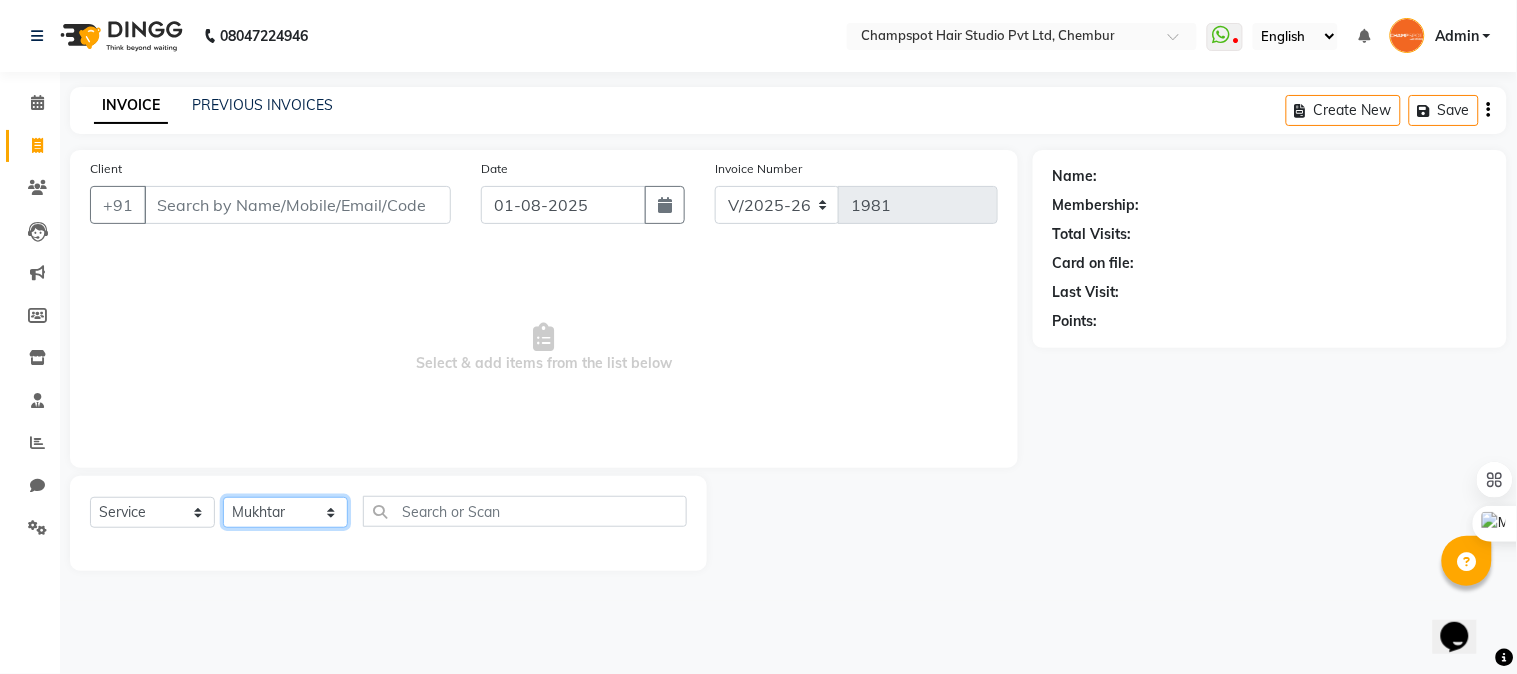 click on "Select Stylist Admin Ahmad Bhavesh Limbachia Falak Shaikh 	Hemant Limbachia Mamta Divekar Mukhtar Shamshad" 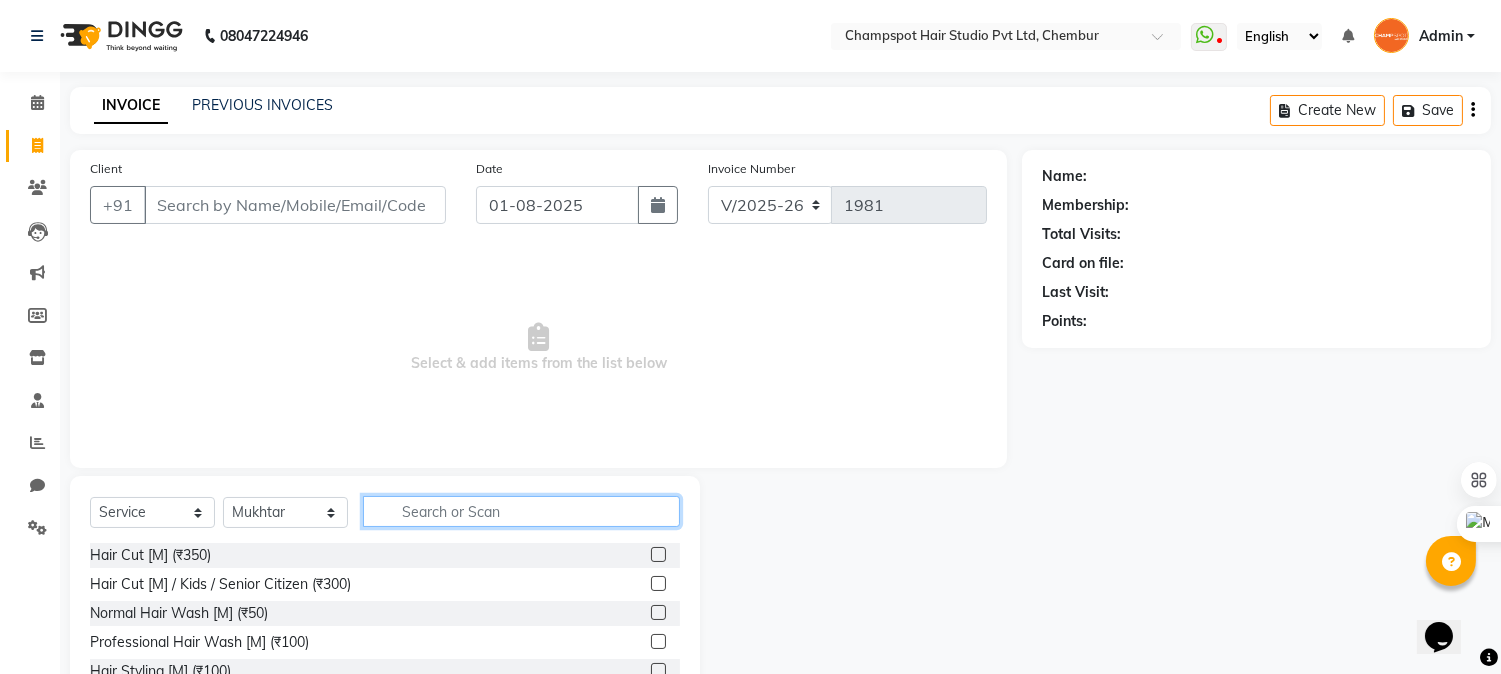 click 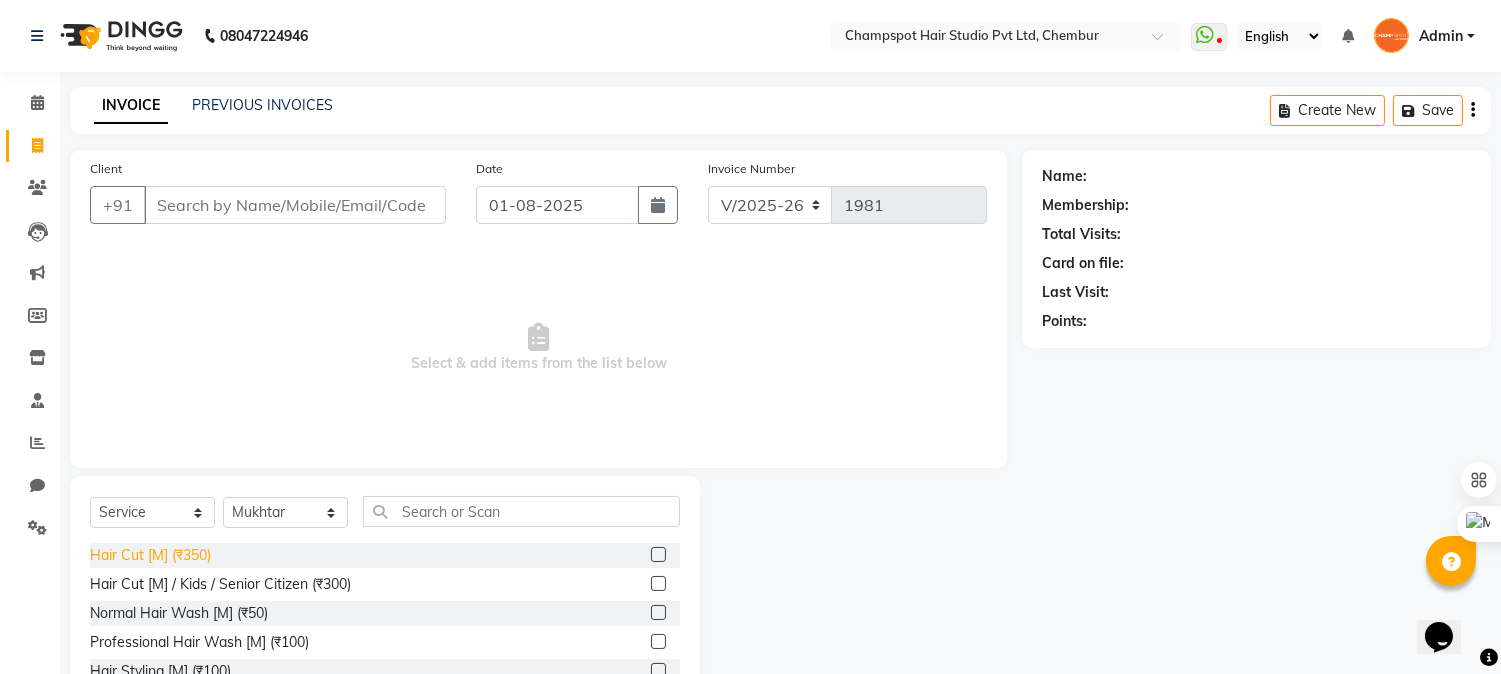 click on "Hair Cut [M] (₹350)" 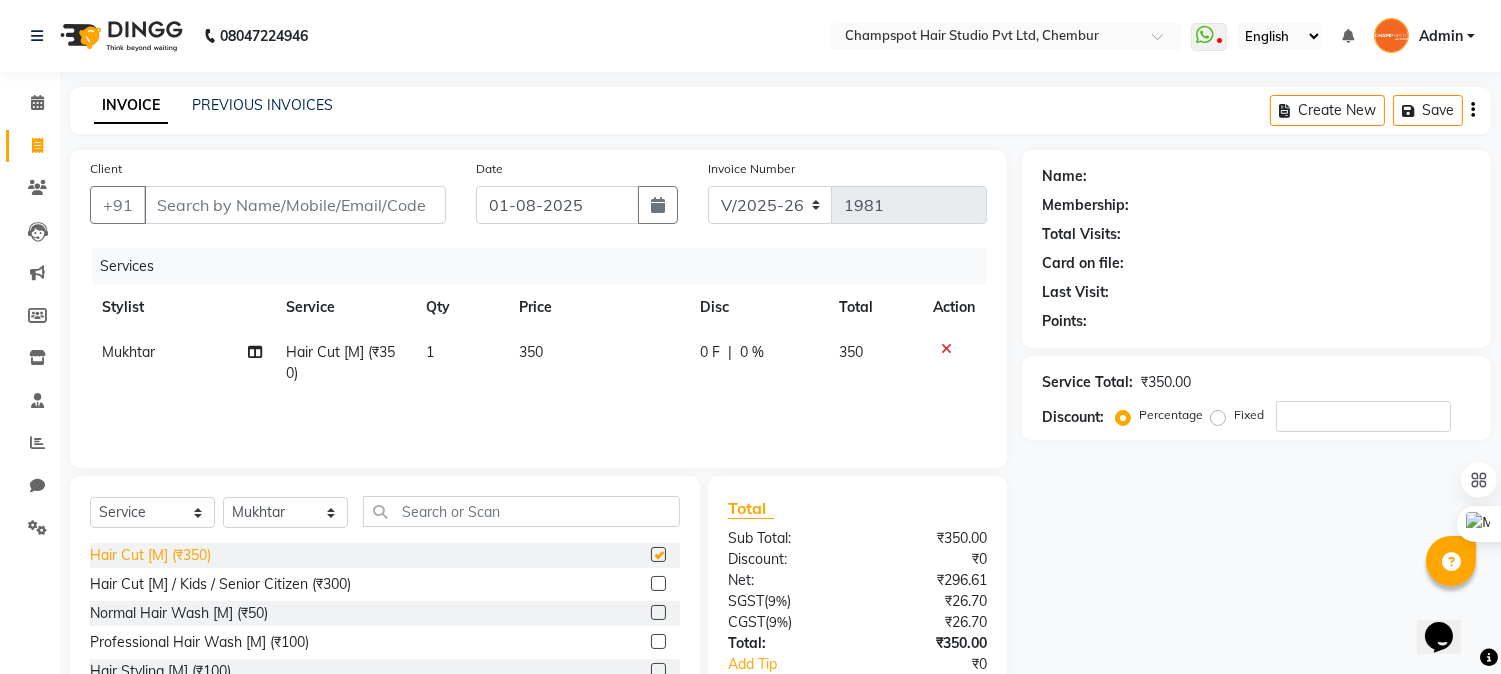 checkbox on "false" 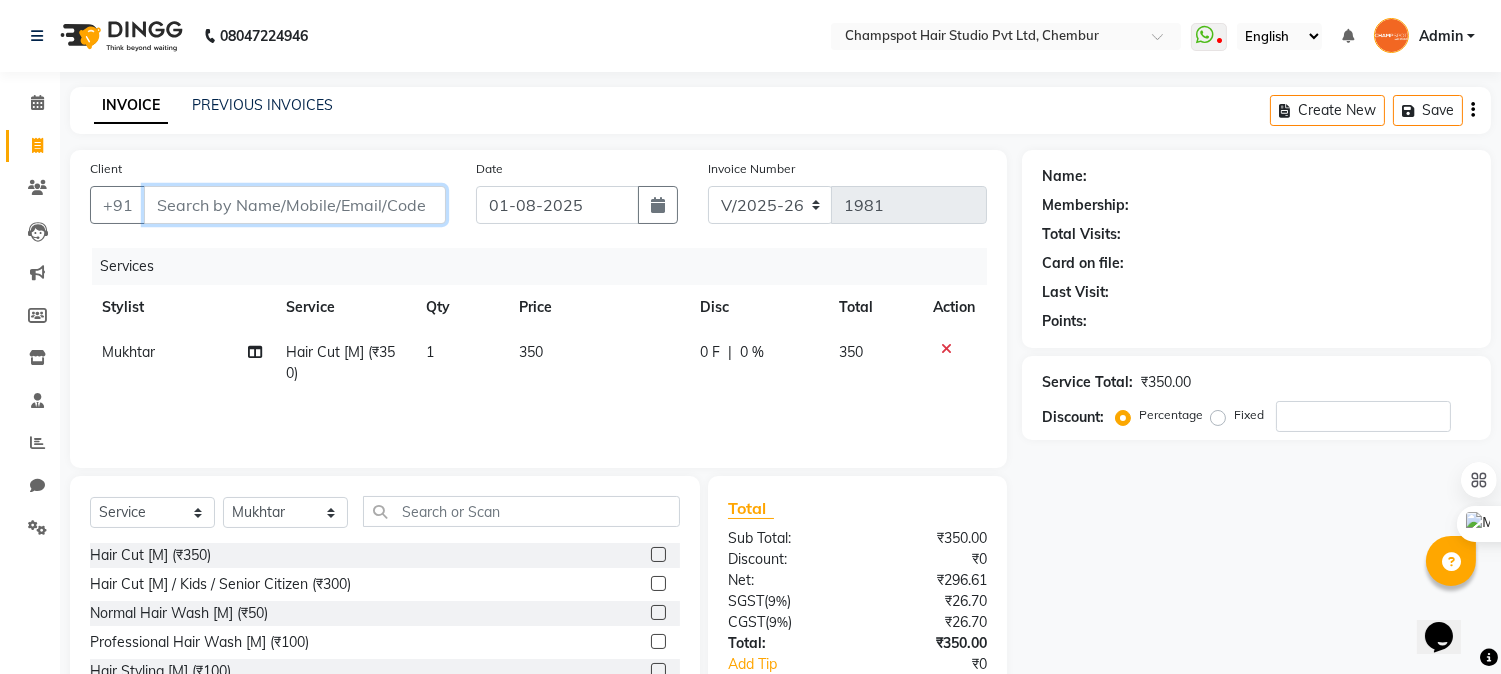 click on "Client" at bounding box center (295, 205) 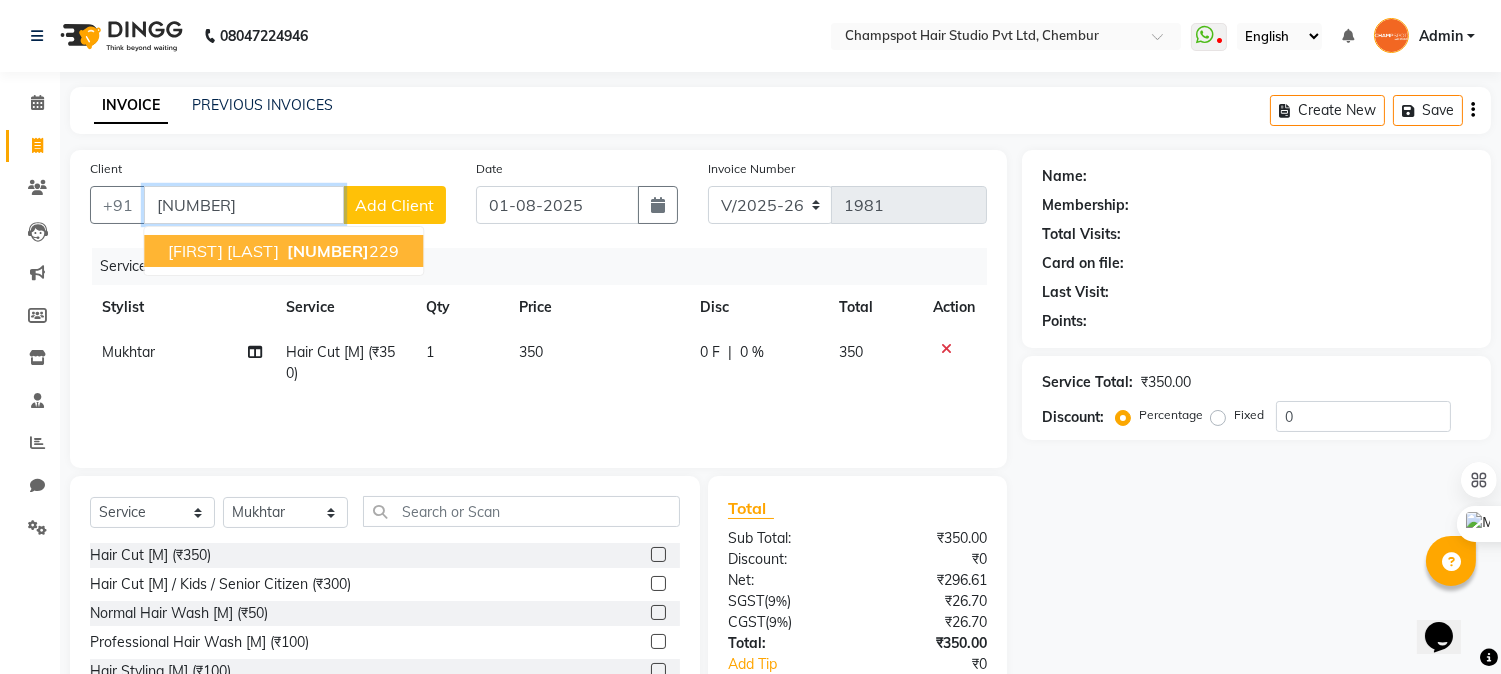 click on "Pranav barge" at bounding box center [223, 251] 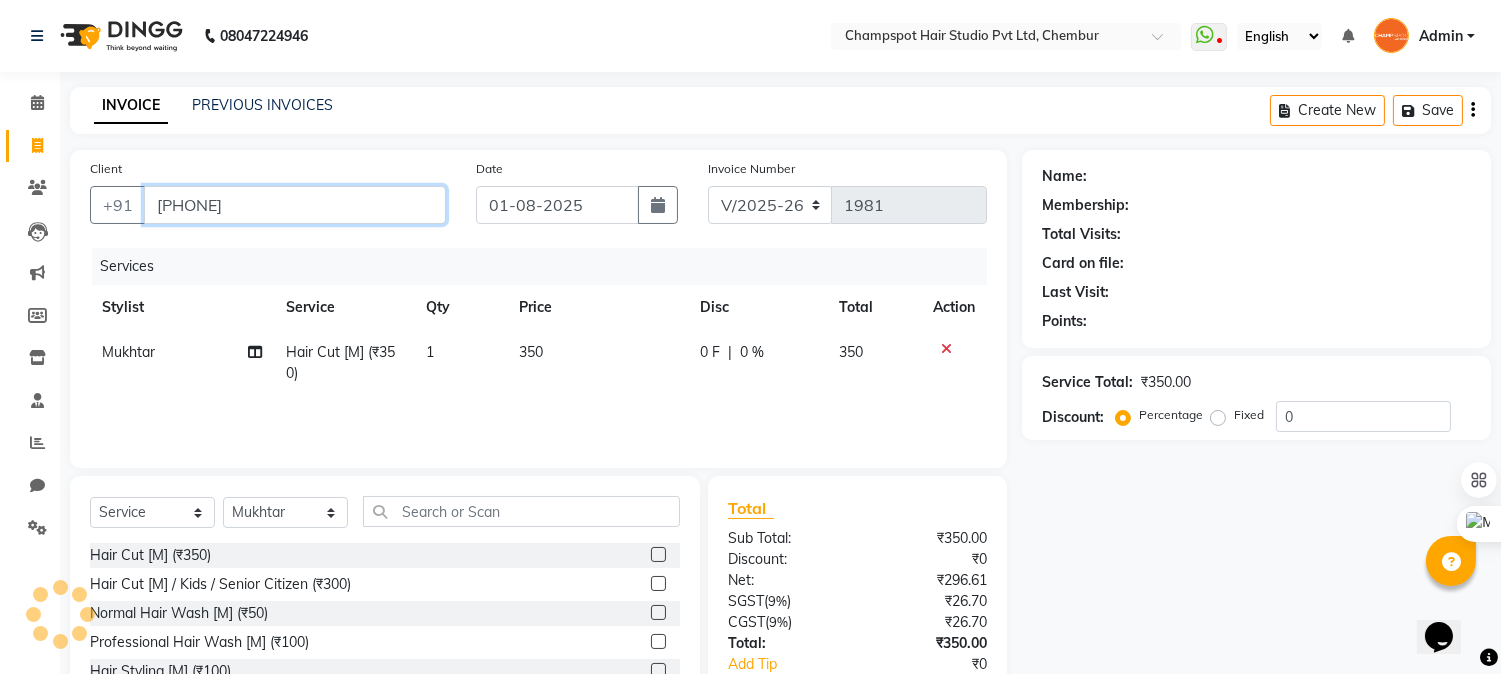 type on "9833290229" 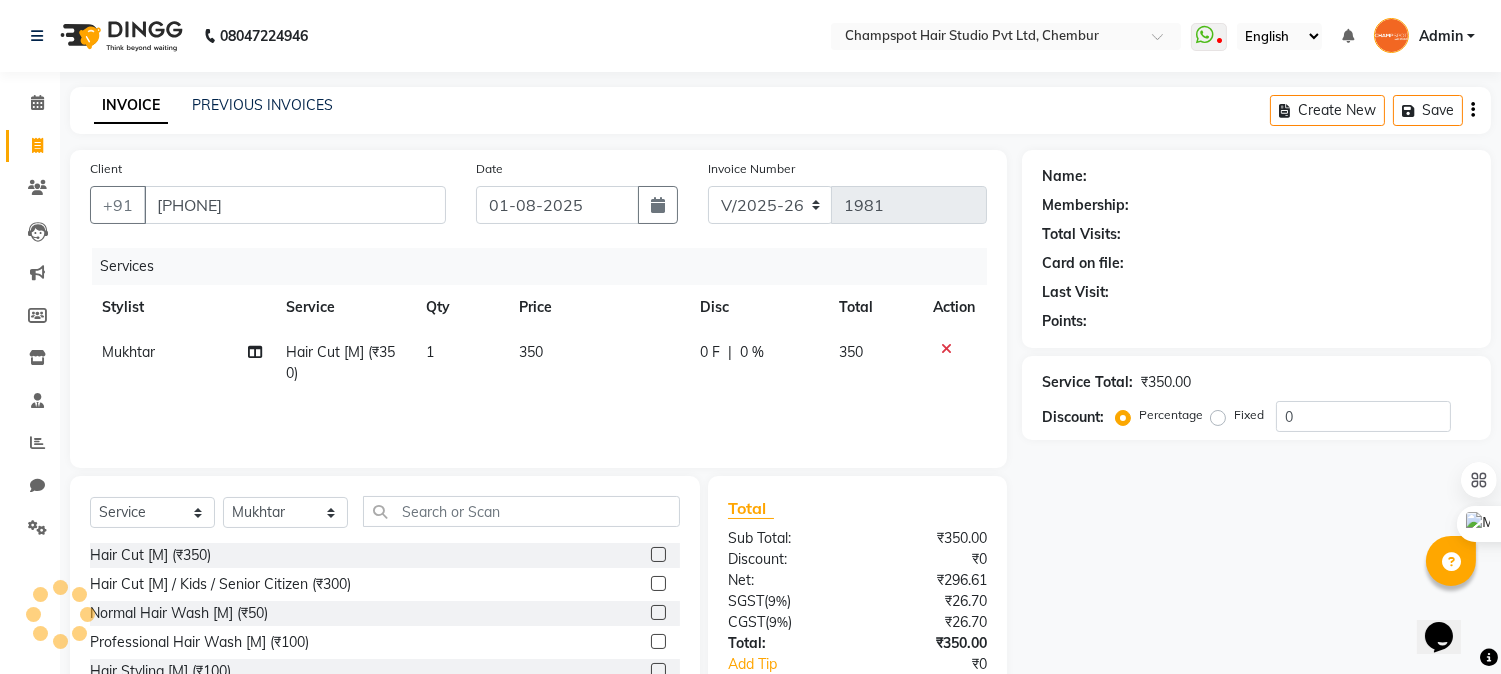 select on "1: Object" 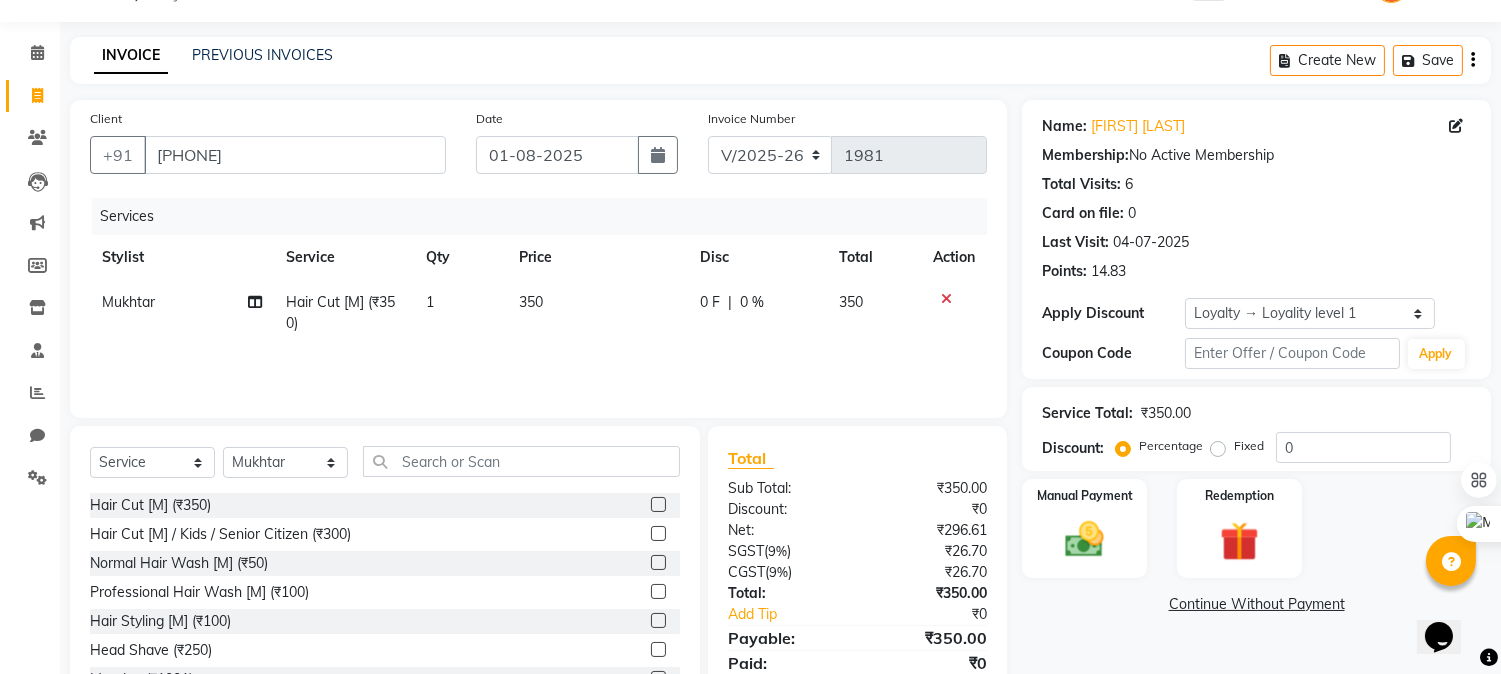 scroll, scrollTop: 126, scrollLeft: 0, axis: vertical 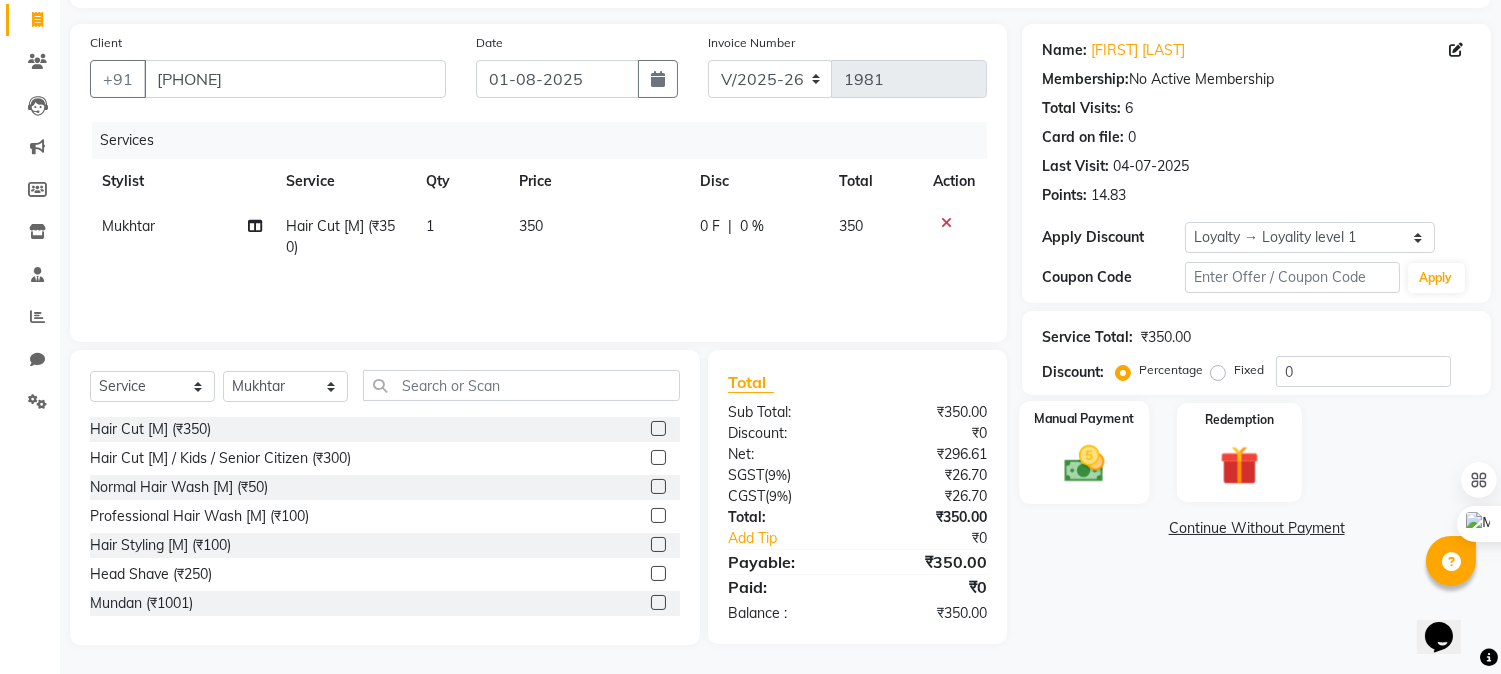 click 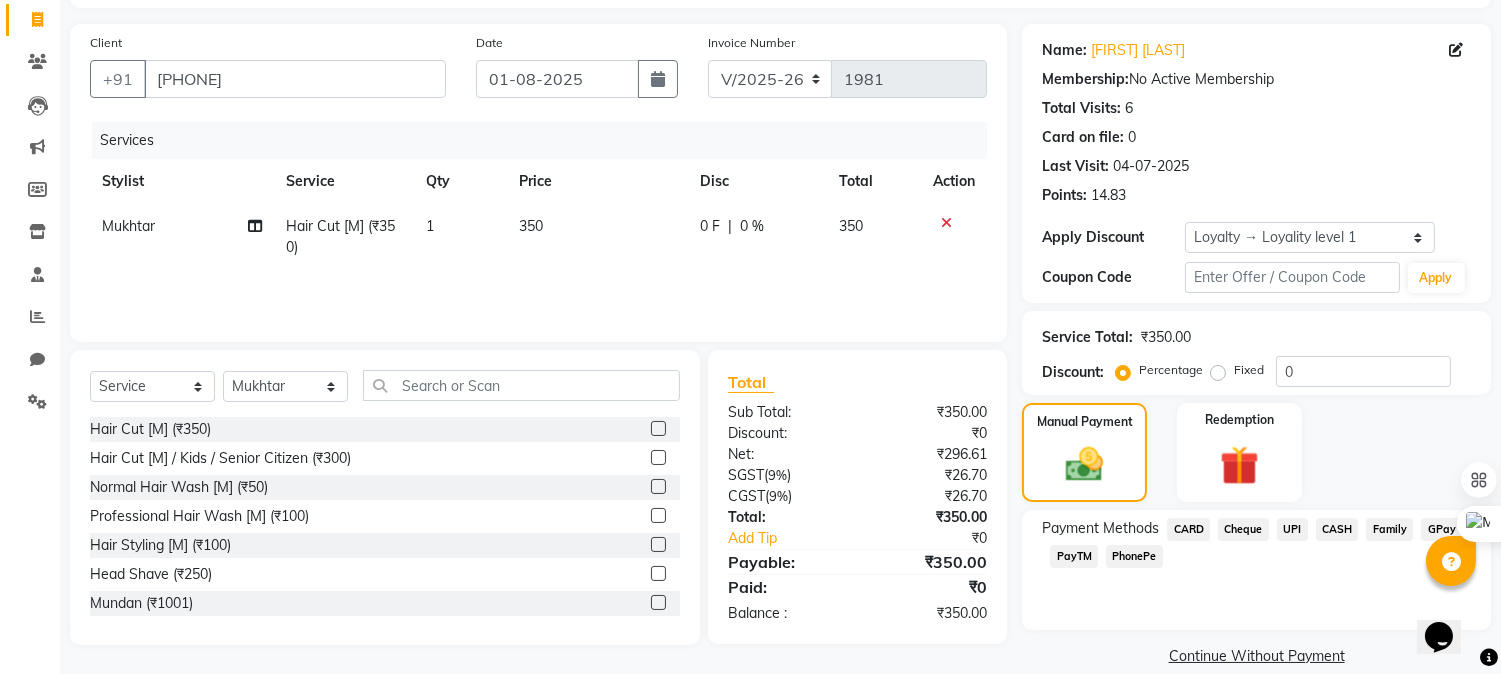 click on "CASH" 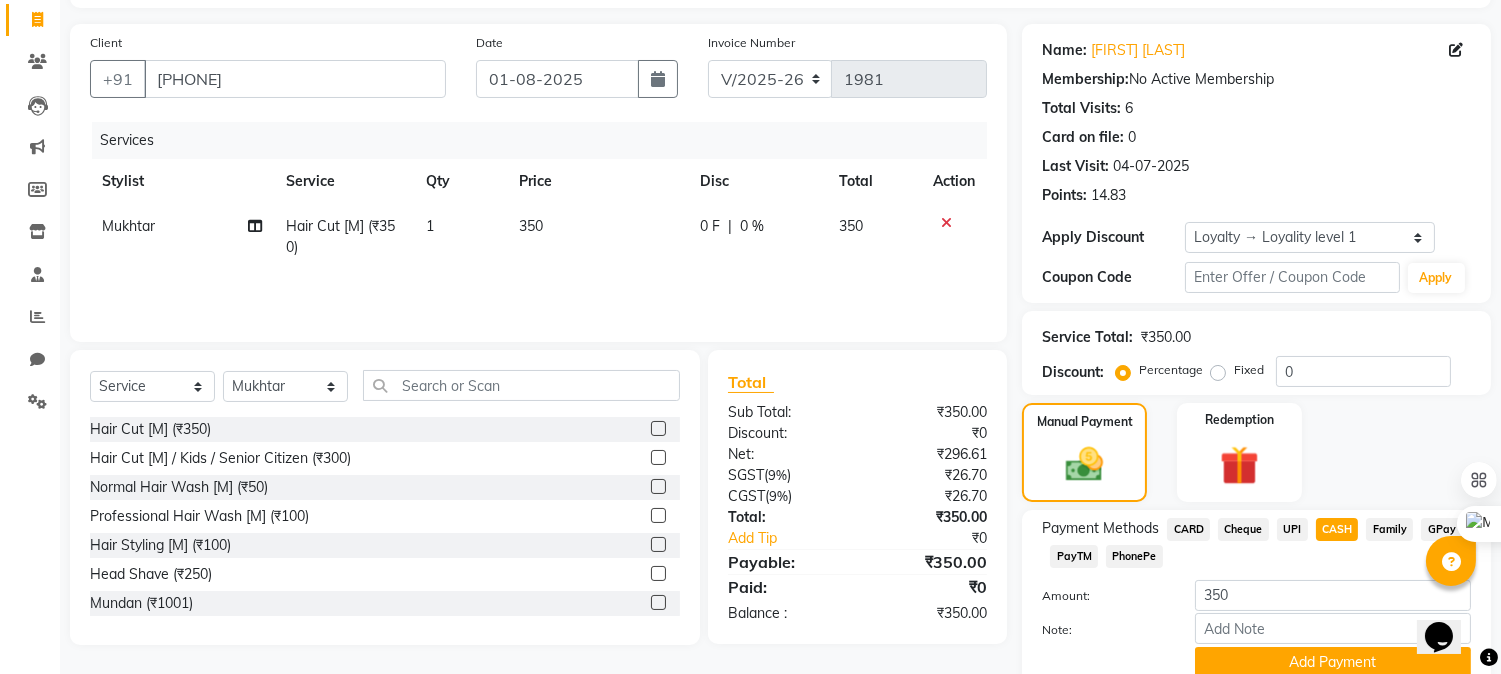 click on "CASH" 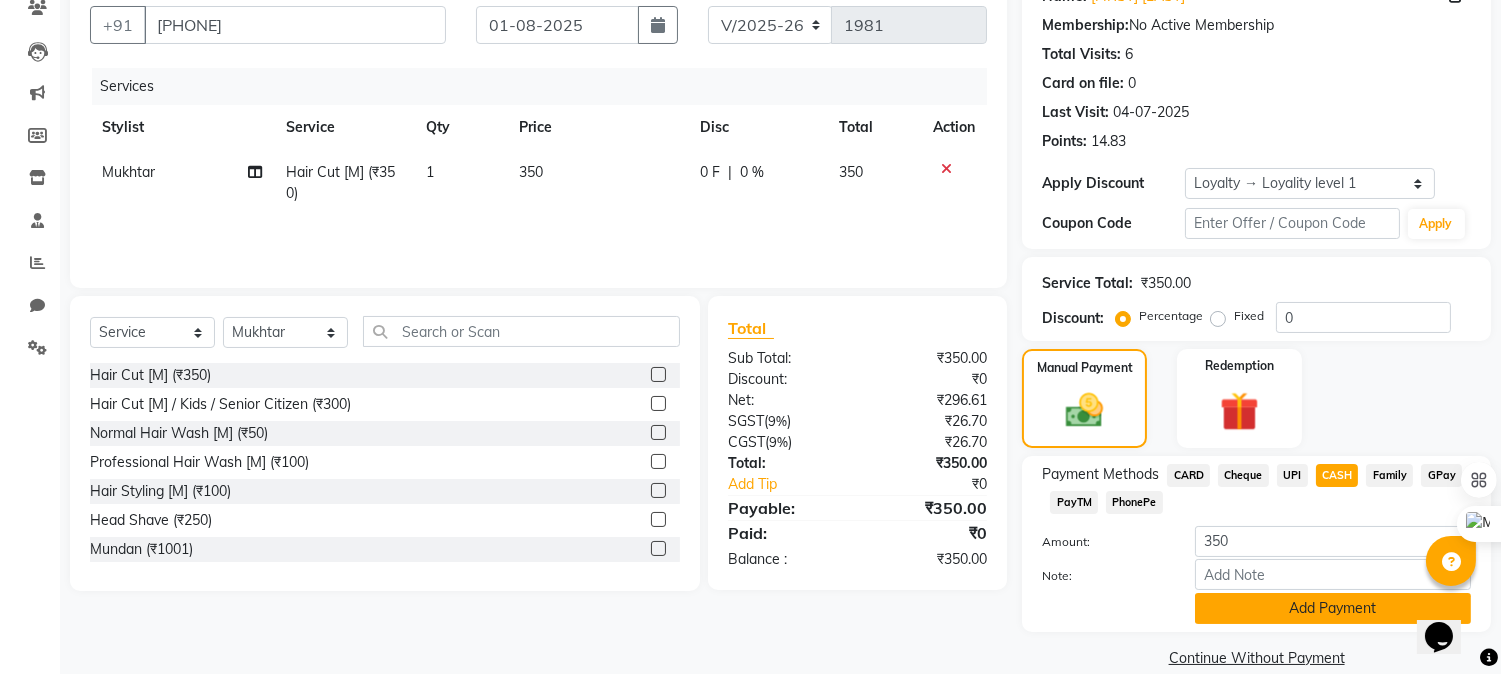 scroll, scrollTop: 208, scrollLeft: 0, axis: vertical 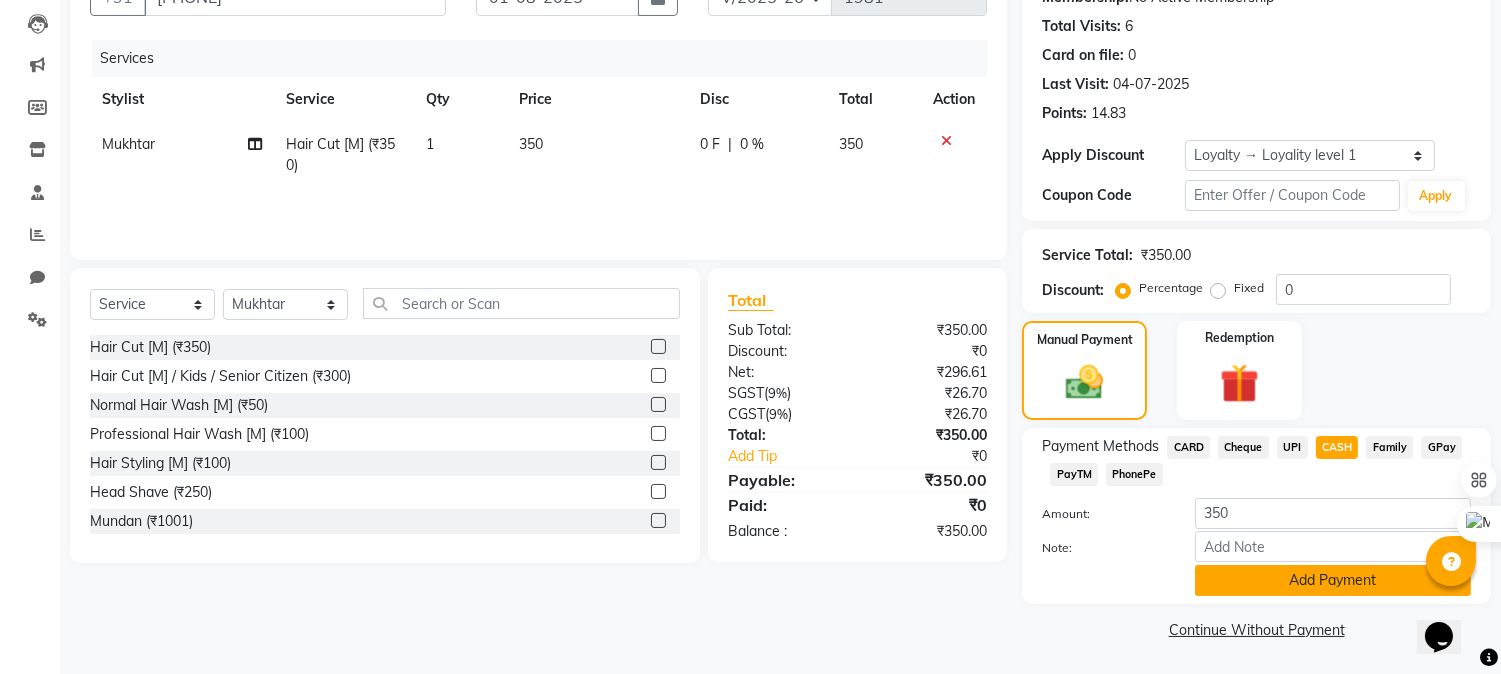 click on "Add Payment" 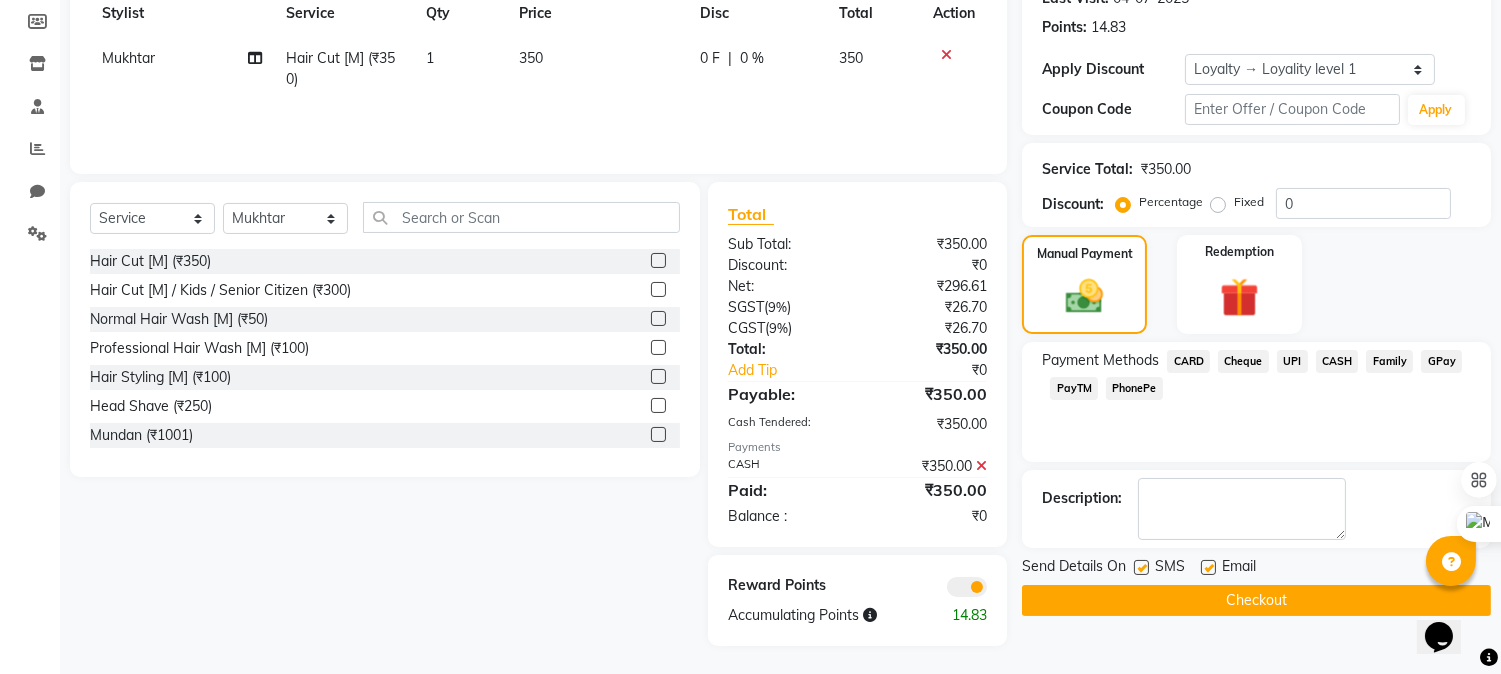 scroll, scrollTop: 295, scrollLeft: 0, axis: vertical 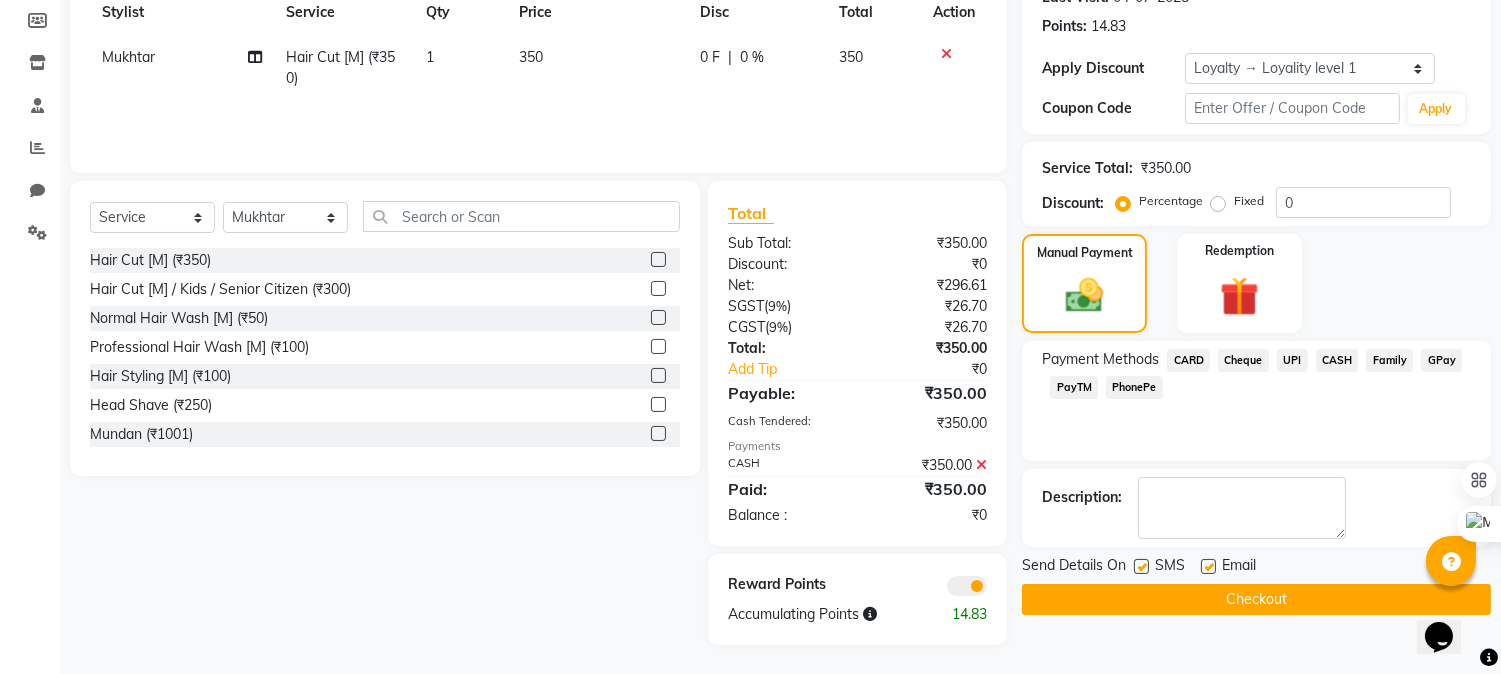 click on "Checkout" 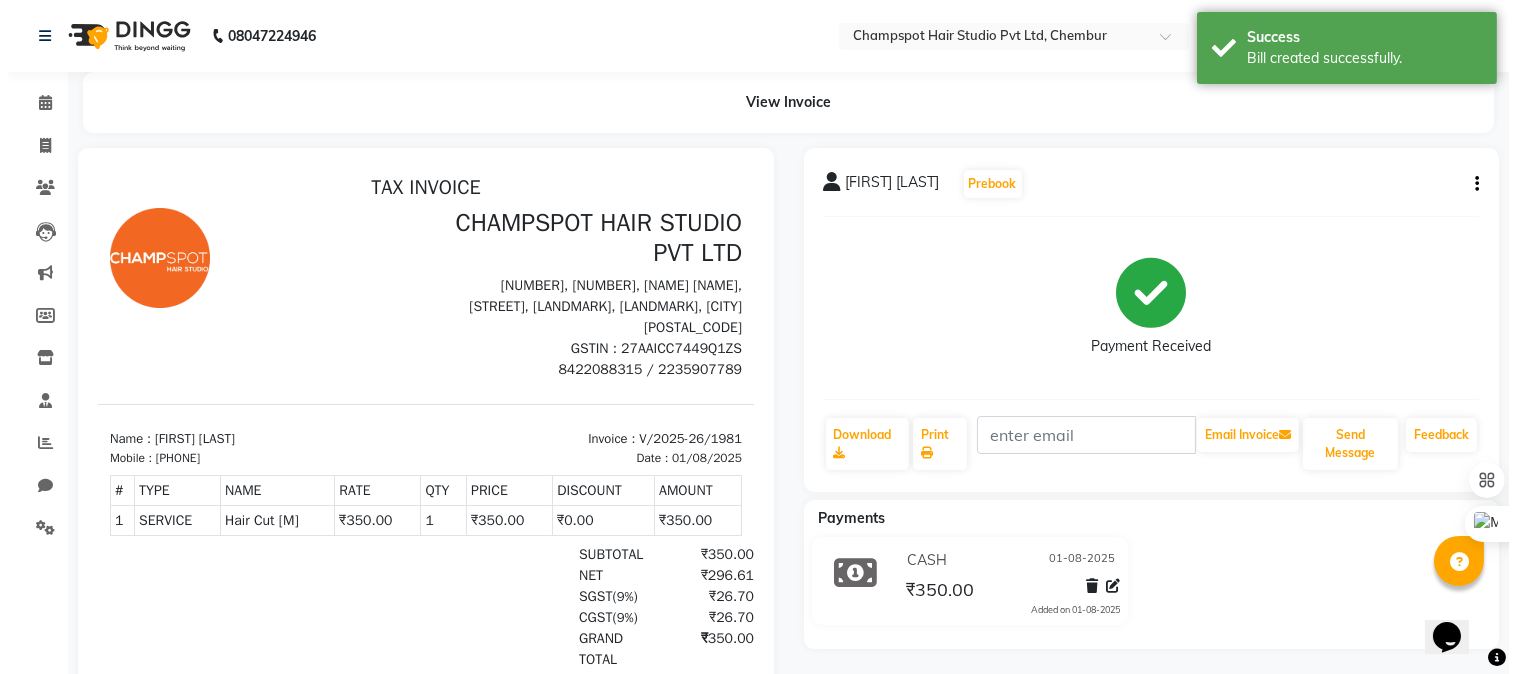 scroll, scrollTop: 0, scrollLeft: 0, axis: both 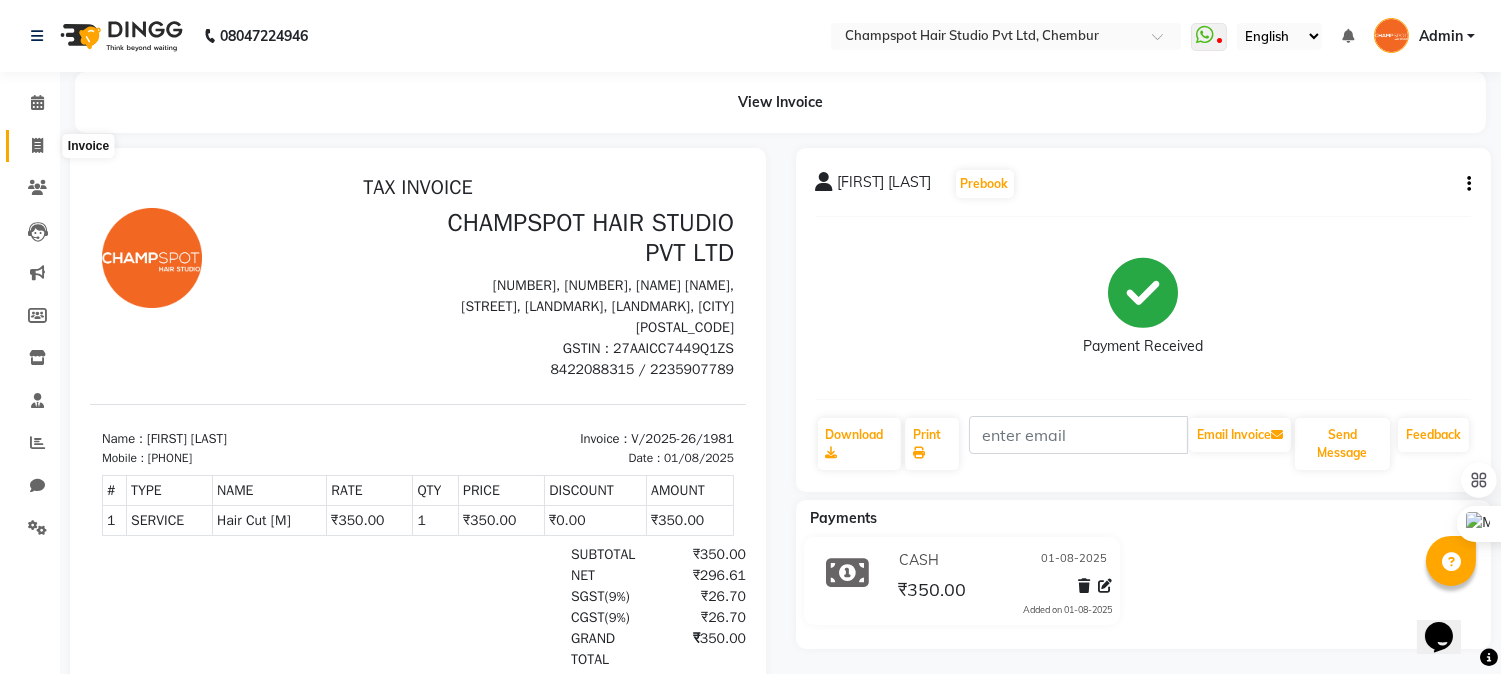 click 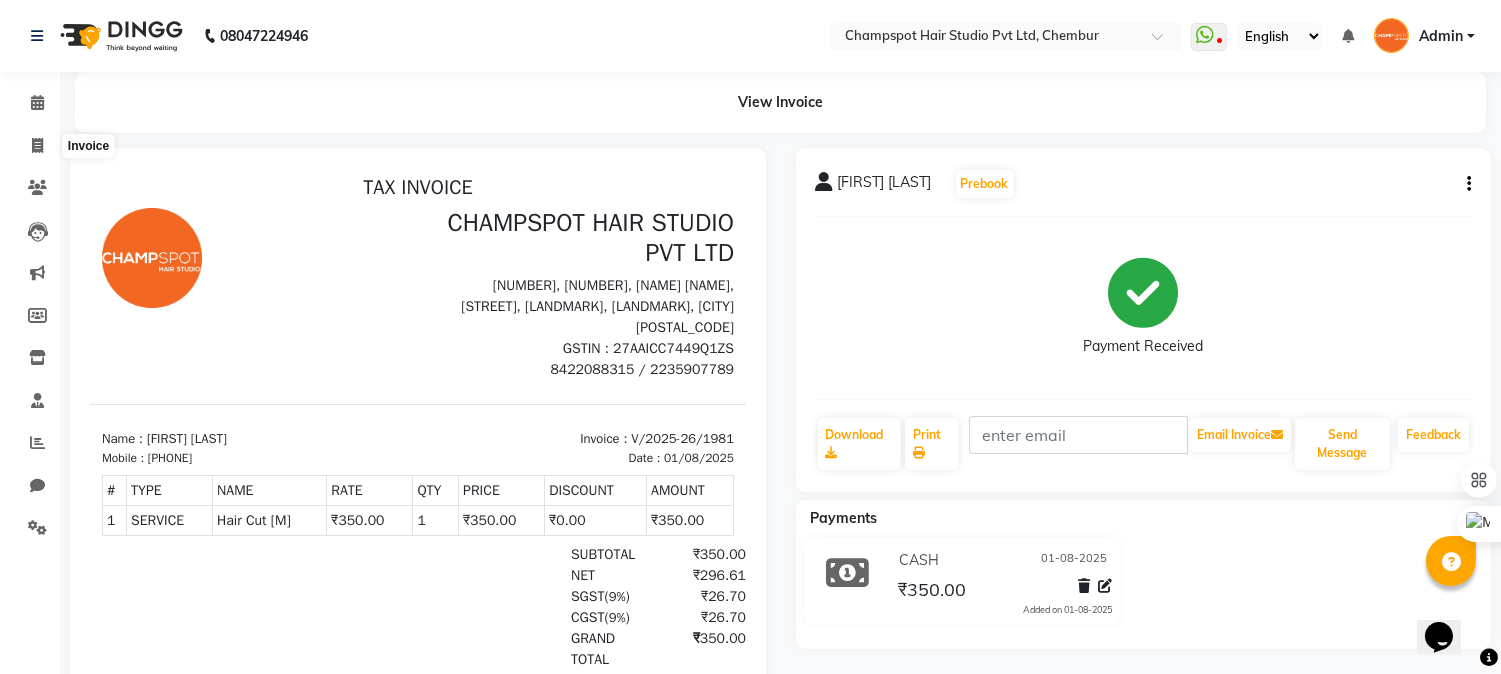 select on "service" 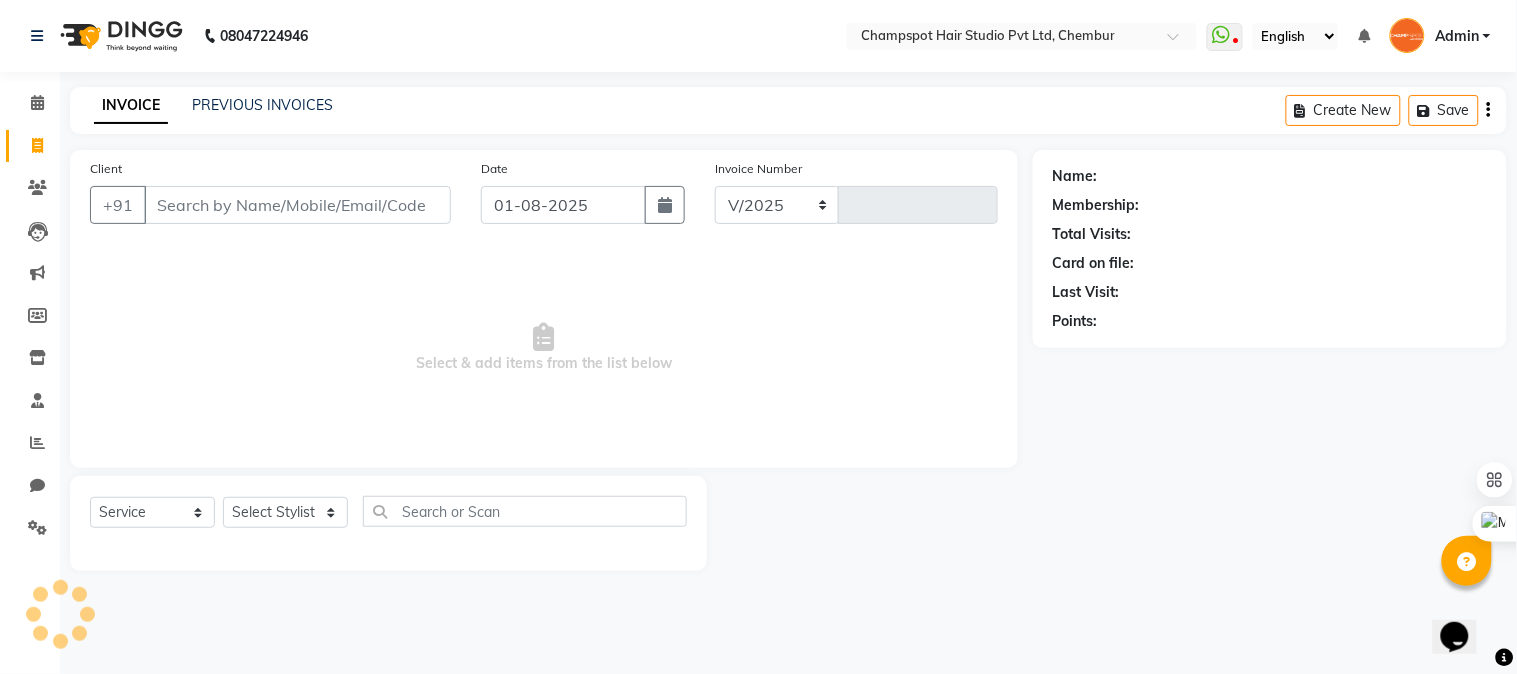 select on "7690" 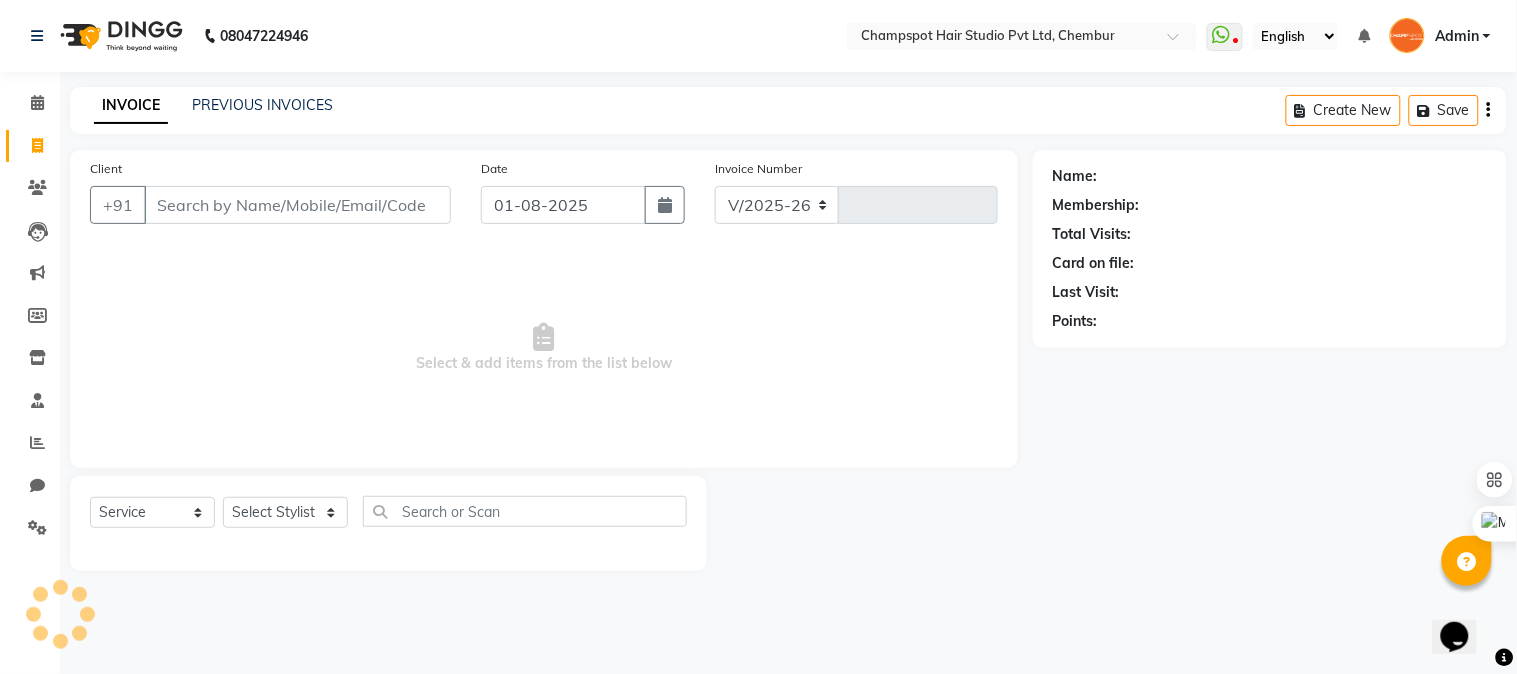 type on "1982" 